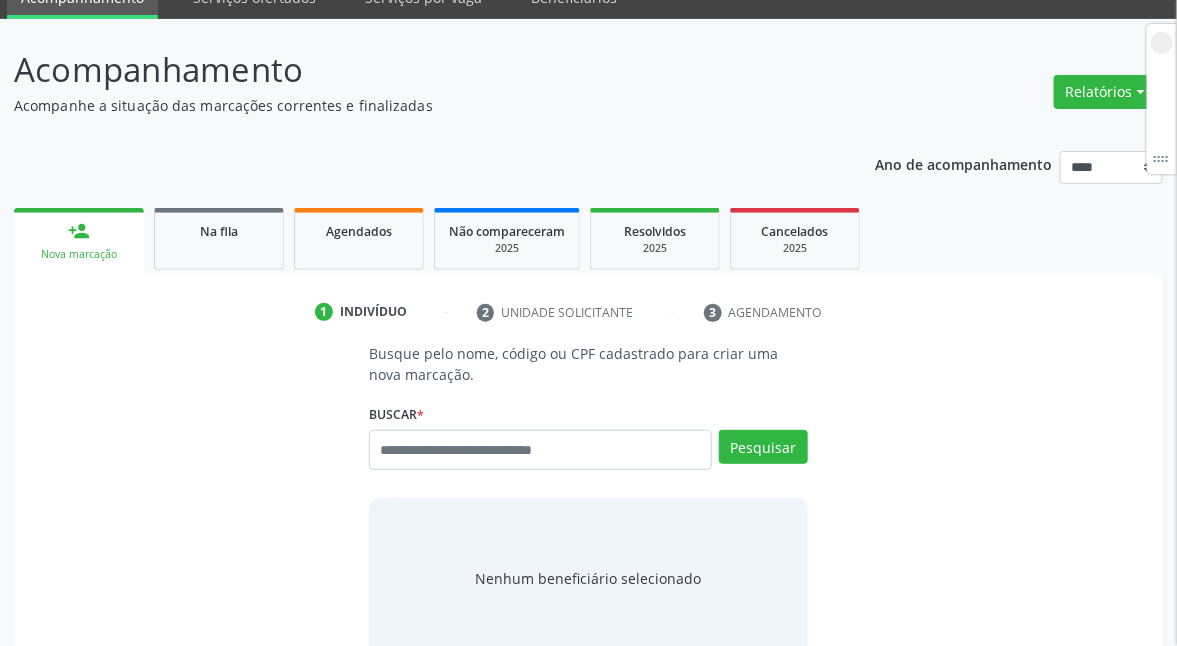scroll, scrollTop: 0, scrollLeft: 0, axis: both 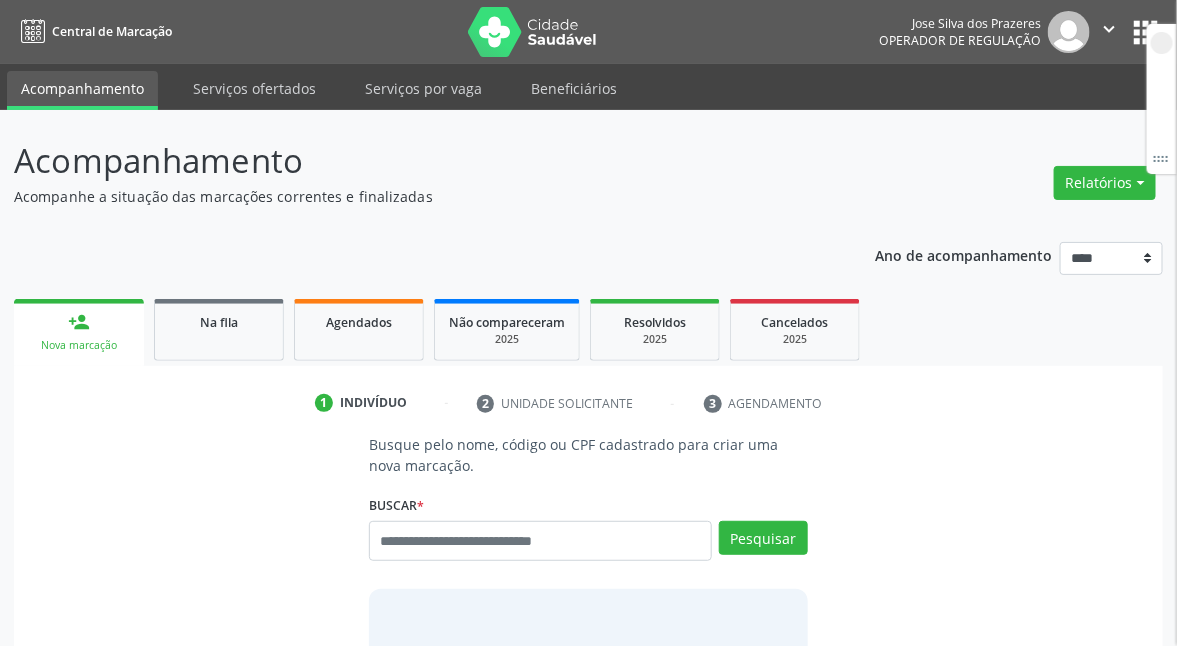 click on "person_add
Nova marcação" at bounding box center (79, 332) 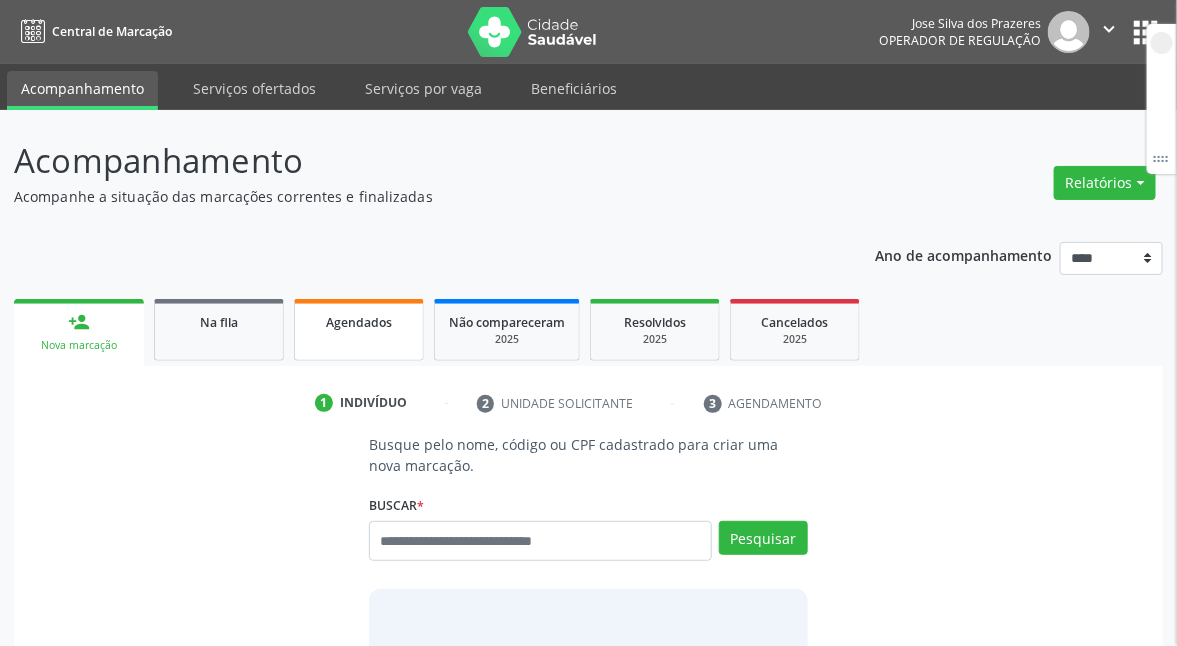 click on "Agendados" at bounding box center (359, 322) 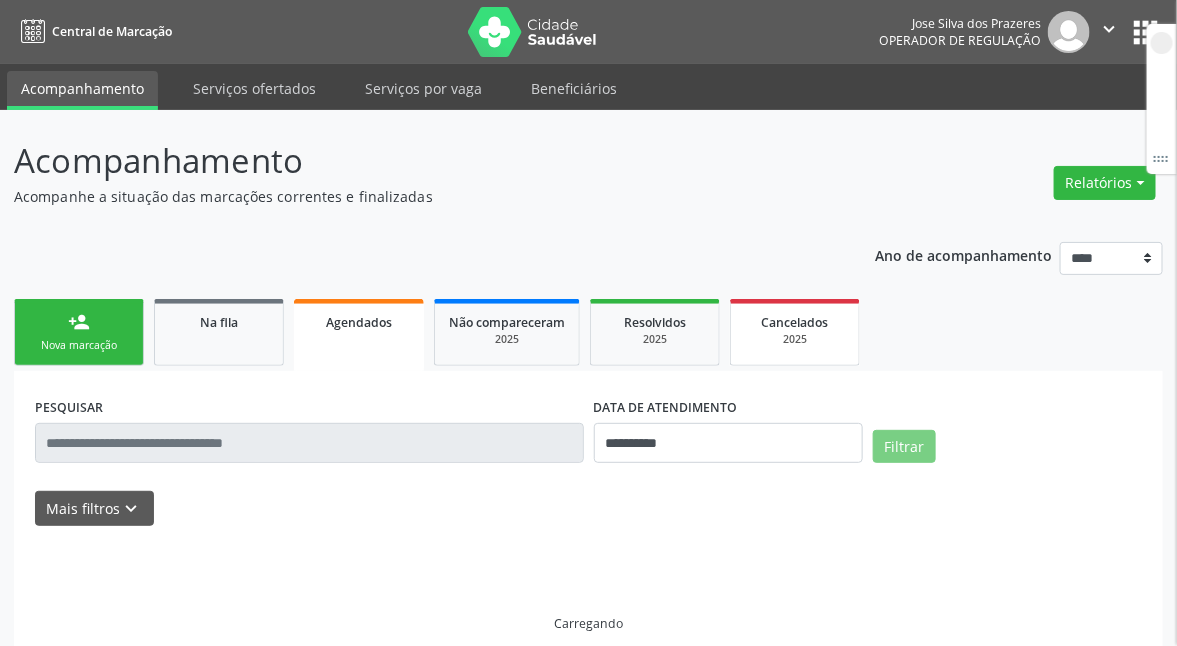 click on "Cancelados" at bounding box center [795, 322] 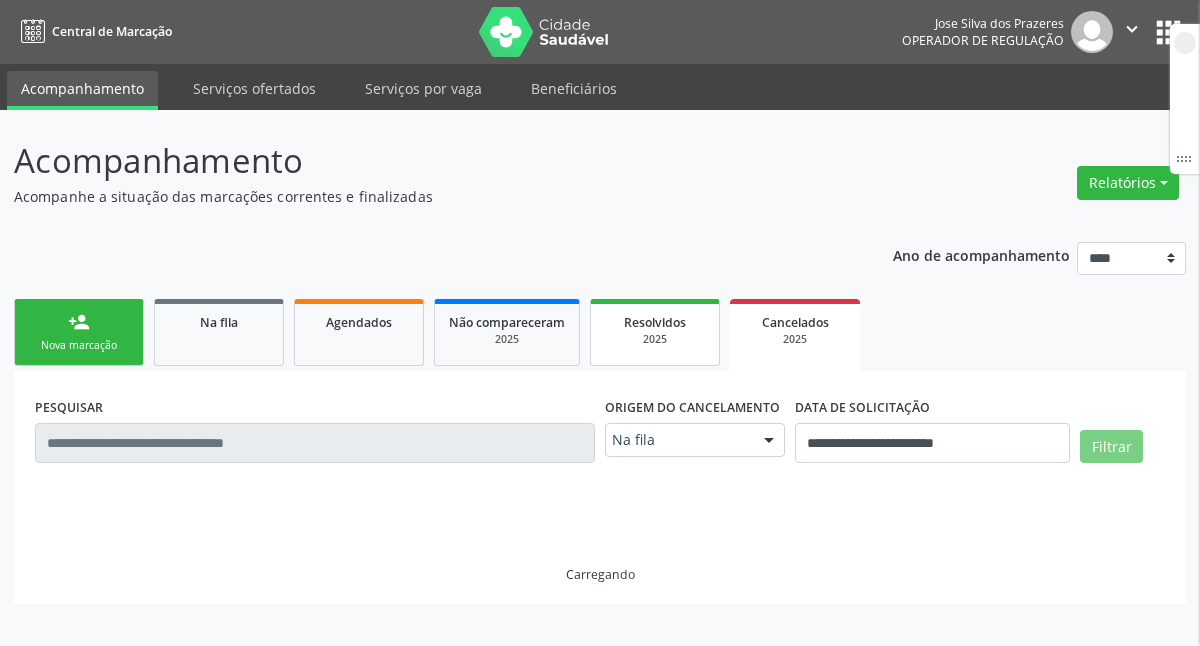 click on "Resolvidos" at bounding box center [655, 322] 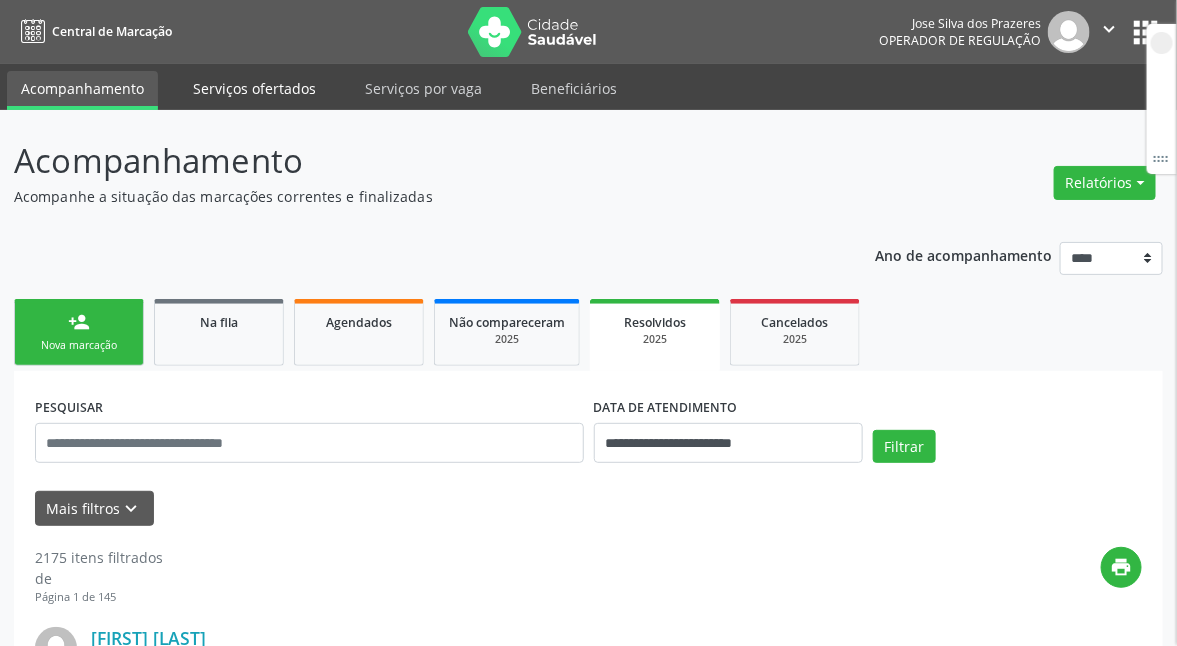 click on "Serviços ofertados" at bounding box center [254, 88] 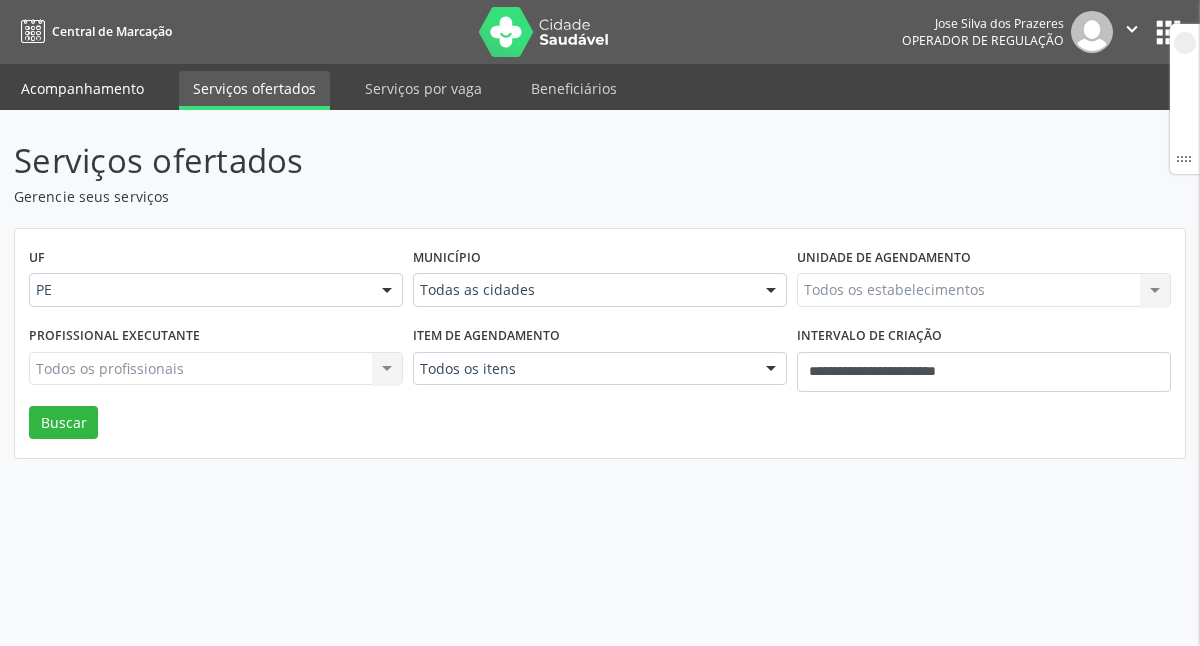 click on "Acompanhamento" at bounding box center [82, 88] 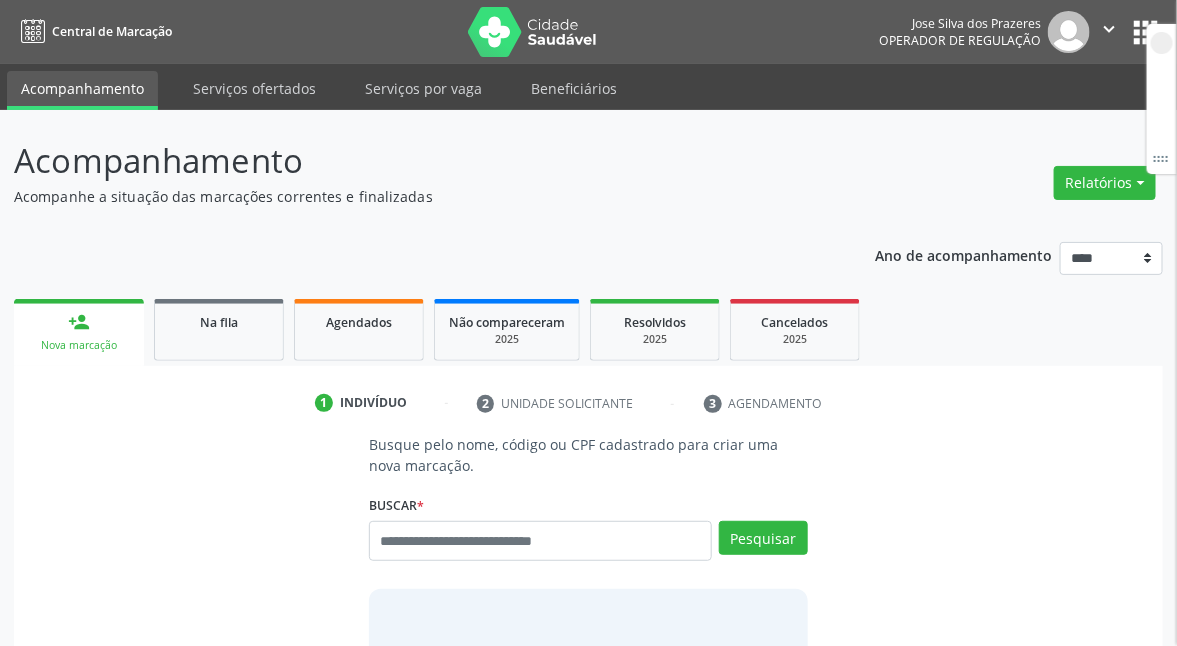 click on "person_add
Nova marcação" at bounding box center (79, 332) 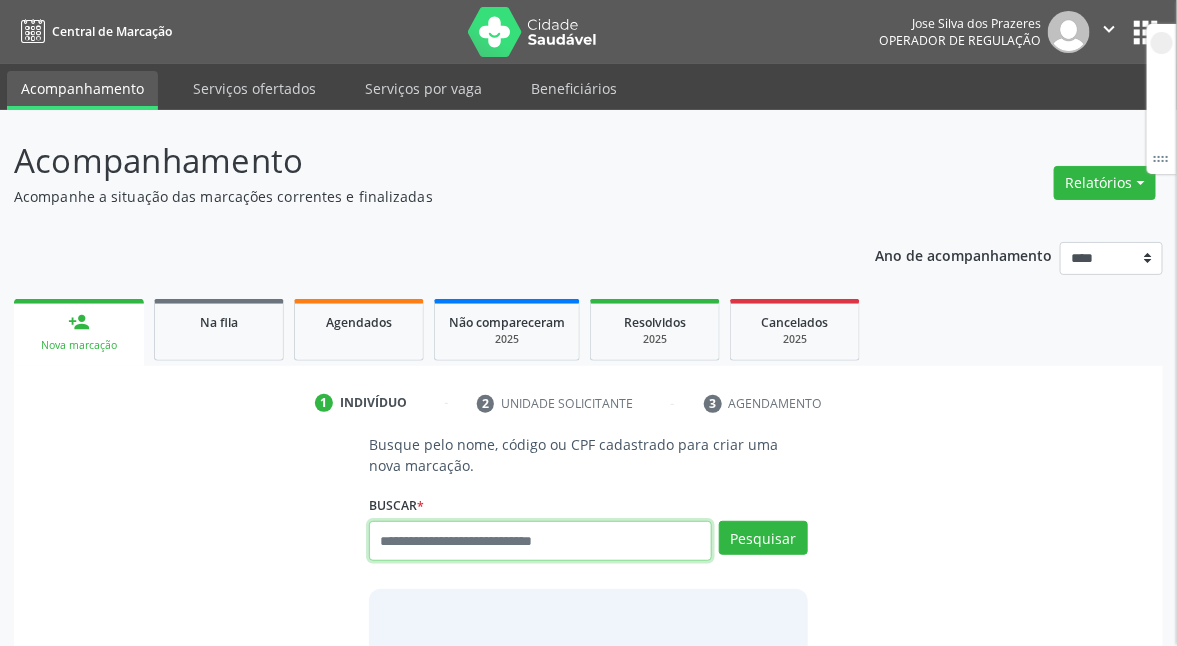 click at bounding box center [540, 541] 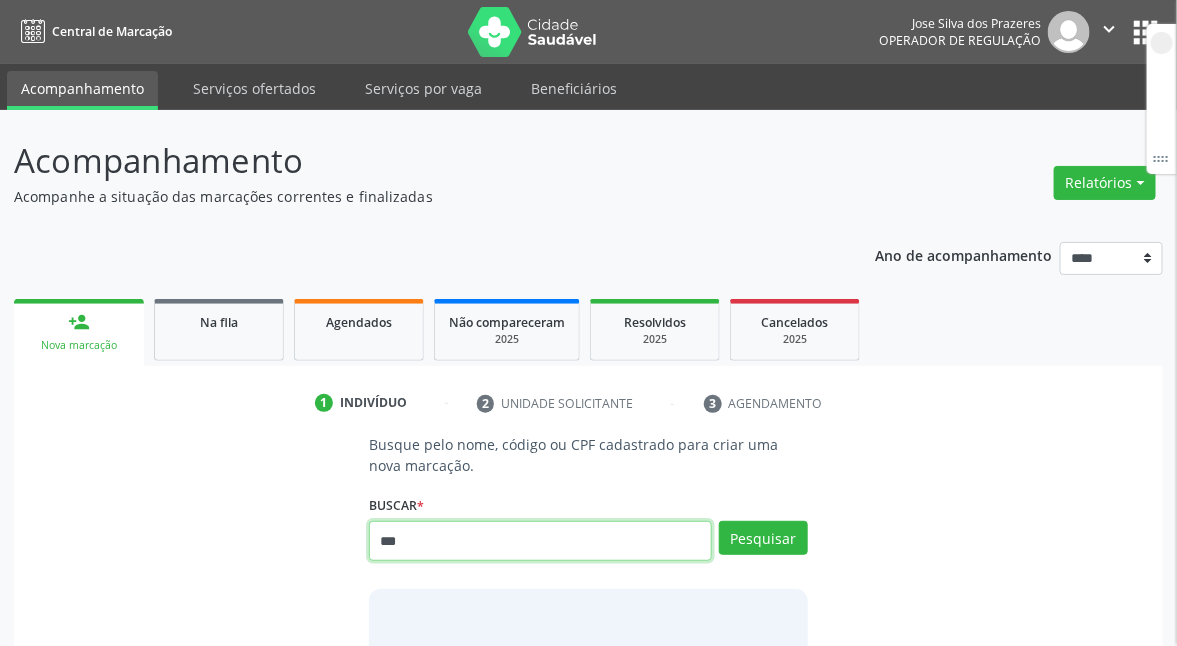 type on "***" 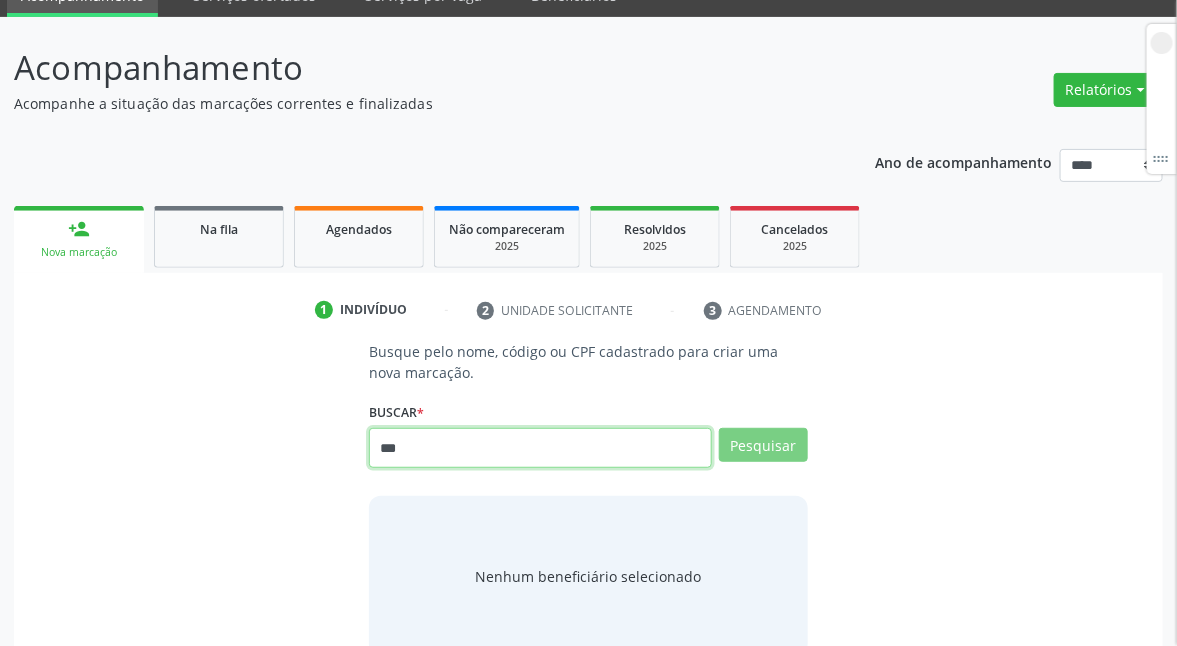 scroll, scrollTop: 207, scrollLeft: 0, axis: vertical 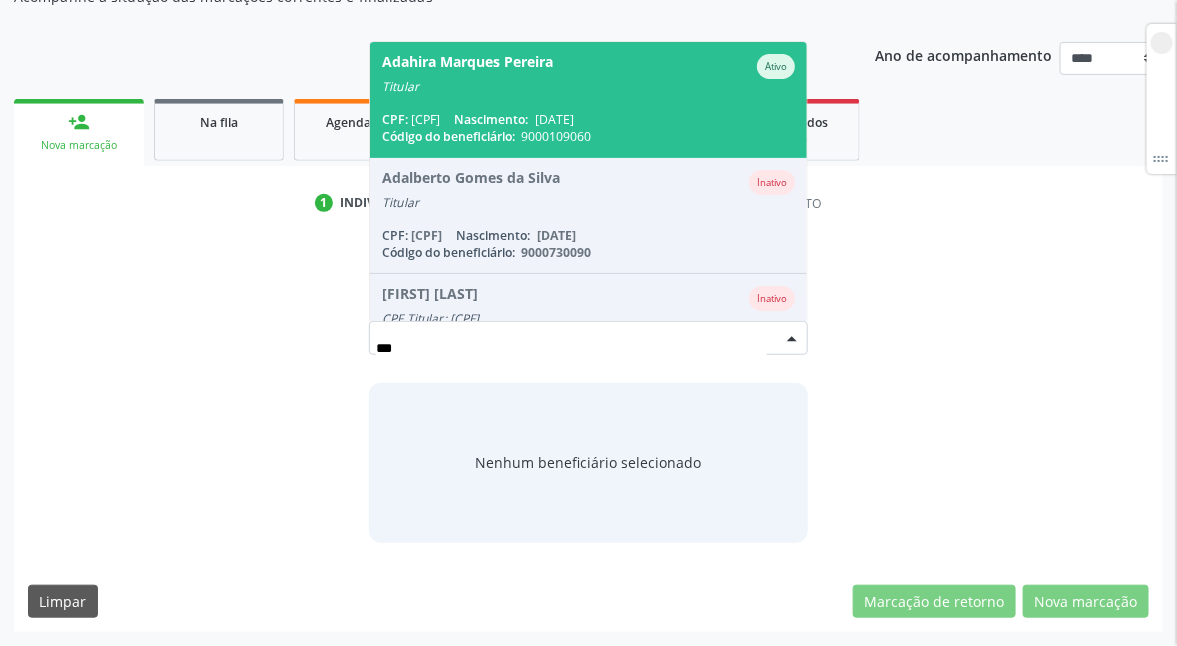 click on "Adahira Marques Pereira
Ativo" at bounding box center [588, 66] 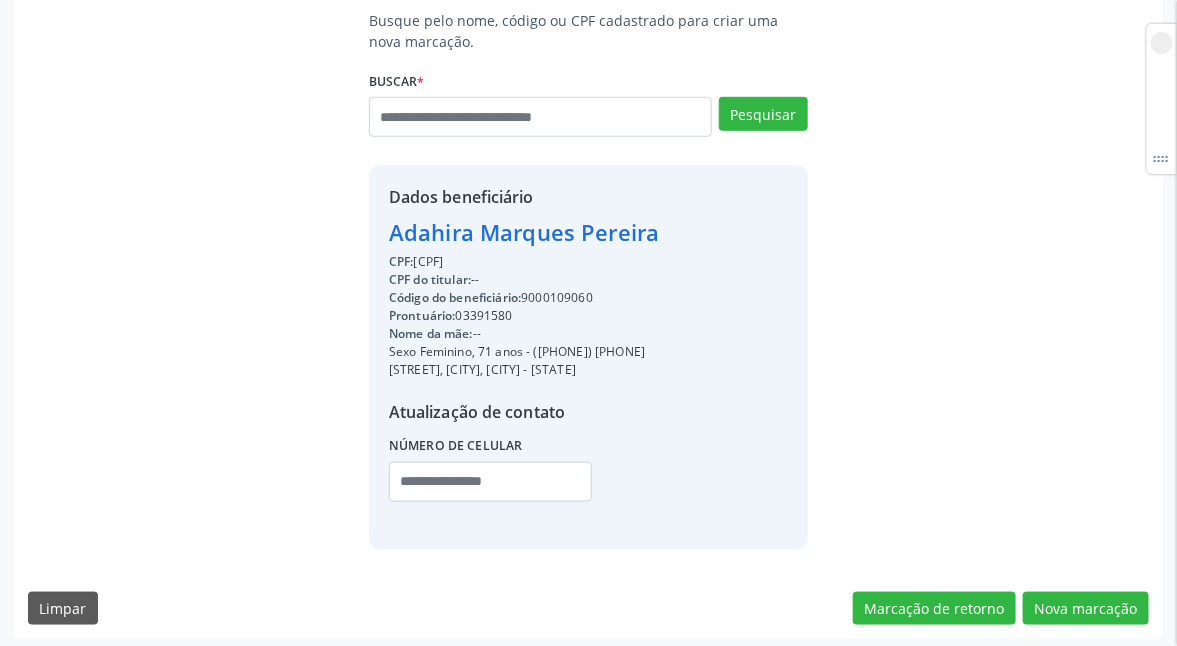 scroll, scrollTop: 430, scrollLeft: 0, axis: vertical 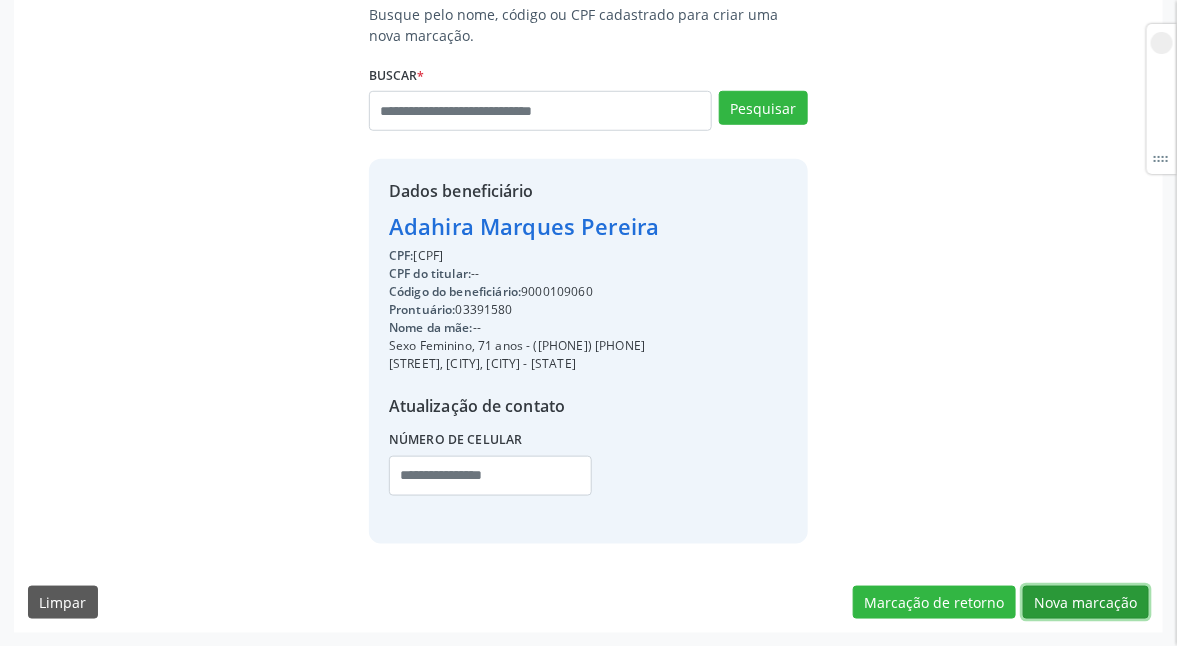 click on "Nova marcação" at bounding box center (1086, 603) 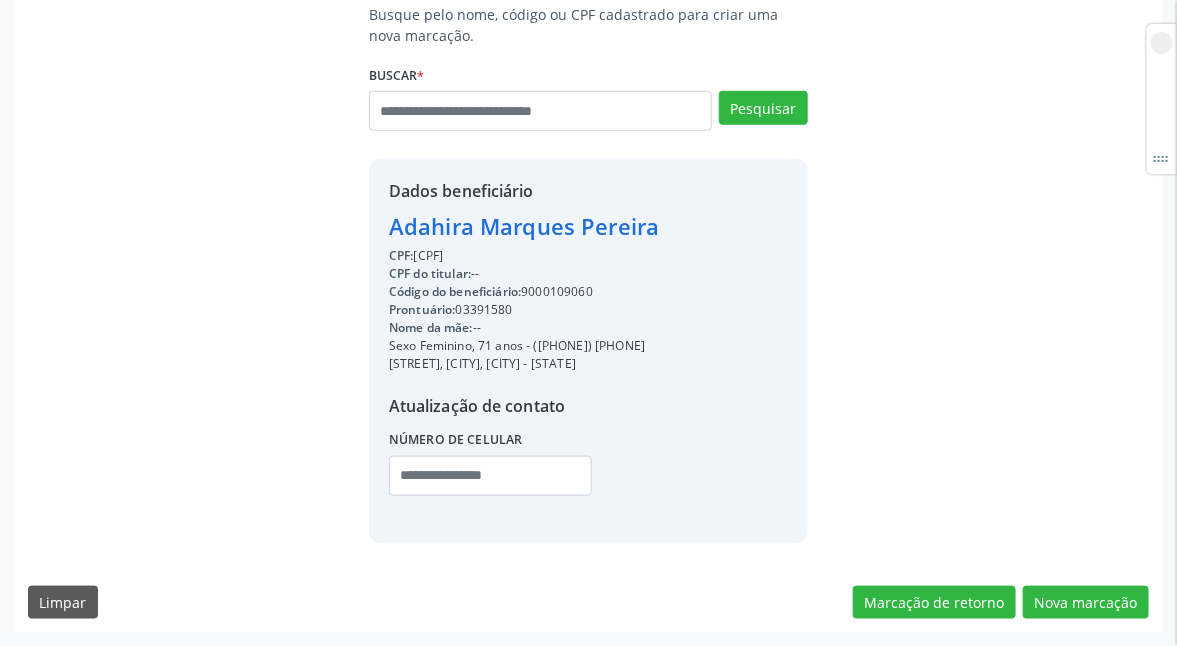 scroll, scrollTop: 249, scrollLeft: 0, axis: vertical 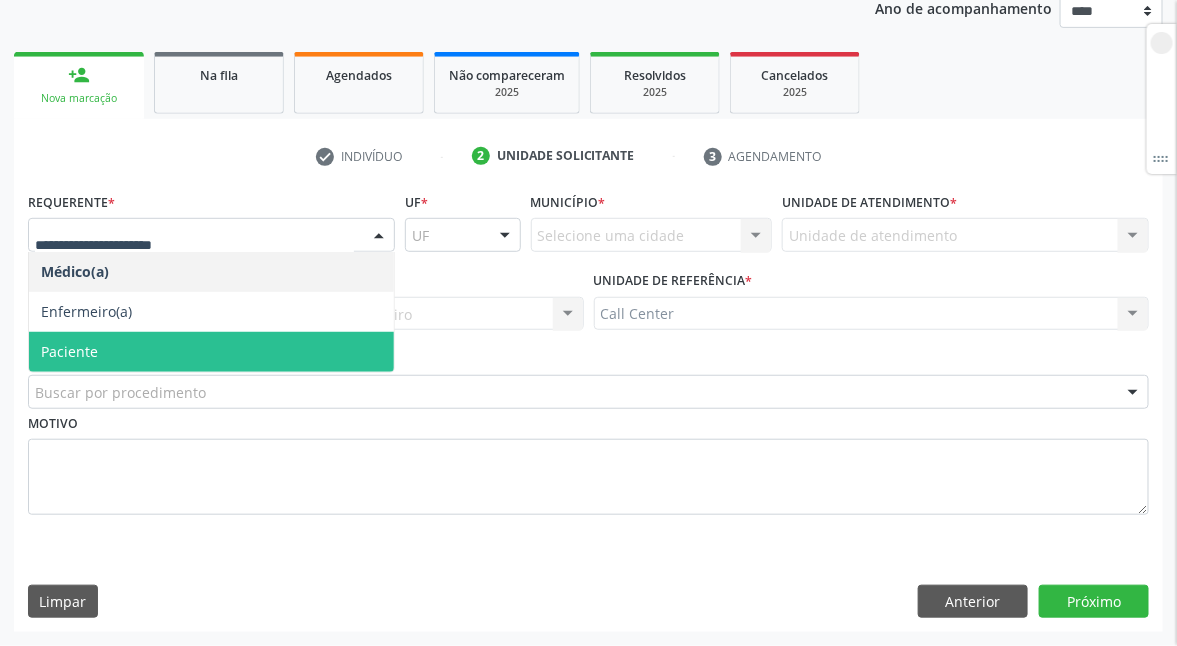 click on "Paciente" at bounding box center (211, 352) 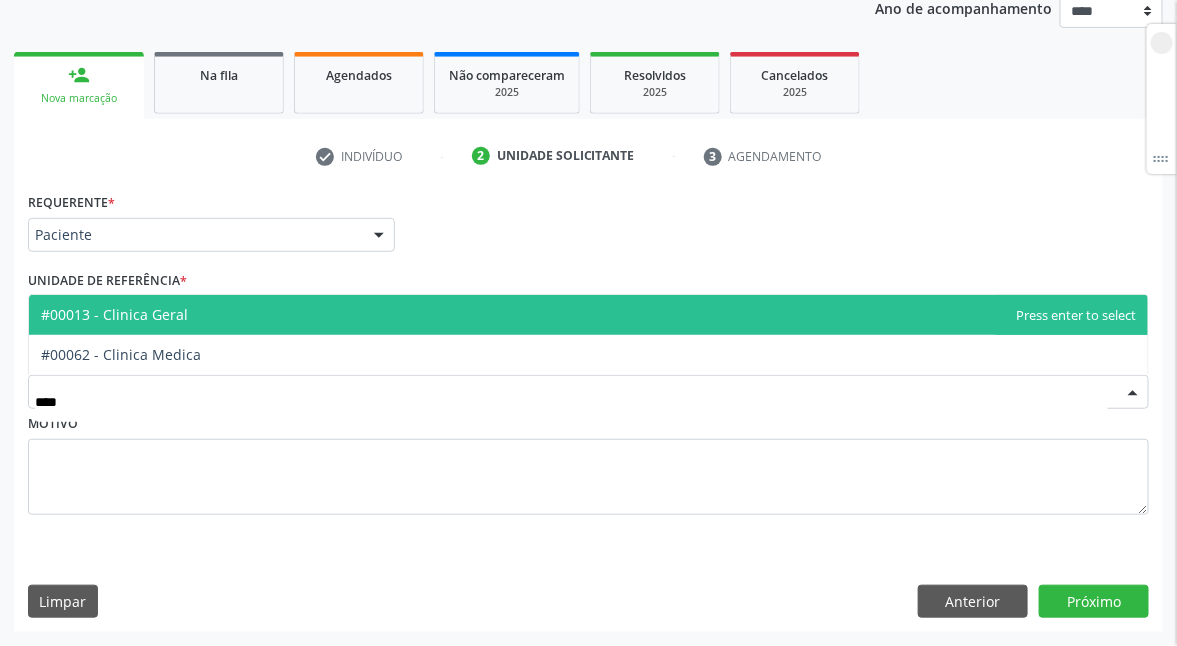 type on "*****" 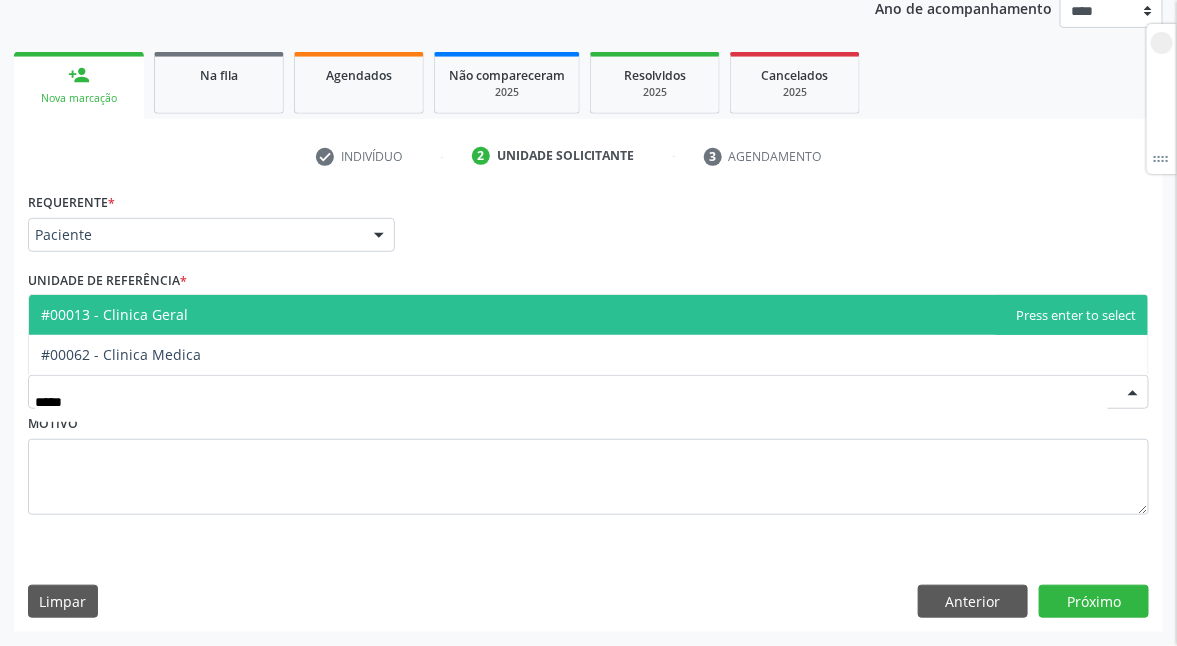 click on "#00013 - Clinica Geral" at bounding box center [588, 315] 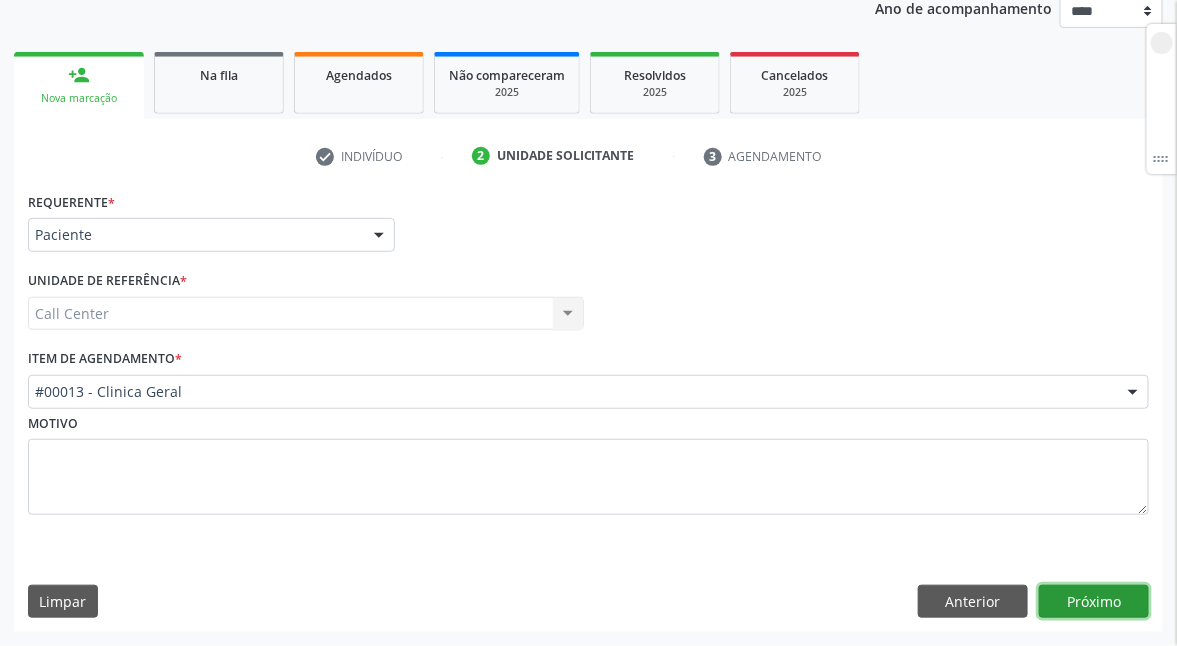 click on "Próximo" at bounding box center (1094, 602) 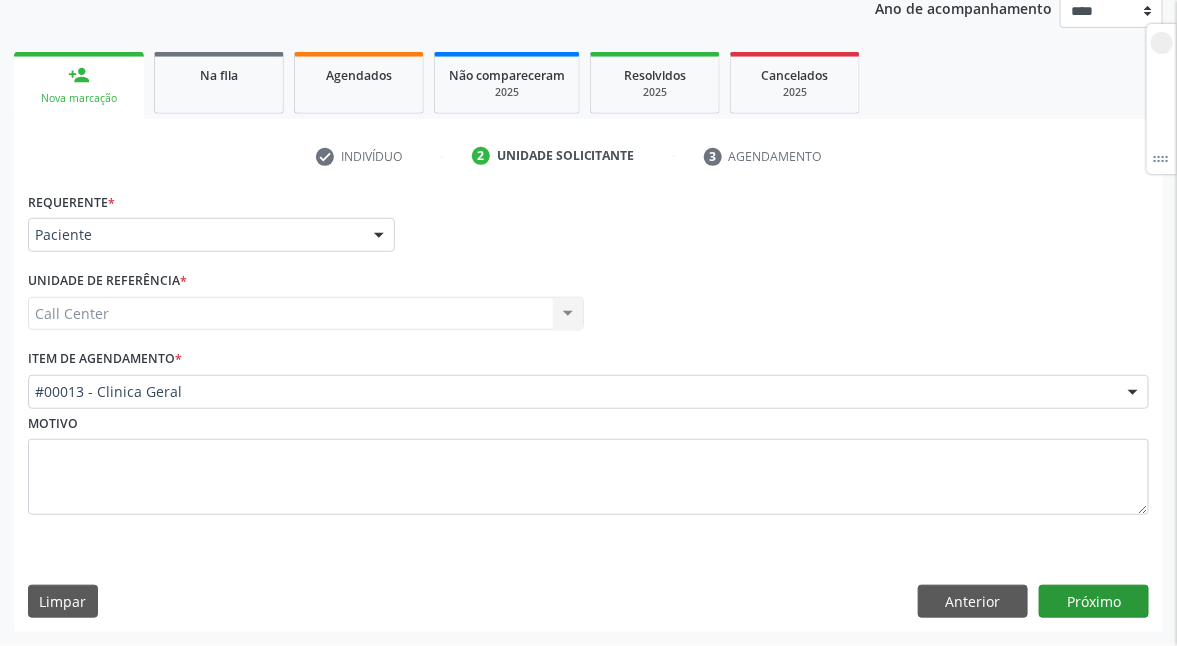 scroll, scrollTop: 225, scrollLeft: 0, axis: vertical 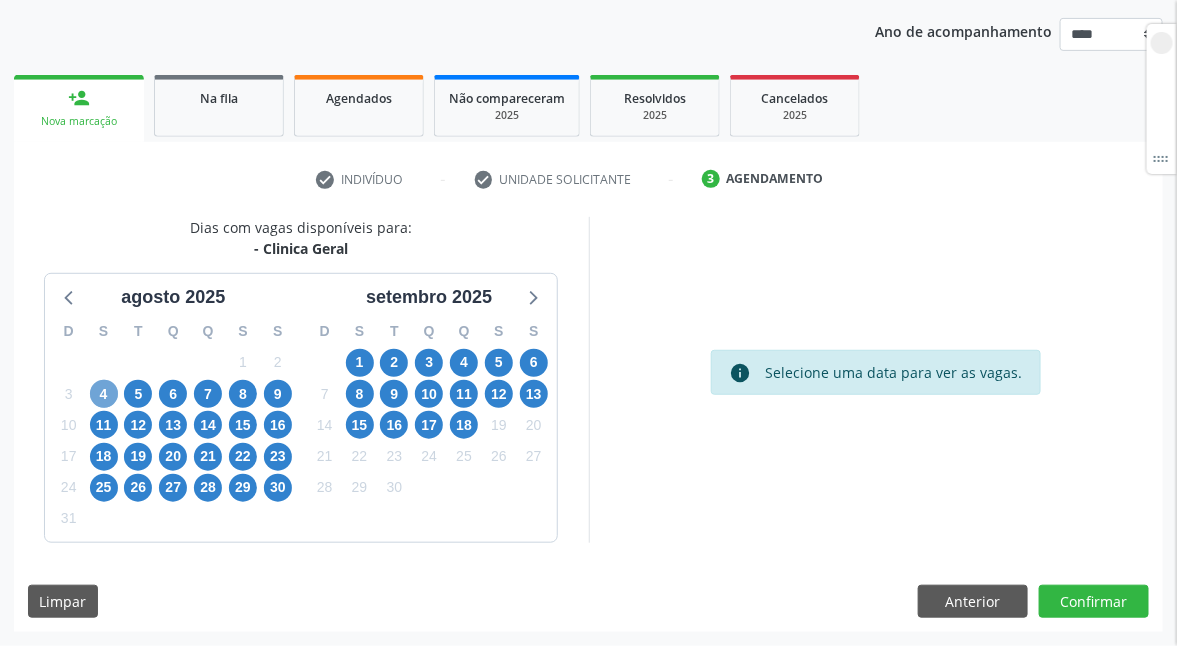 click on "4" at bounding box center [104, 394] 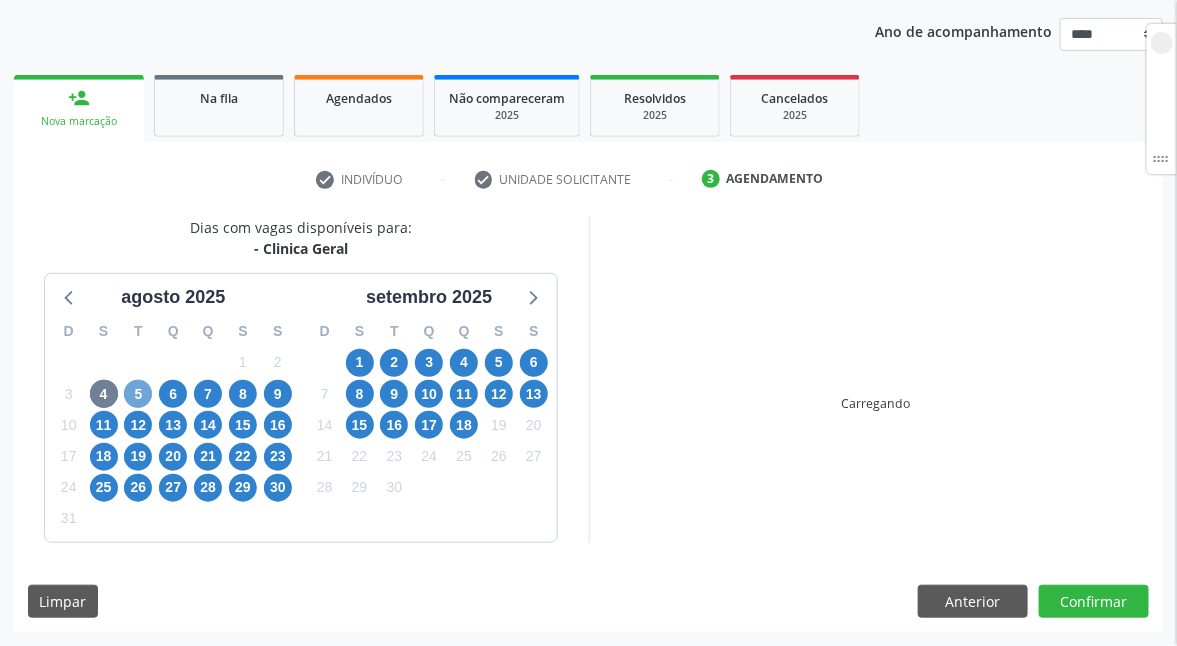 click on "5" at bounding box center [138, 394] 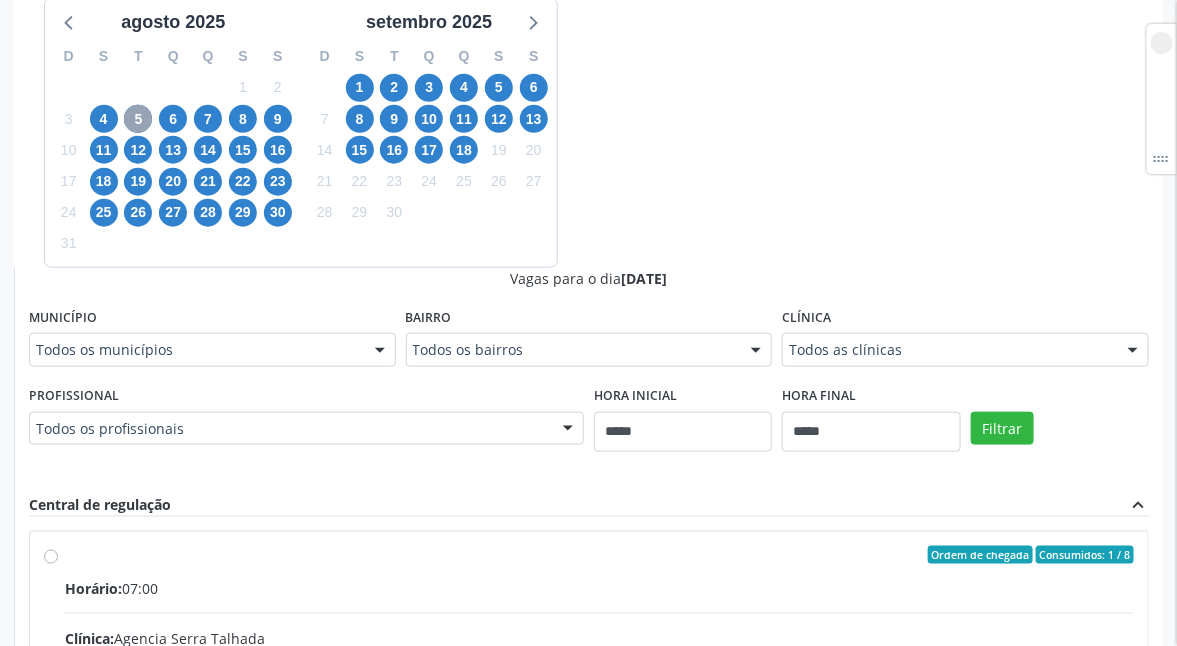scroll, scrollTop: 525, scrollLeft: 0, axis: vertical 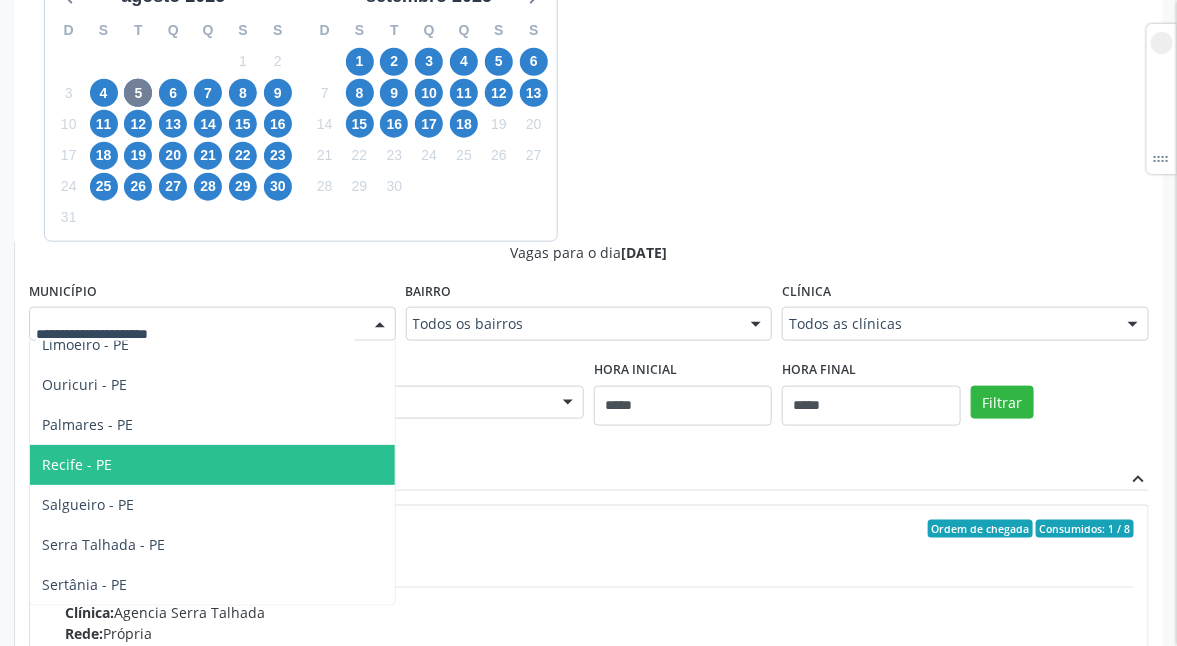 click on "Recife - PE" at bounding box center (77, 464) 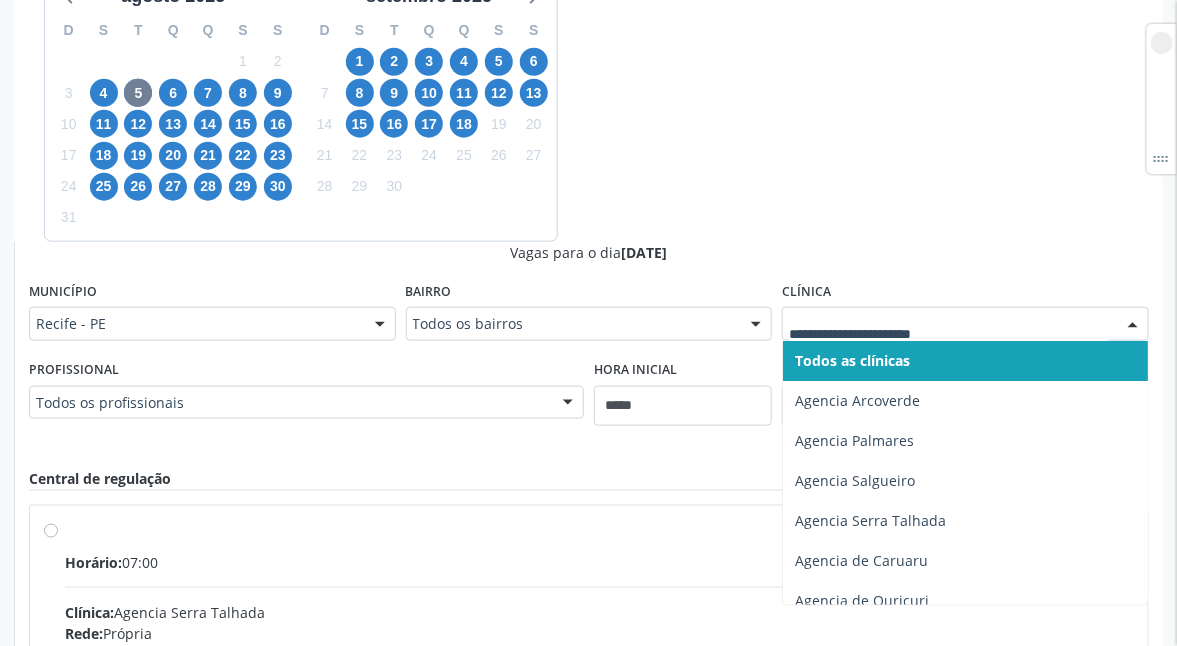 click at bounding box center (965, 324) 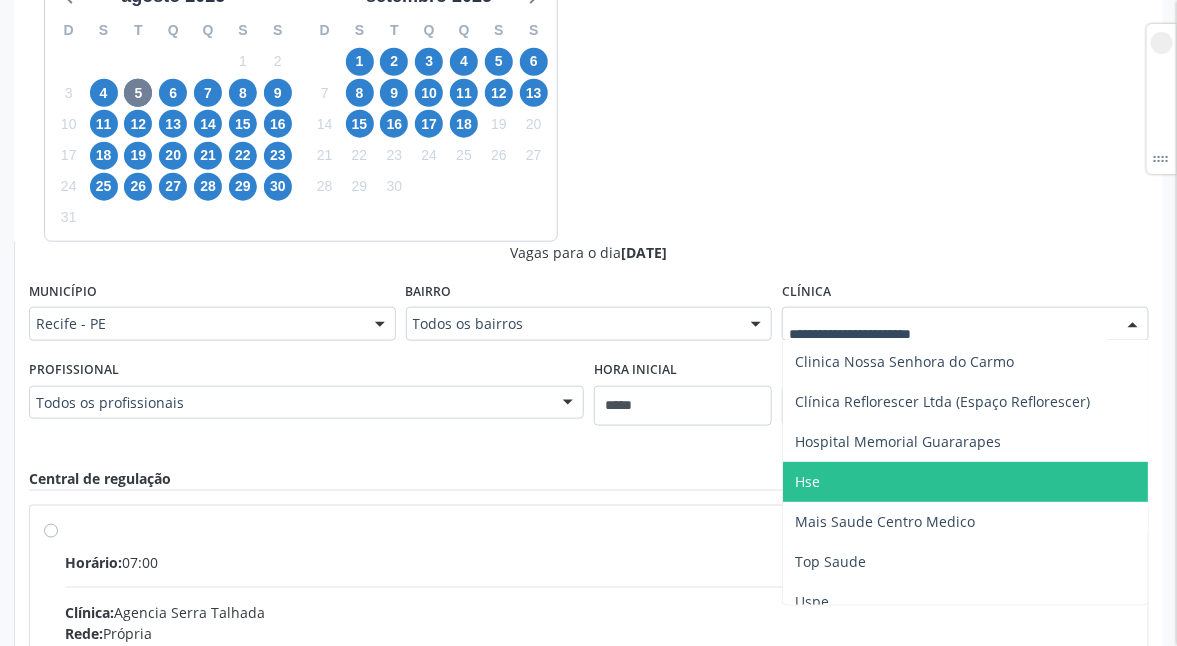 scroll, scrollTop: 337, scrollLeft: 0, axis: vertical 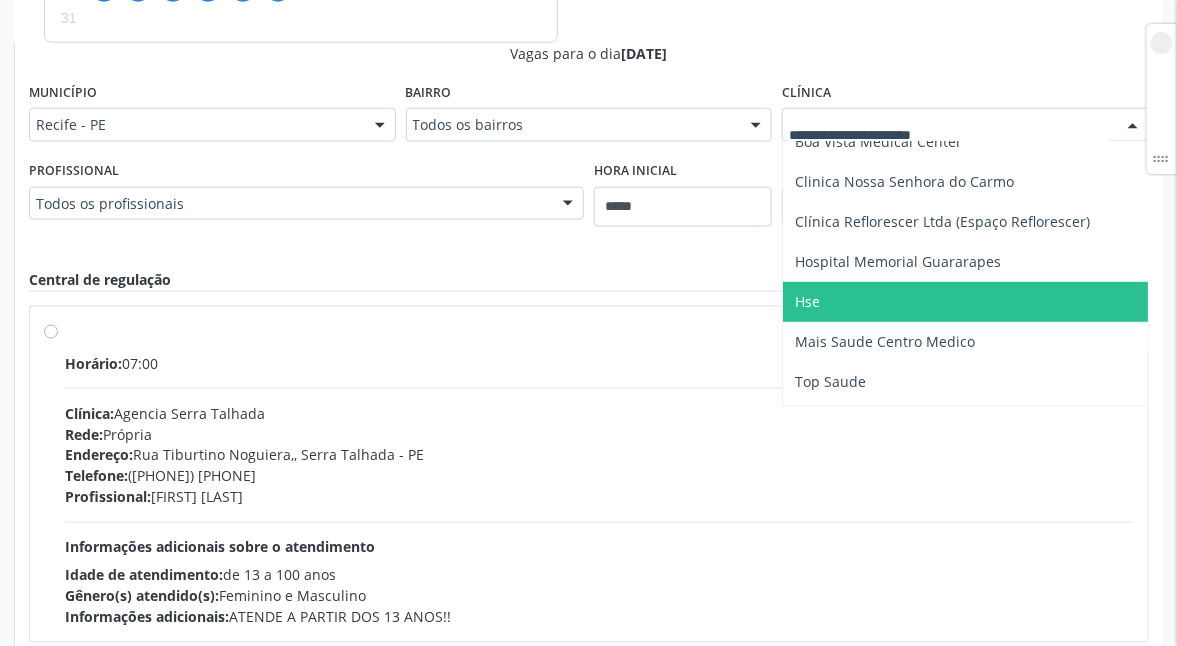 click on "Hse" at bounding box center [965, 302] 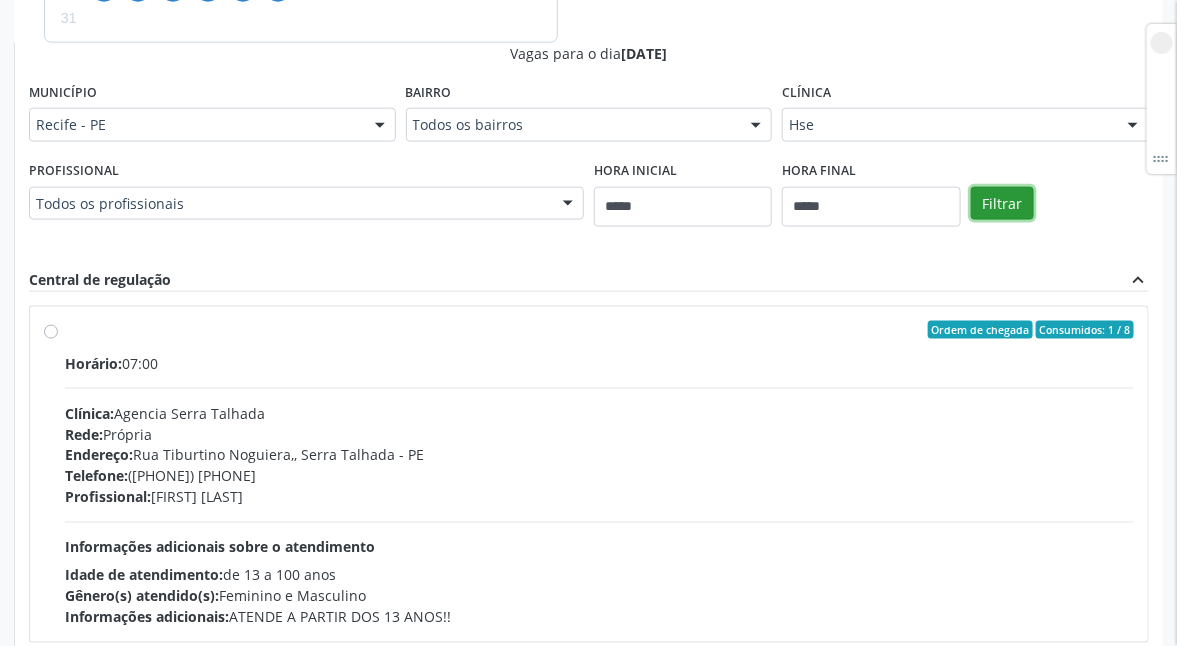click on "Filtrar" at bounding box center [1002, 204] 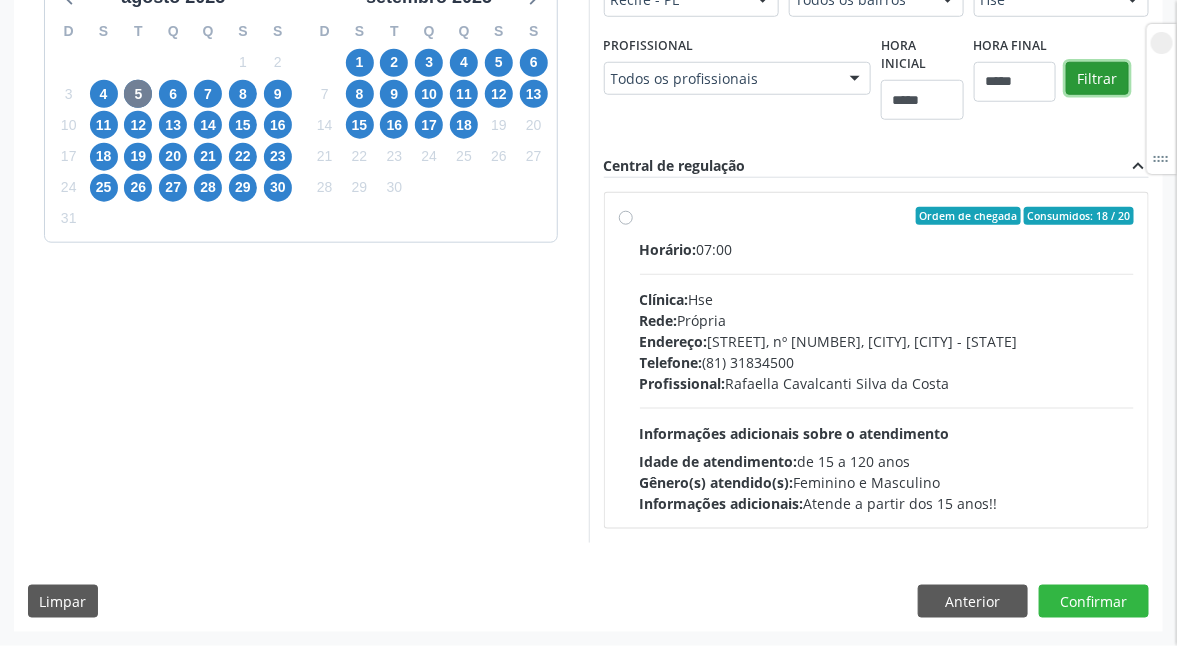 scroll, scrollTop: 516, scrollLeft: 0, axis: vertical 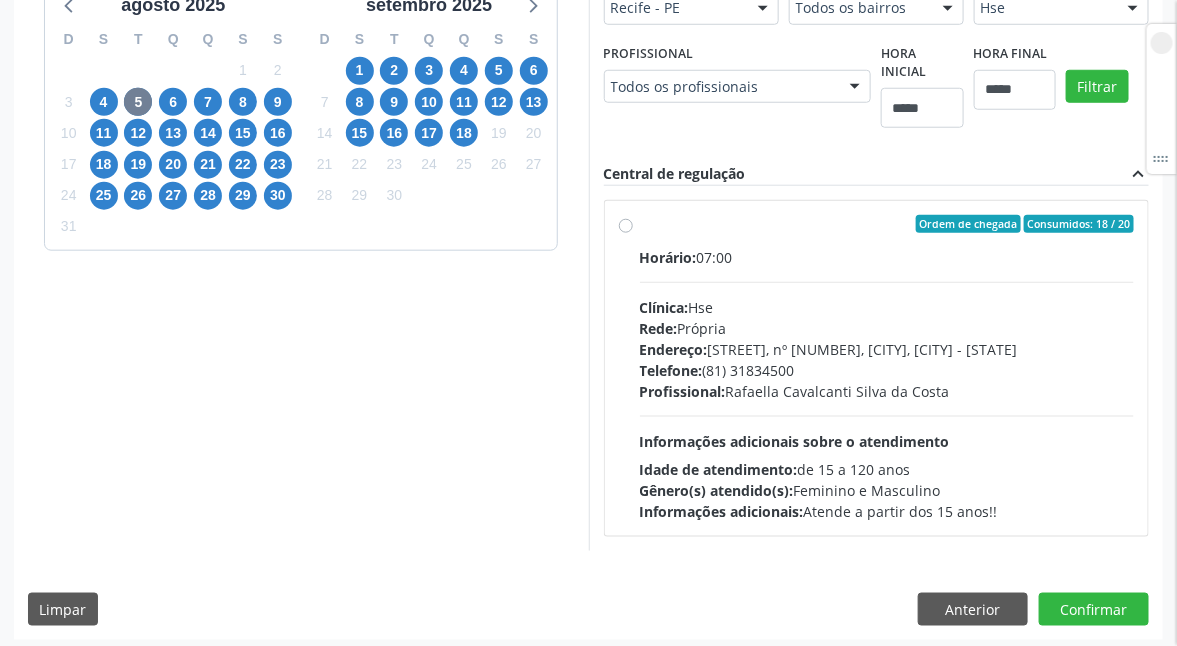 click on "Ordem de chegada
Consumidos: 18 / 20
Horário:   07:00
Clínica:  Hse
Rede:
Própria
Endereço:   Av Rosa e Silva, nº 36, Espinheiro, Recife - PE
Telefone:   (81) 31834500
Profissional:
Rafaella Cavalcanti Silva da Costa
Informações adicionais sobre o atendimento
Idade de atendimento:
de 15 a 120 anos
Gênero(s) atendido(s):
Feminino e Masculino
Informações adicionais:
Atende a partir dos 15 anos!!" at bounding box center [887, 368] 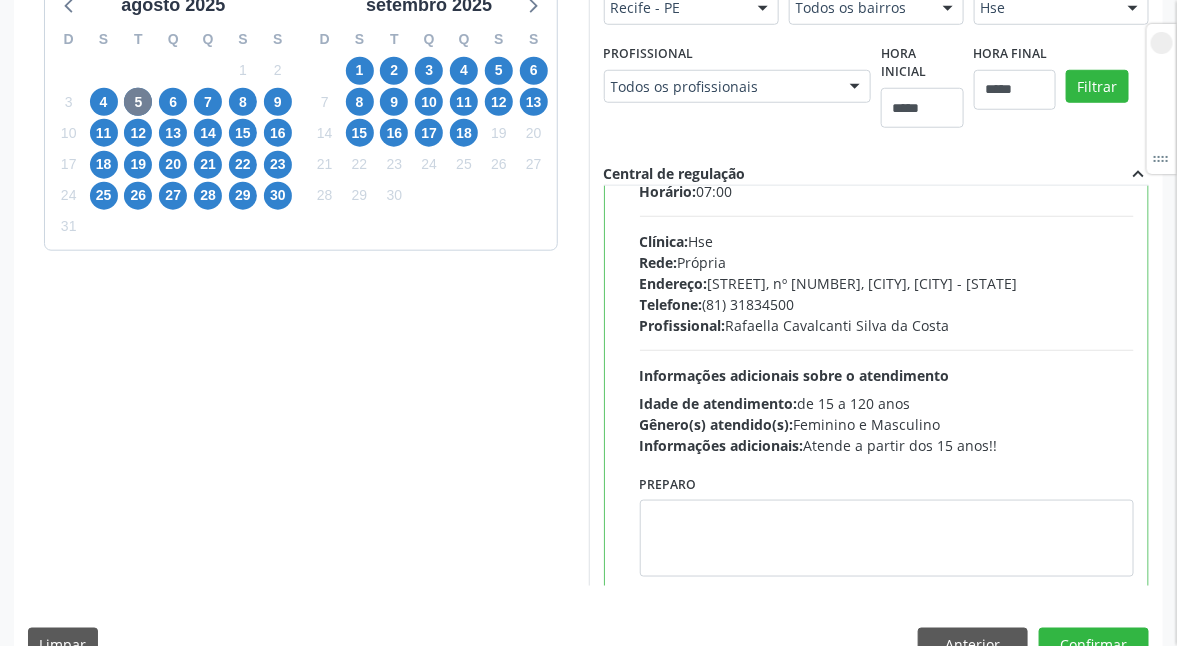 scroll, scrollTop: 102, scrollLeft: 0, axis: vertical 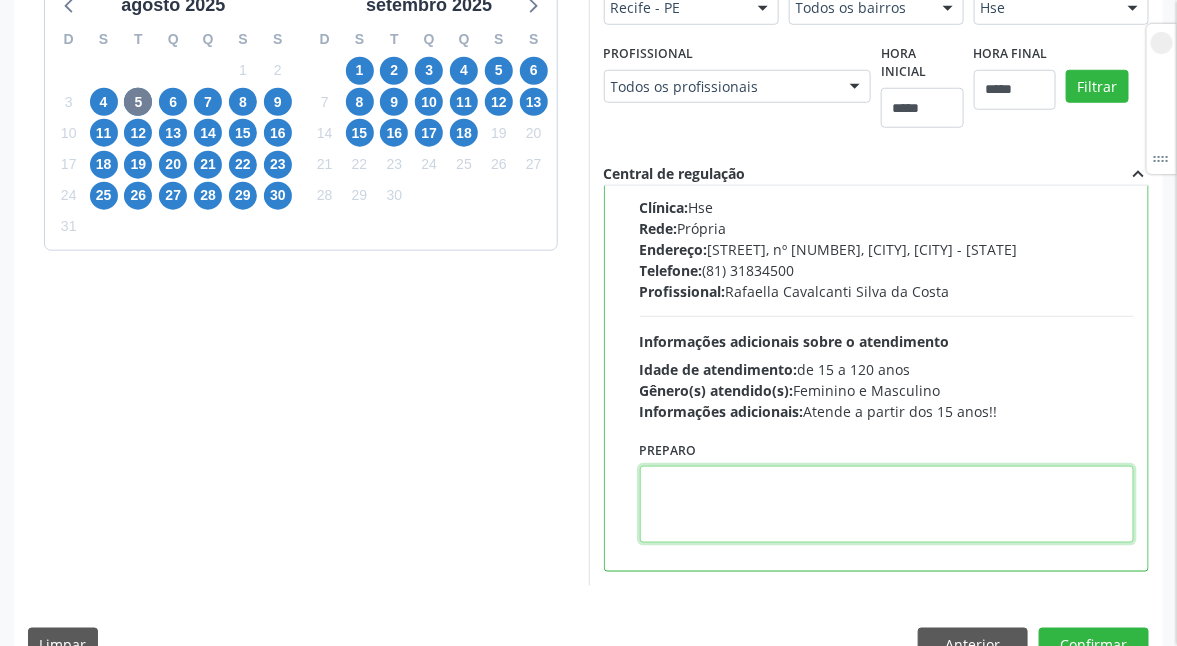 click at bounding box center [887, 504] 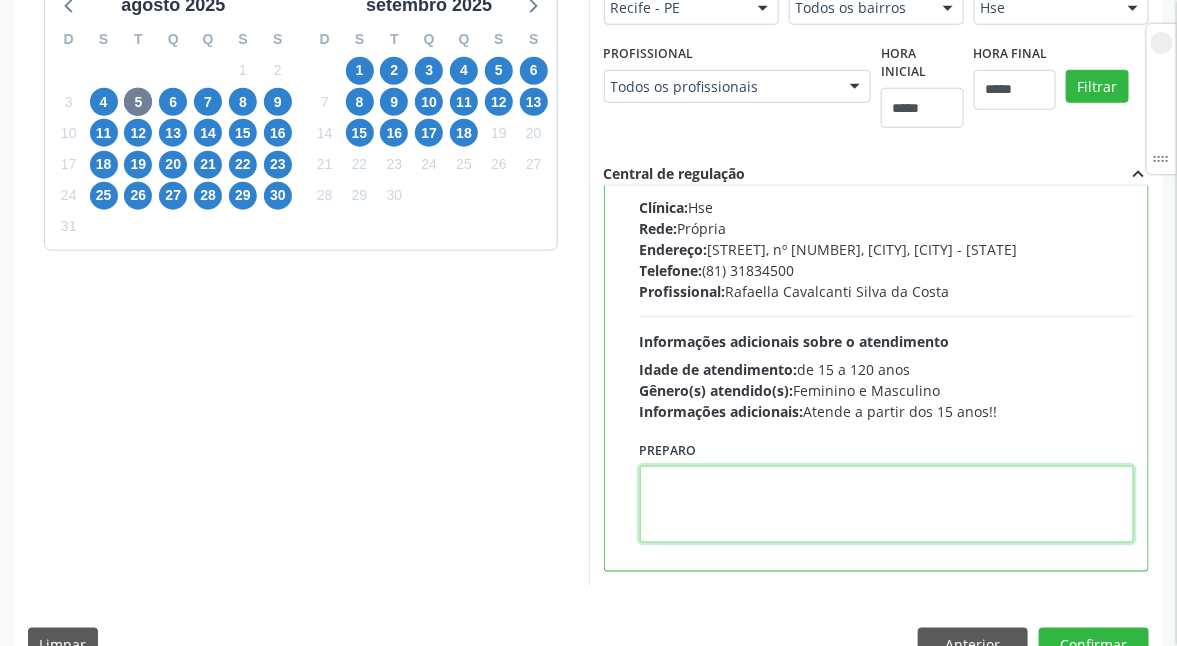 scroll, scrollTop: 0, scrollLeft: 0, axis: both 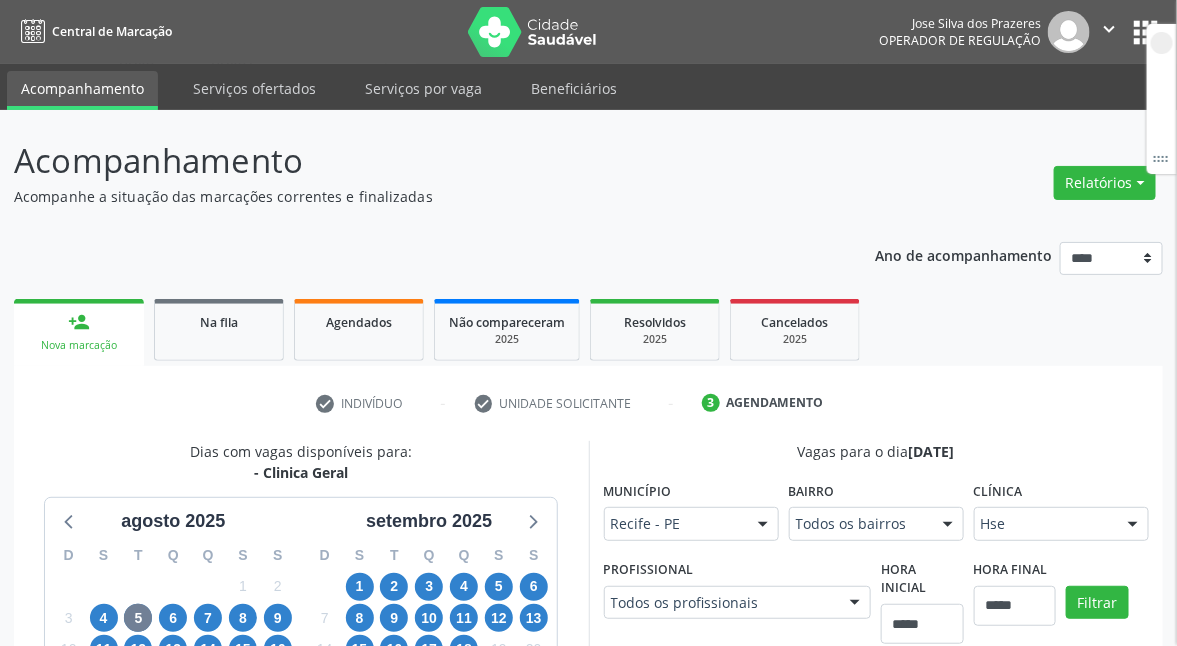 click on "Acompanhamento" at bounding box center [82, 90] 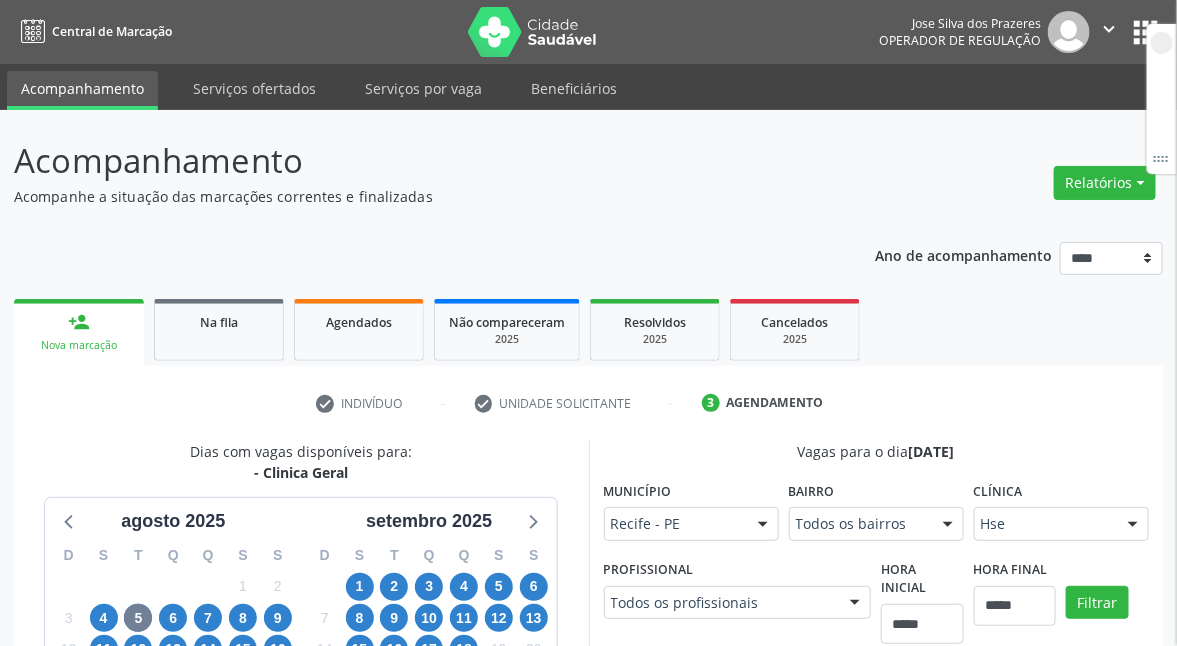 click at bounding box center (1069, 32) 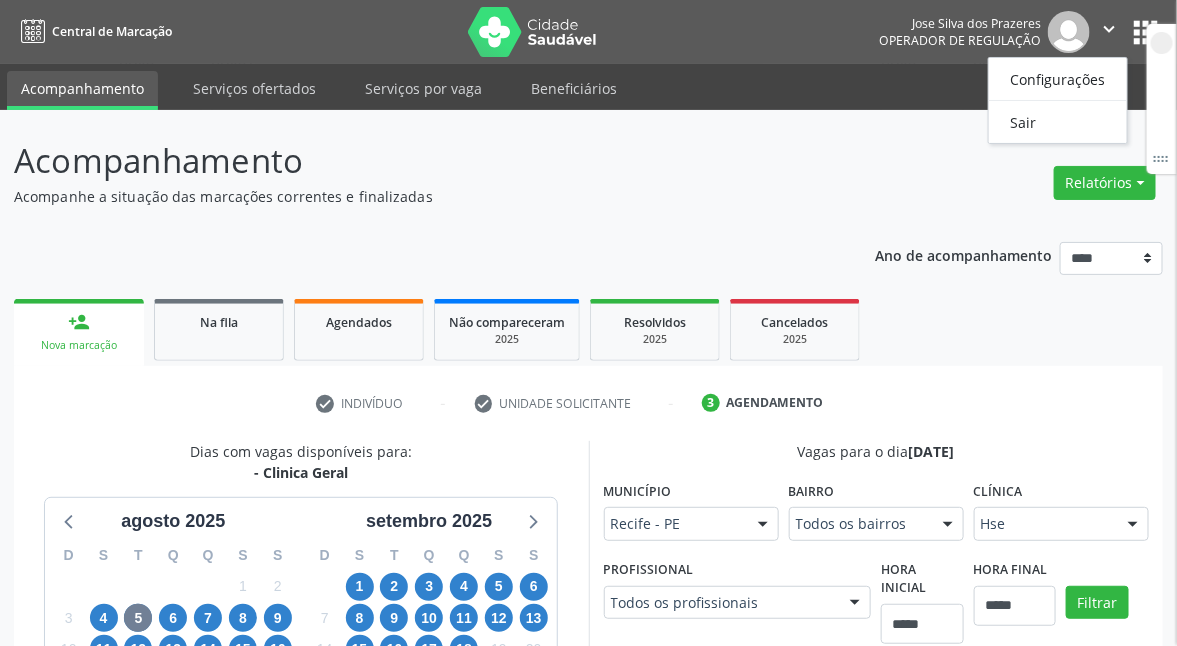 click on "Configurações
Sair" at bounding box center [1058, 100] 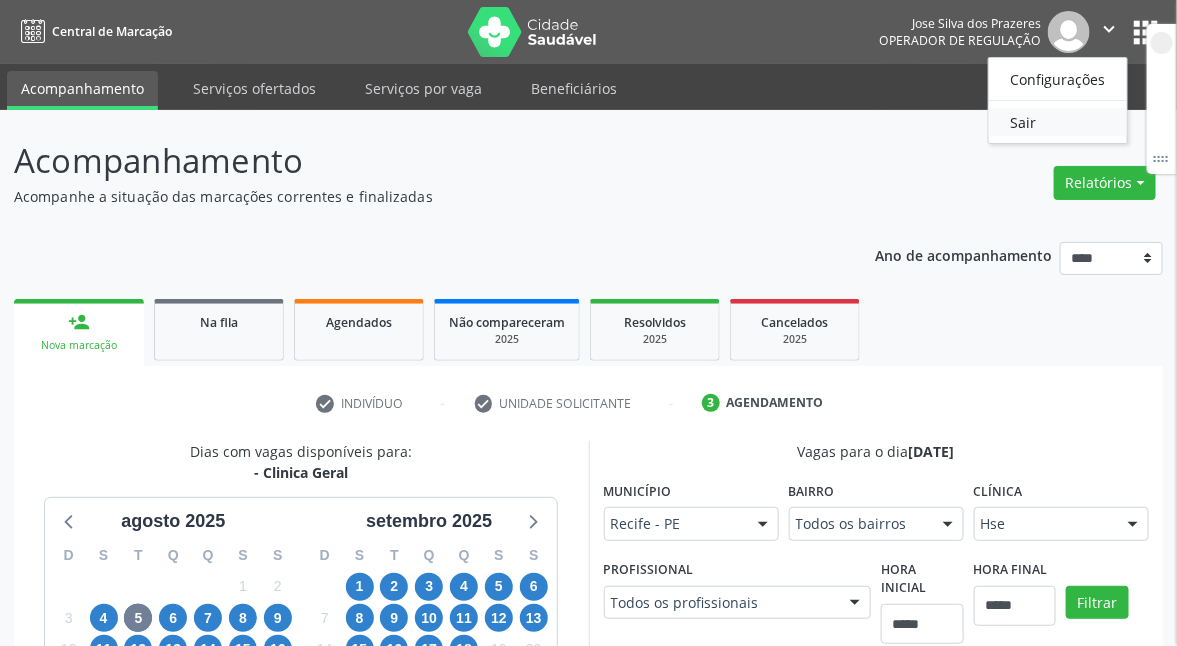 click on "Sair" at bounding box center (1058, 122) 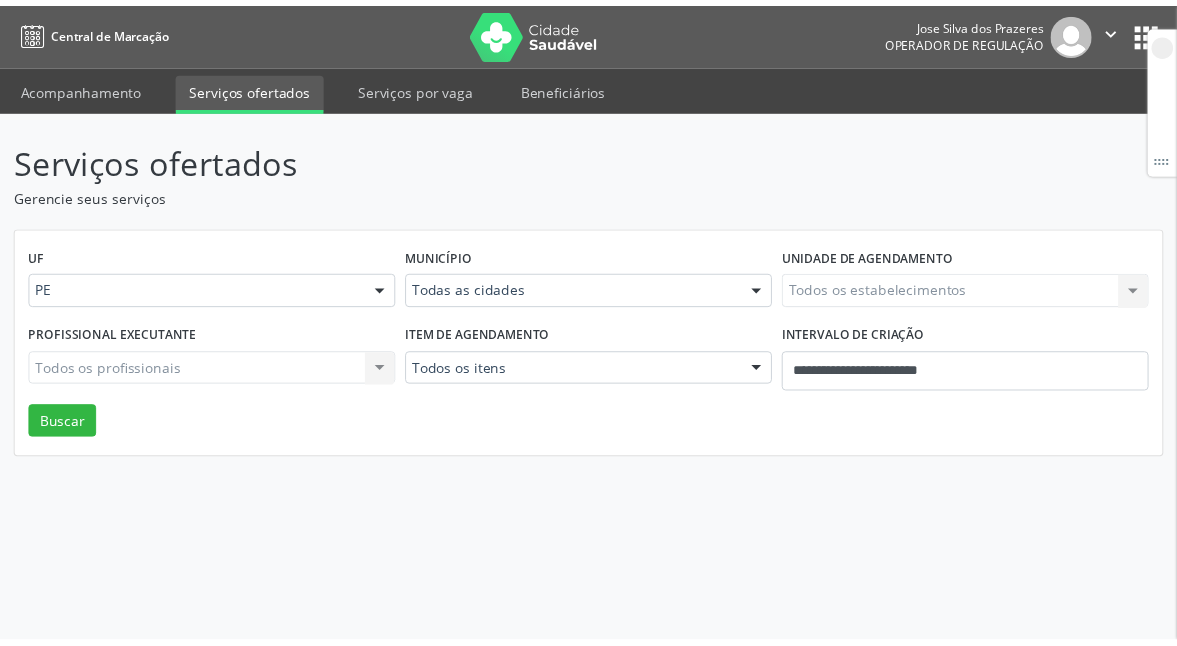 scroll, scrollTop: 0, scrollLeft: 0, axis: both 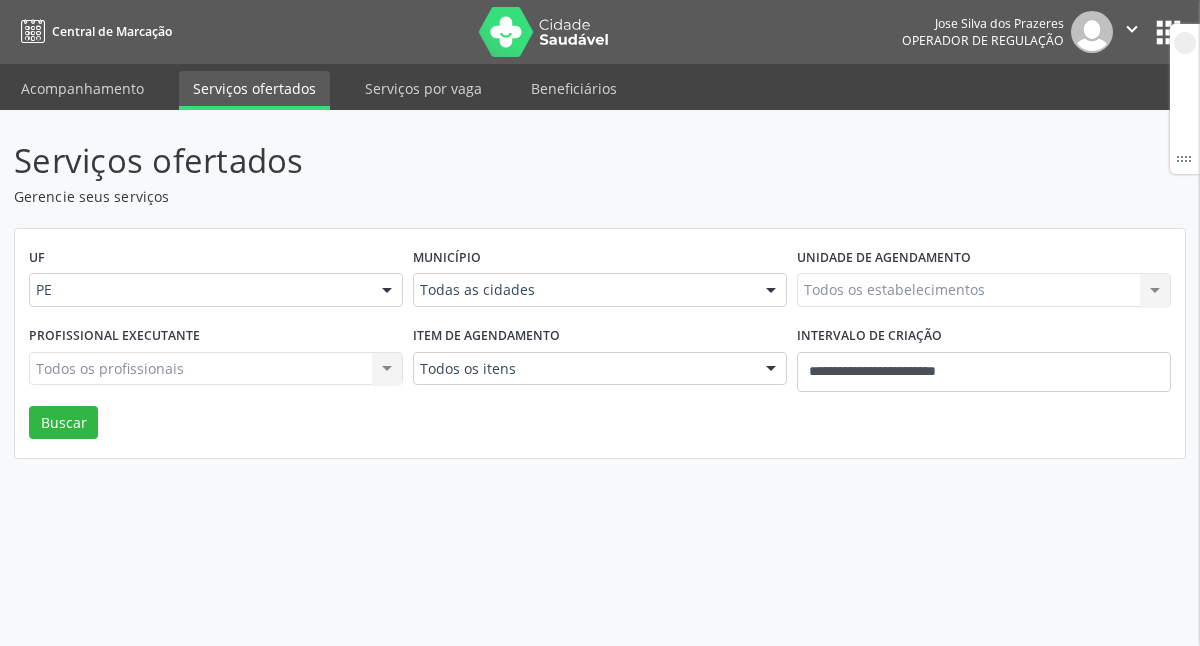 click on "Serviços ofertados
Gerencie seus serviços
UF
PE         PE
Nenhum resultado encontrado para: "   "
Não há nenhuma opção para ser exibida.
Município
Todas as cidades         Todas as cidades   Abreu e Lima   Afogados da Ingazeira   Araripina   Arcoverde   Barreiros   Bezerros   Cabo de Santo Agostinho   Camaragibe   Carpina   Caruaru   Escada   Garanhuns   Goiana   Jaboatão dos Guararapes   Limoeiro   Olinda   Ouricuri   Palmares   Paulista   Pesqueira   Petrolândia   Petrolina   Recife   Salgueiro   São José do Belmonte   São José do Egito   Serra Talhada   Sertânia   Solidão   Surubim   Tabira   Triunfo   Vitória de Santo Antão
Nenhum resultado encontrado para: "   "
Não há nenhuma opção para ser exibida.
Unidade de agendamento
Todos os estabelecimentos         Todos os estabelecimentos
Nenhum resultado encontrado para: "   "" at bounding box center [600, 378] 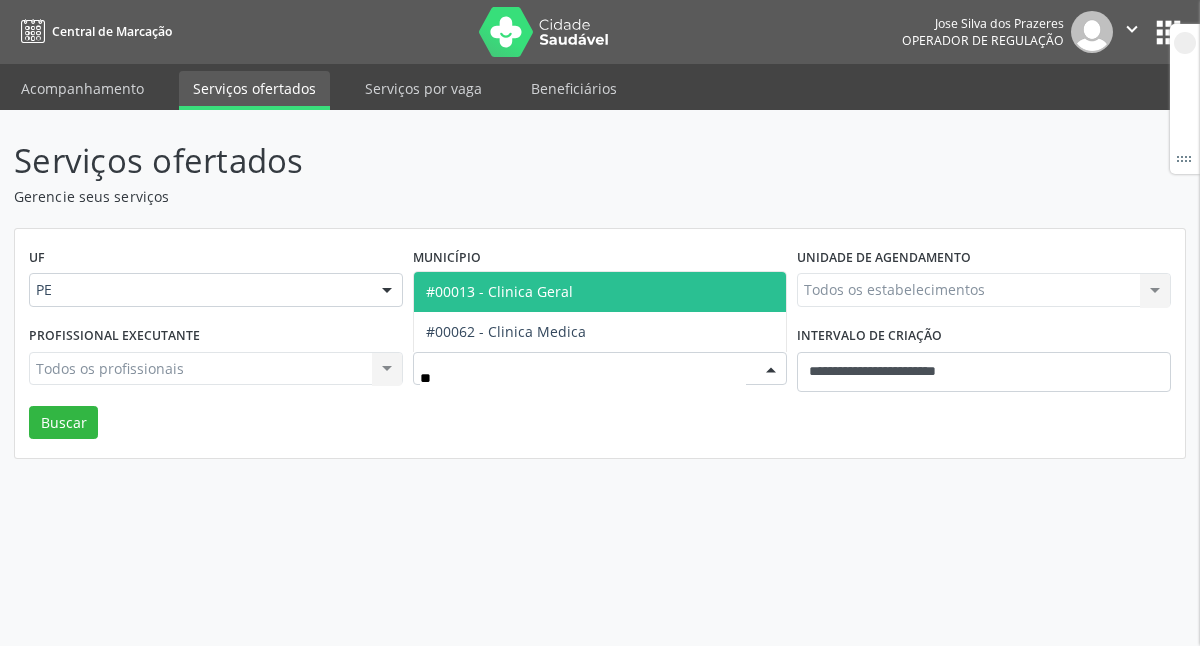 type on "*" 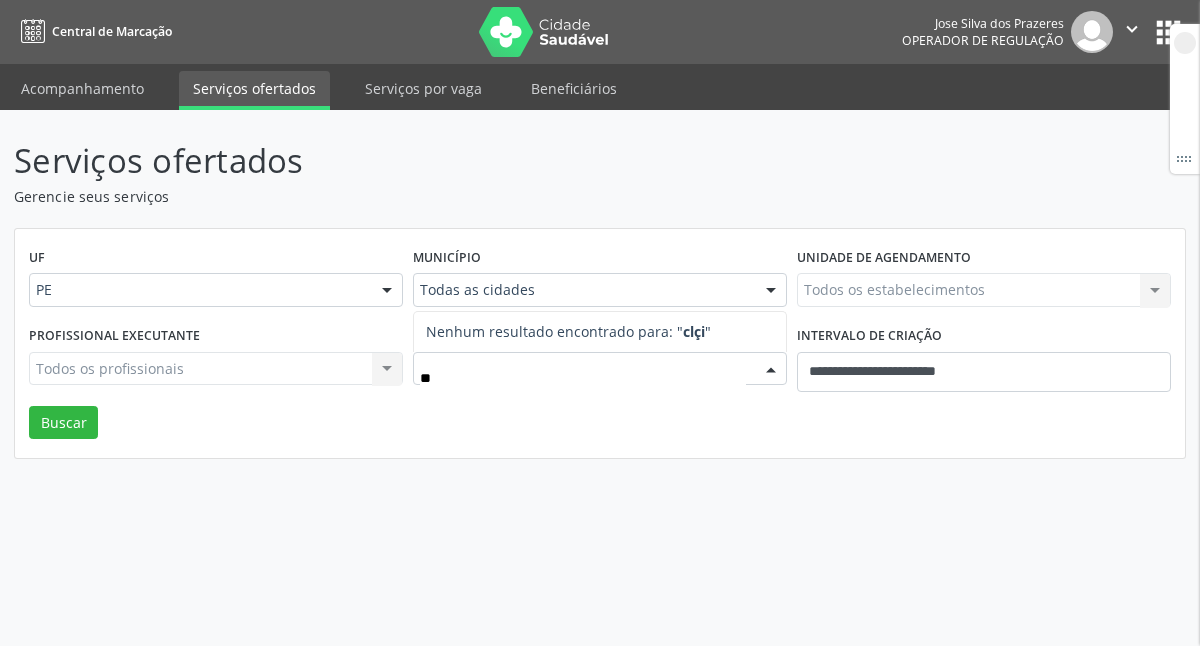 type on "*" 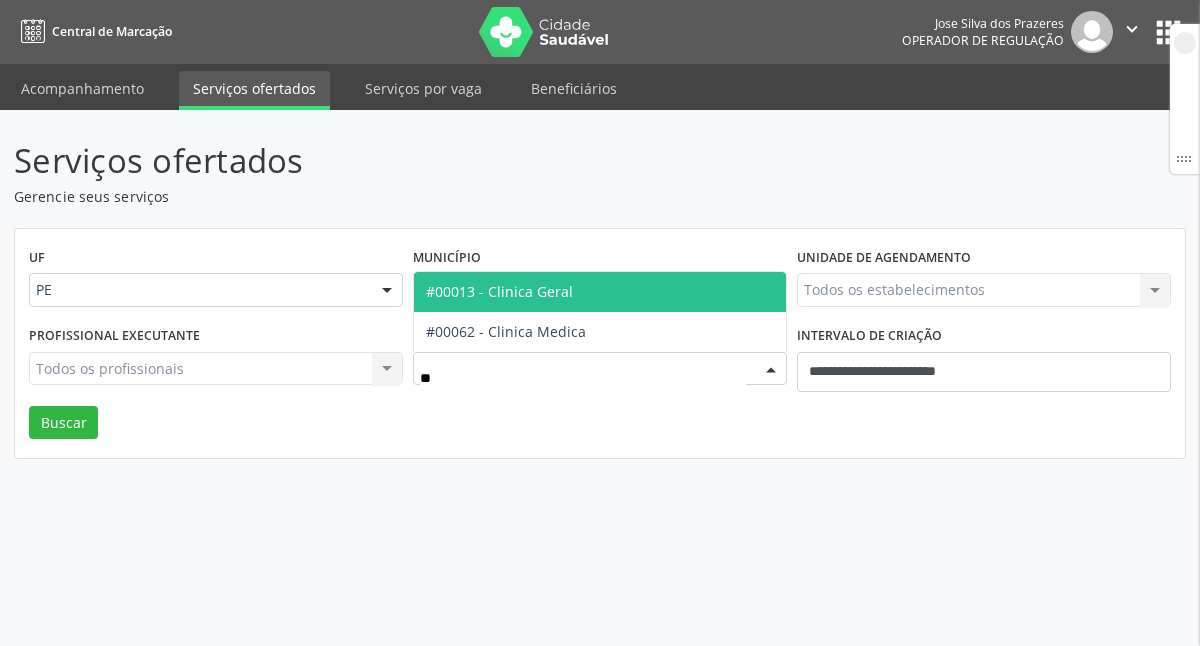type on "***" 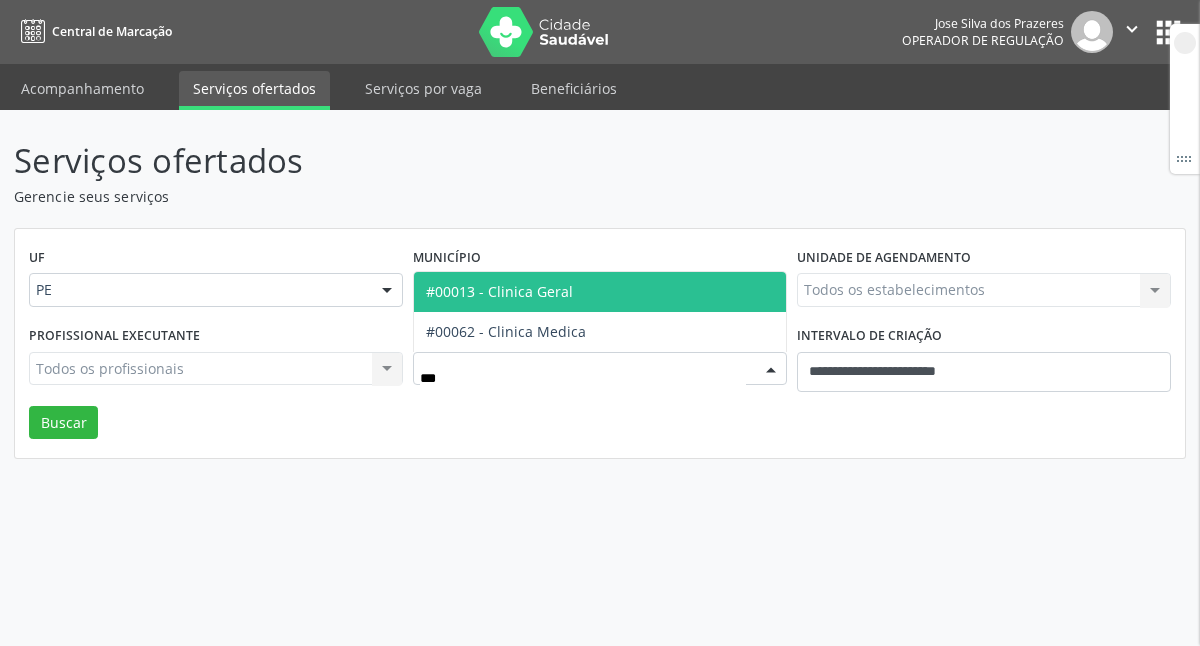 click on "#00013 - Clinica Geral" at bounding box center [499, 291] 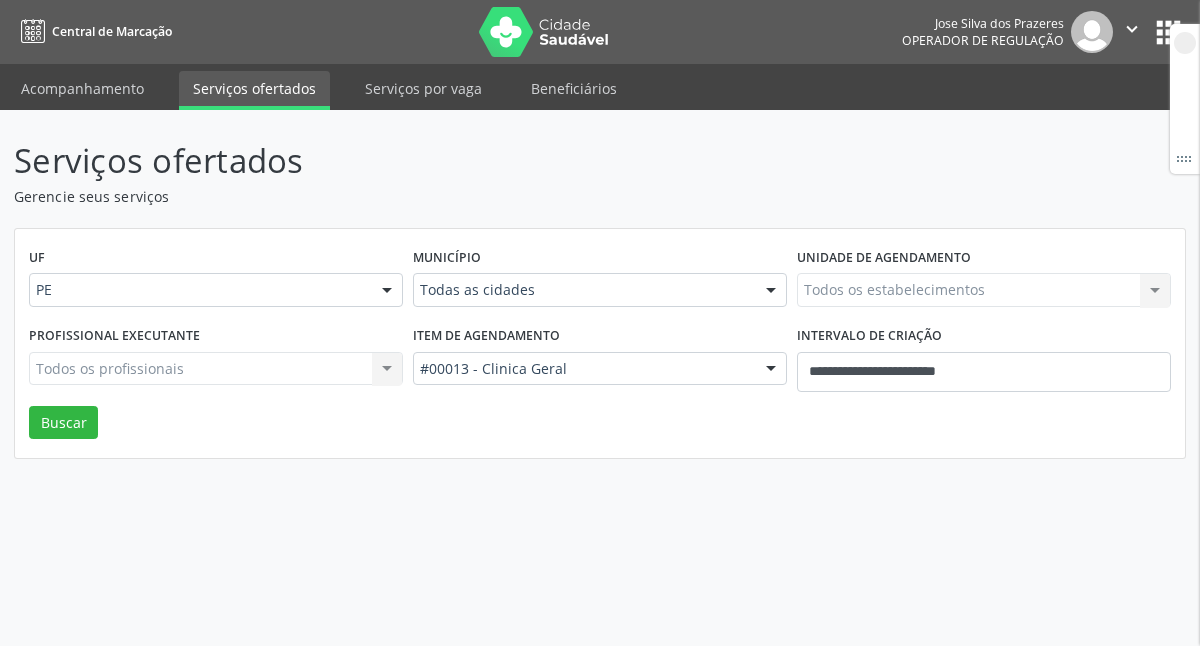 click on "Serviços ofertados
Gerencie seus serviços
UF
PE         PE
Nenhum resultado encontrado para: "   "
Não há nenhuma opção para ser exibida.
Município
Todas as cidades         Todas as cidades   Abreu e Lima   Afogados da Ingazeira   Araripina   Arcoverde   Barreiros   Bezerros   Cabo de Santo Agostinho   Camaragibe   Carpina   Caruaru   Escada   Garanhuns   Goiana   Jaboatão dos Guararapes   Limoeiro   Olinda   Ouricuri   Palmares   Paulista   Pesqueira   Petrolândia   Petrolina   Recife   Salgueiro   São José do Belmonte   São José do Egito   Serra Talhada   Sertânia   Solidão   Surubim   Tabira   Triunfo   Vitória de Santo Antão
Nenhum resultado encontrado para: "   "
Não há nenhuma opção para ser exibida.
Unidade de agendamento
Todos os estabelecimentos         Todos os estabelecimentos
Nenhum resultado encontrado para: "   "" at bounding box center (600, 378) 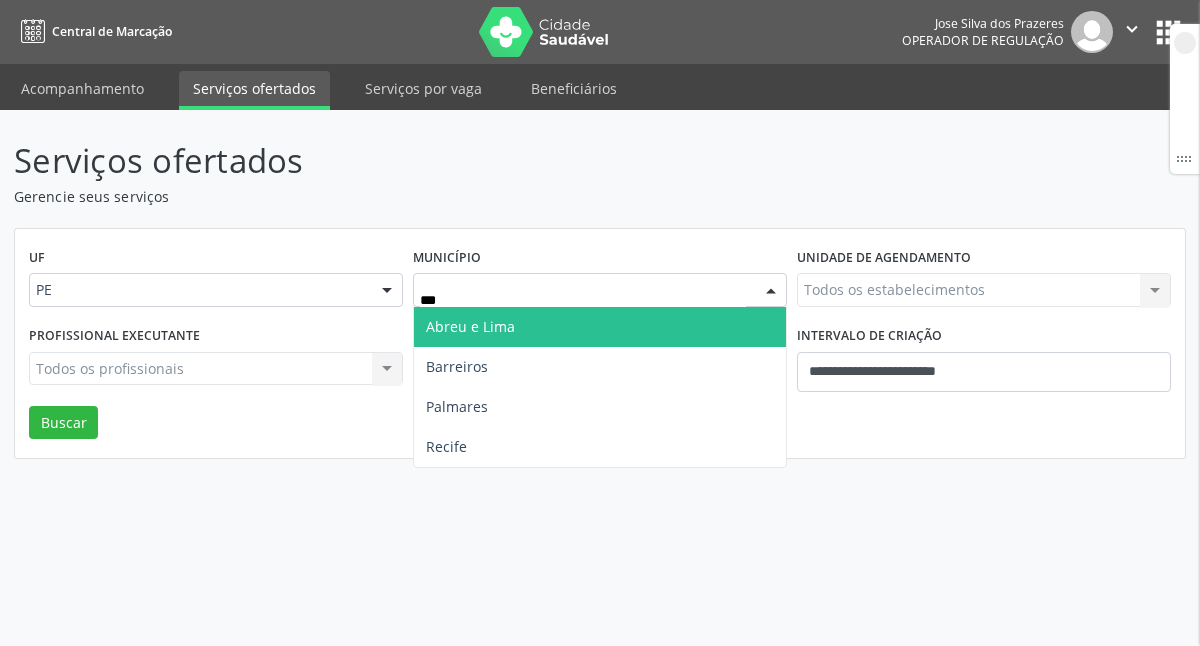 type on "****" 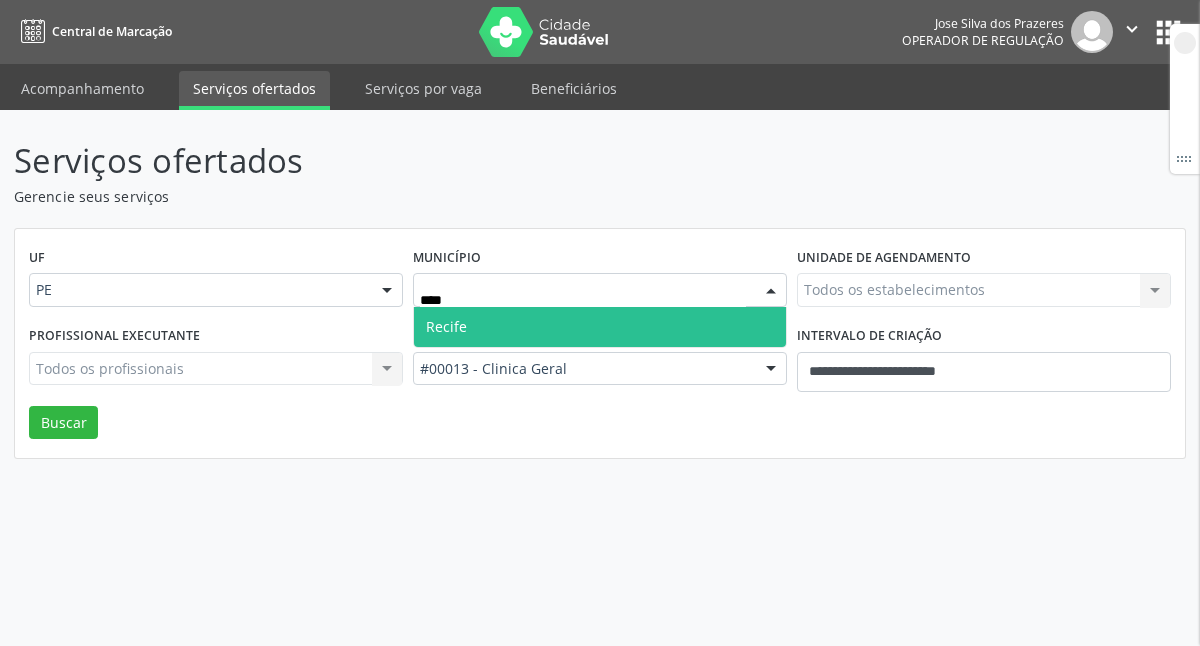 click on "Recife" at bounding box center (600, 327) 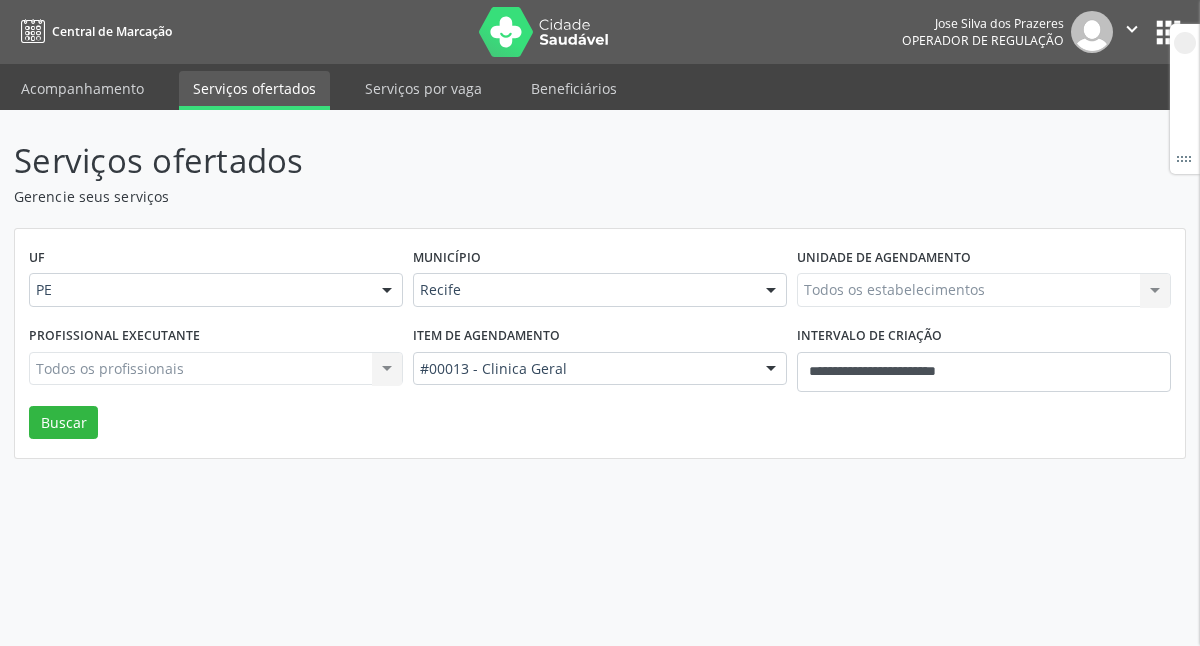 click on "Todos os estabelecimentos         Todos os estabelecimentos
Nenhum resultado encontrado para: "   "
Não há nenhuma opção para ser exibida." at bounding box center [984, 290] 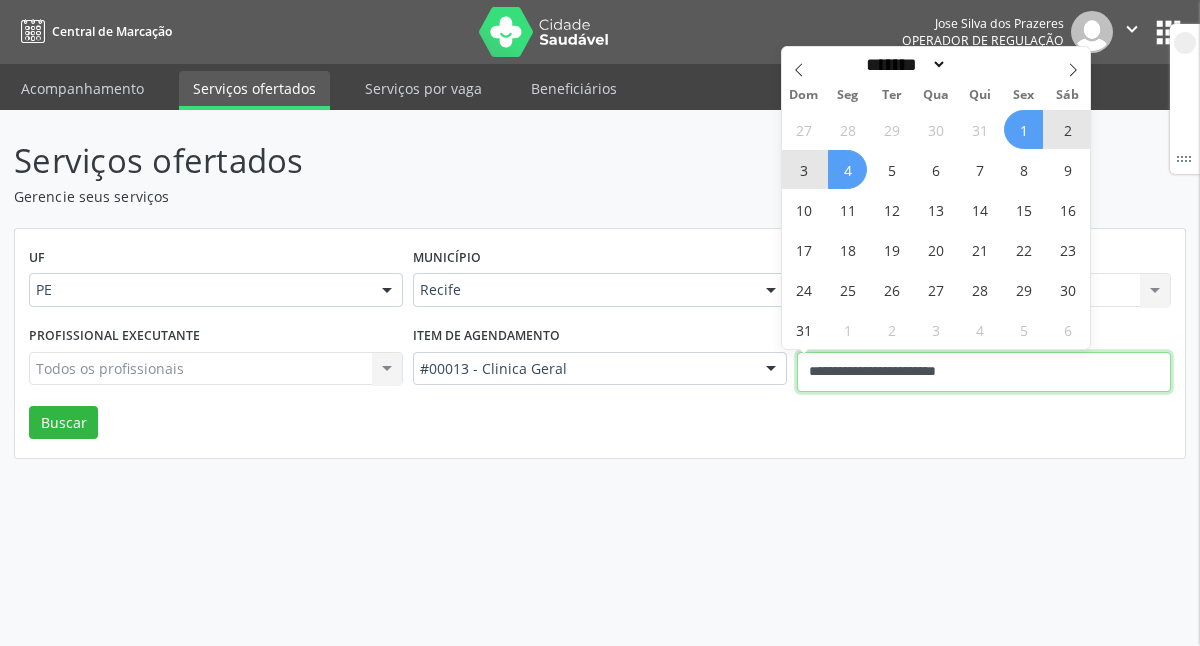 click on "**********" at bounding box center (984, 372) 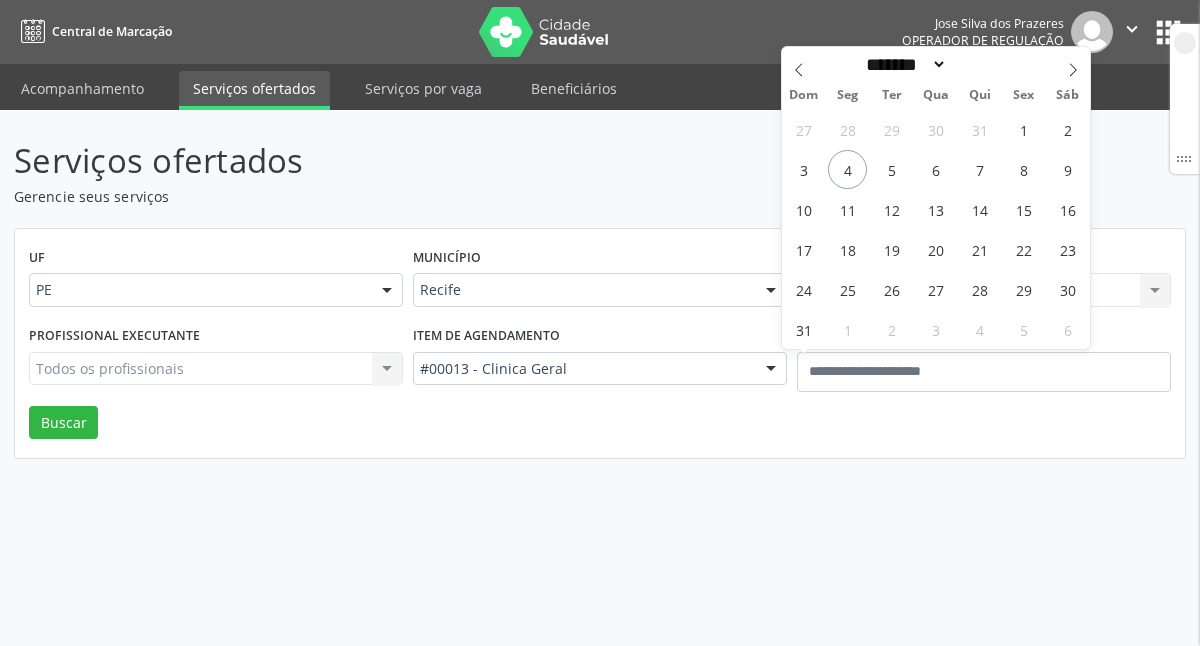drag, startPoint x: 820, startPoint y: 498, endPoint x: 804, endPoint y: 457, distance: 44.011364 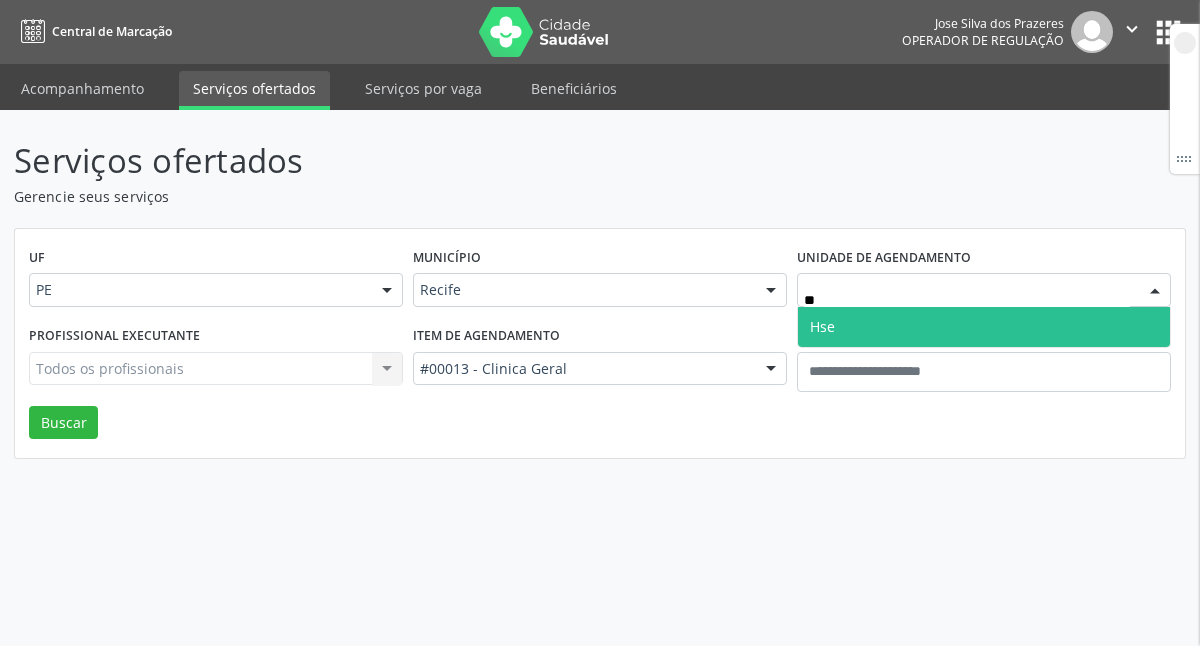 type on "***" 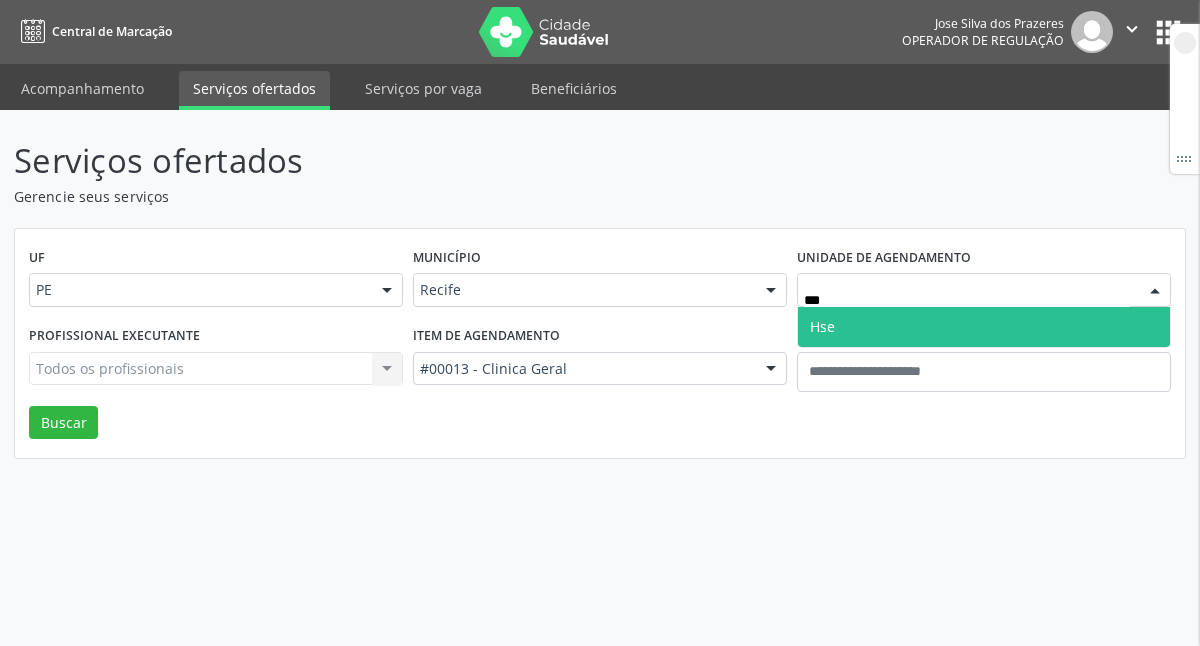 click on "Hse" at bounding box center [984, 327] 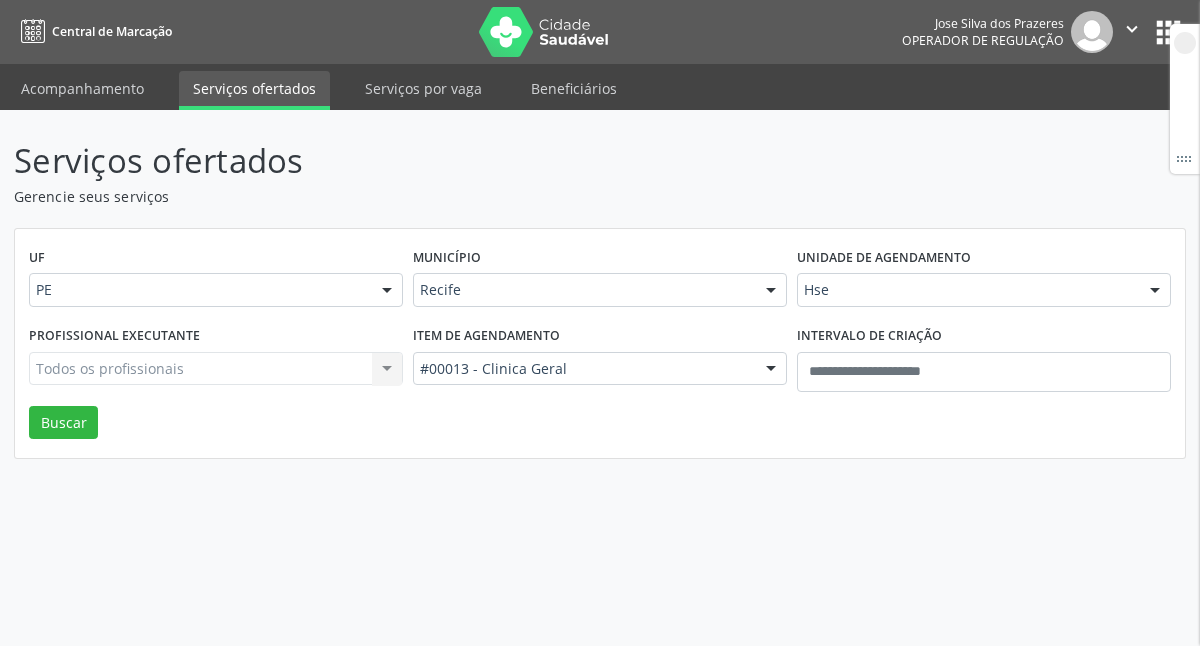 click on "Todos os profissionais         Todos os profissionais
Nenhum resultado encontrado para: "   "
Não há nenhuma opção para ser exibida." at bounding box center [216, 369] 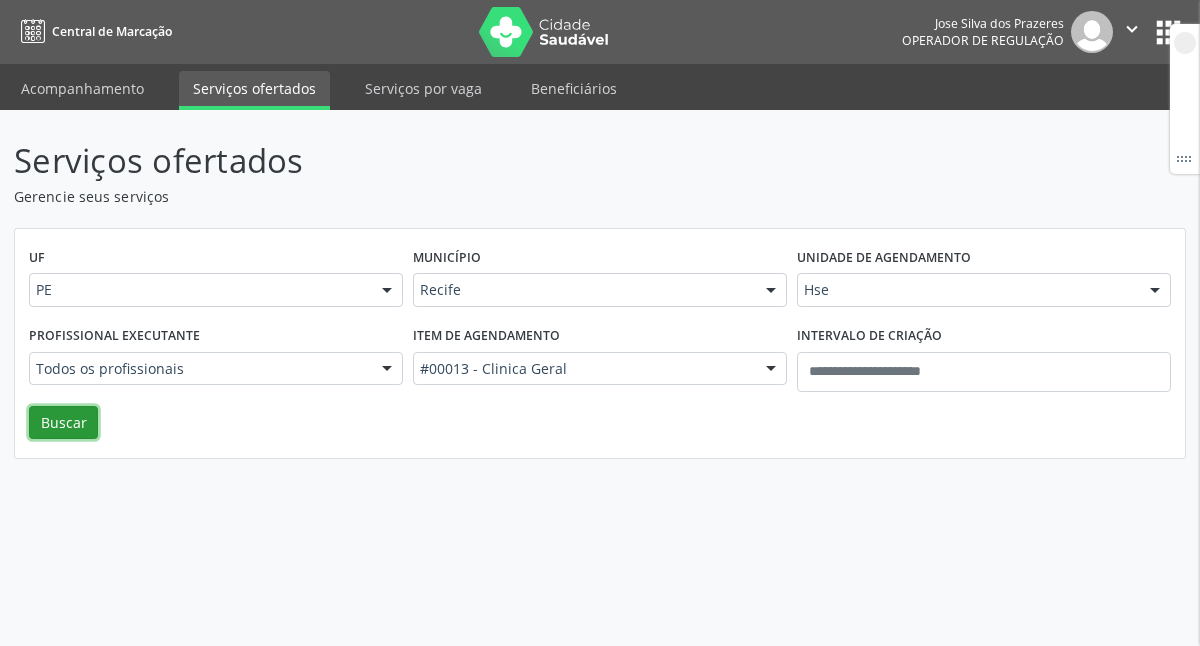 click on "Buscar" at bounding box center [63, 423] 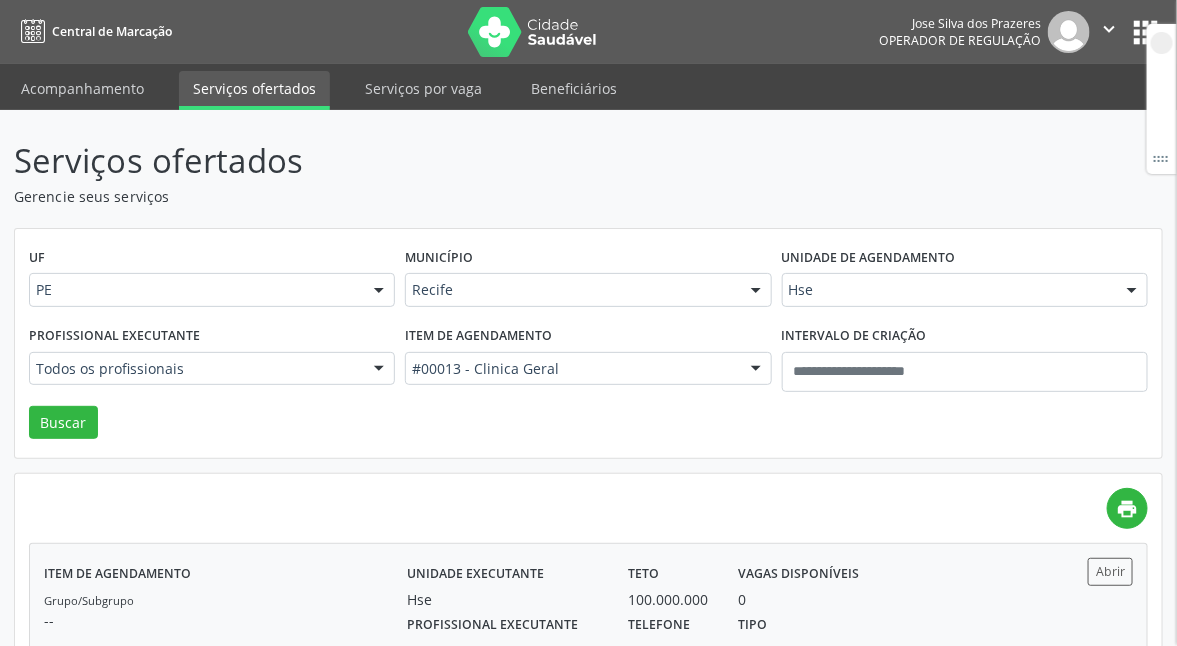 scroll, scrollTop: 150, scrollLeft: 0, axis: vertical 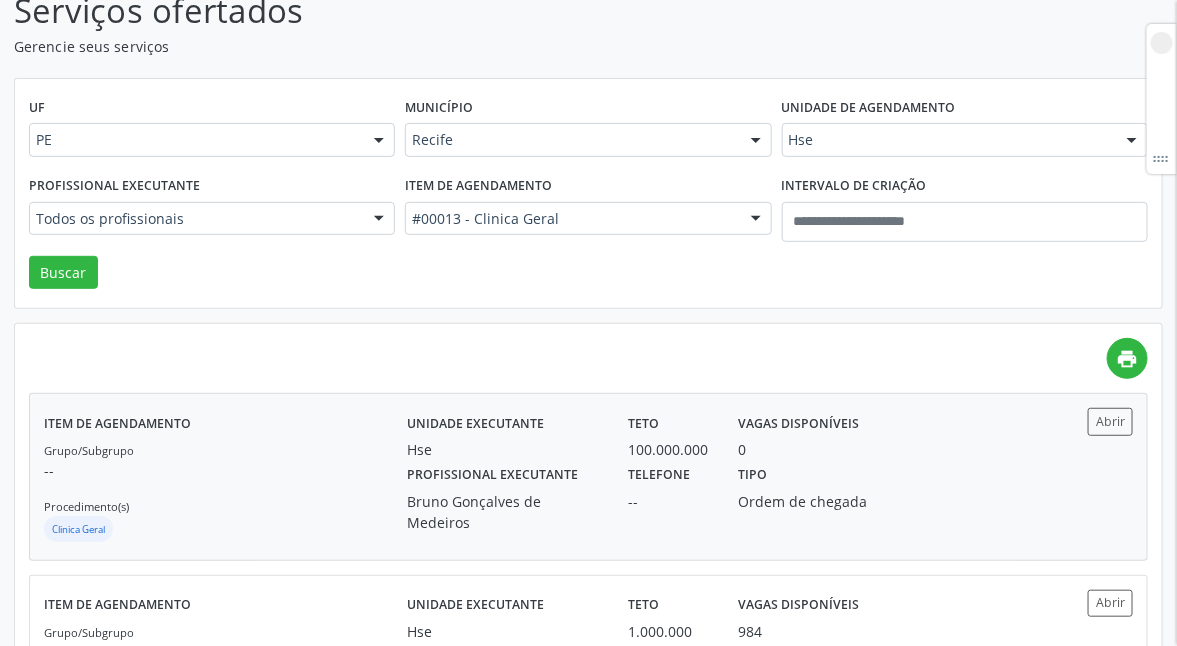 click on "Profissional executante" at bounding box center [492, 475] 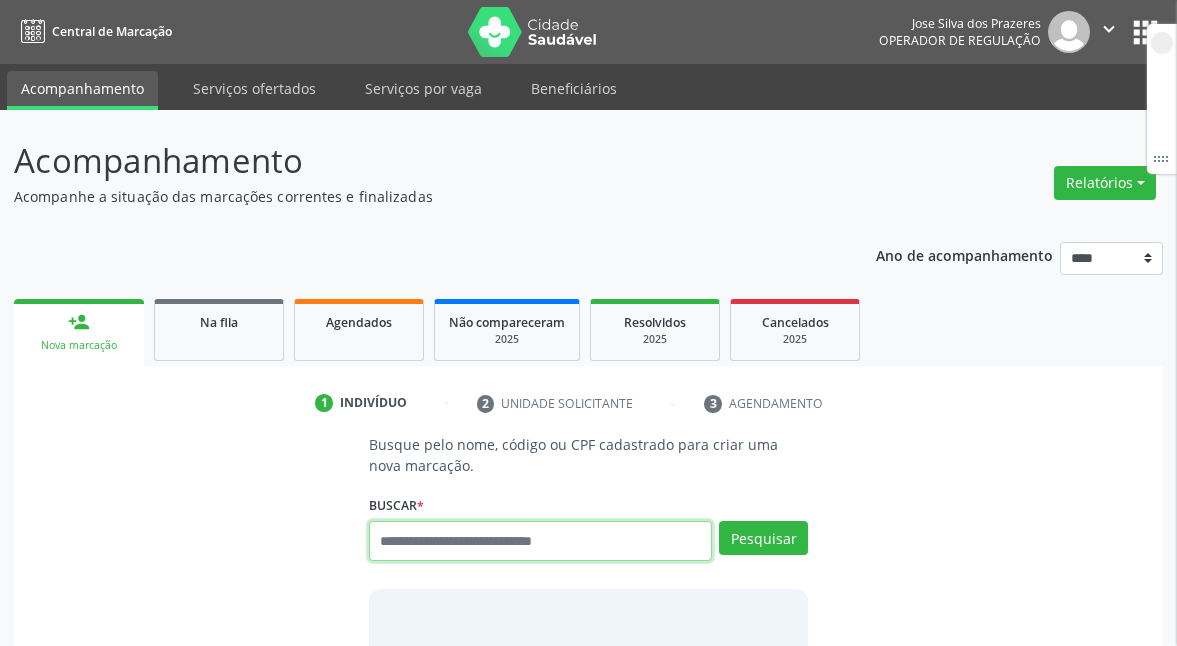 scroll, scrollTop: 0, scrollLeft: 0, axis: both 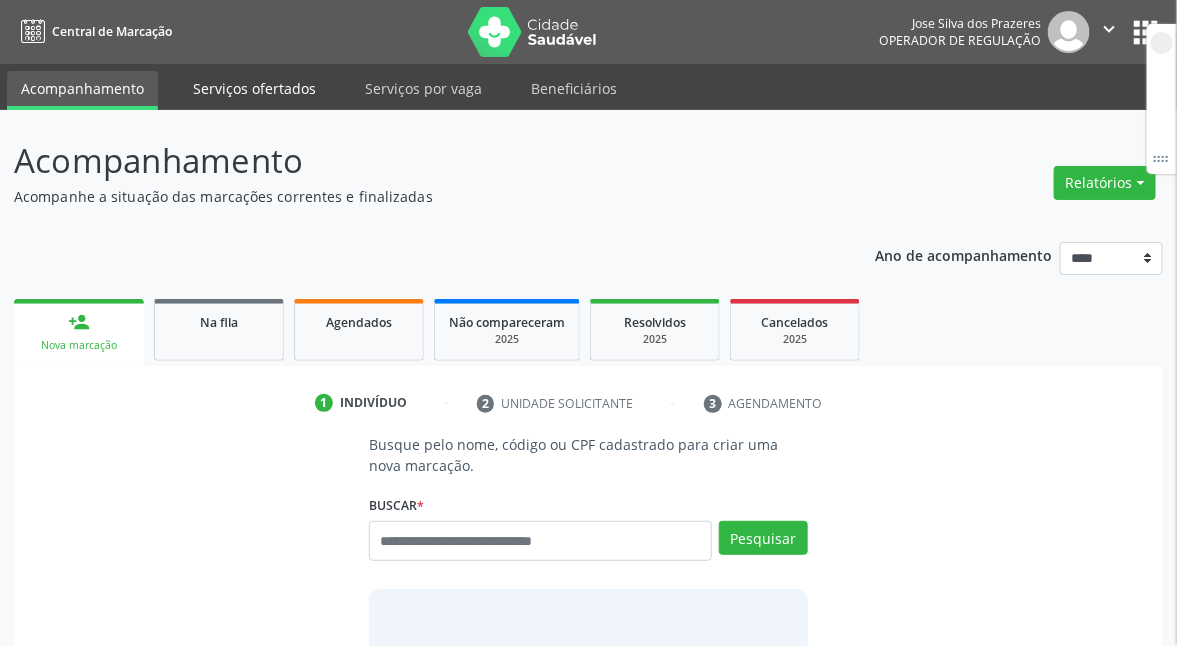 click on "Serviços ofertados" at bounding box center (254, 88) 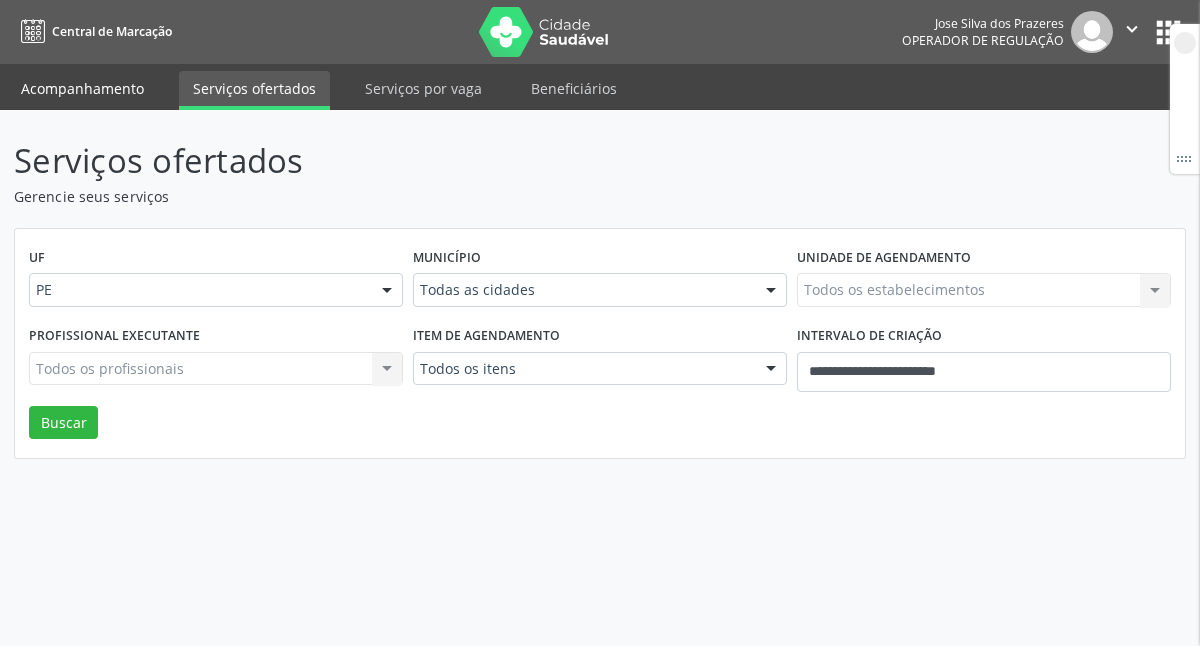 click on "Acompanhamento" at bounding box center (82, 88) 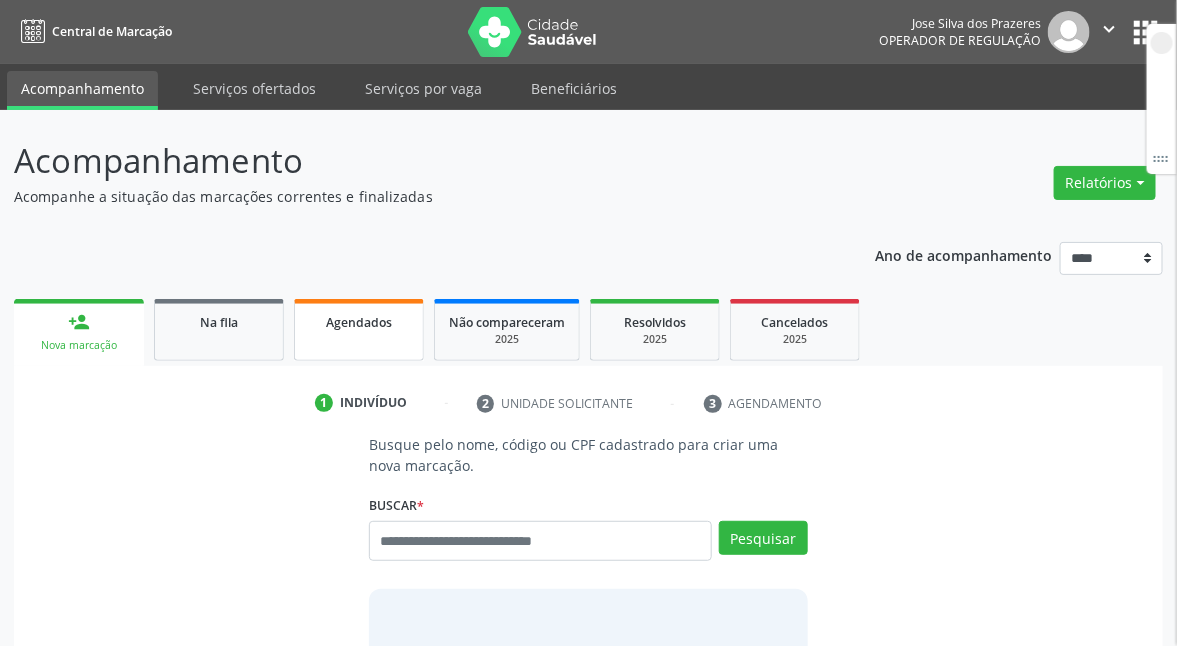 click on "Agendados" at bounding box center [359, 322] 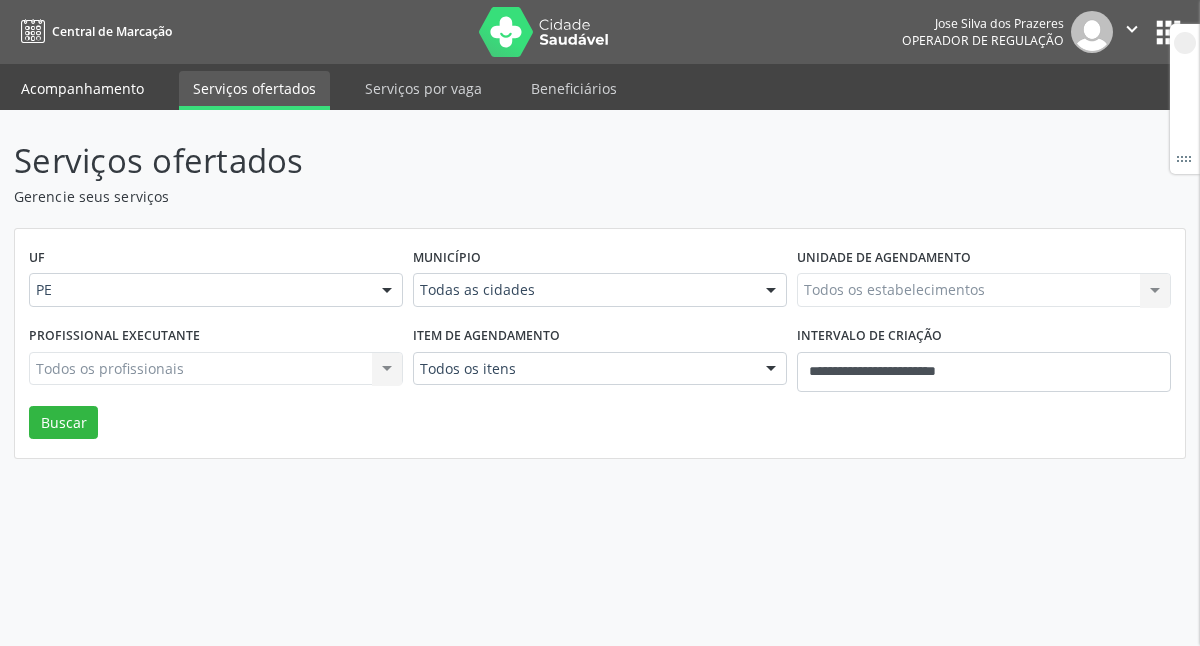 click on "Acompanhamento" at bounding box center [82, 88] 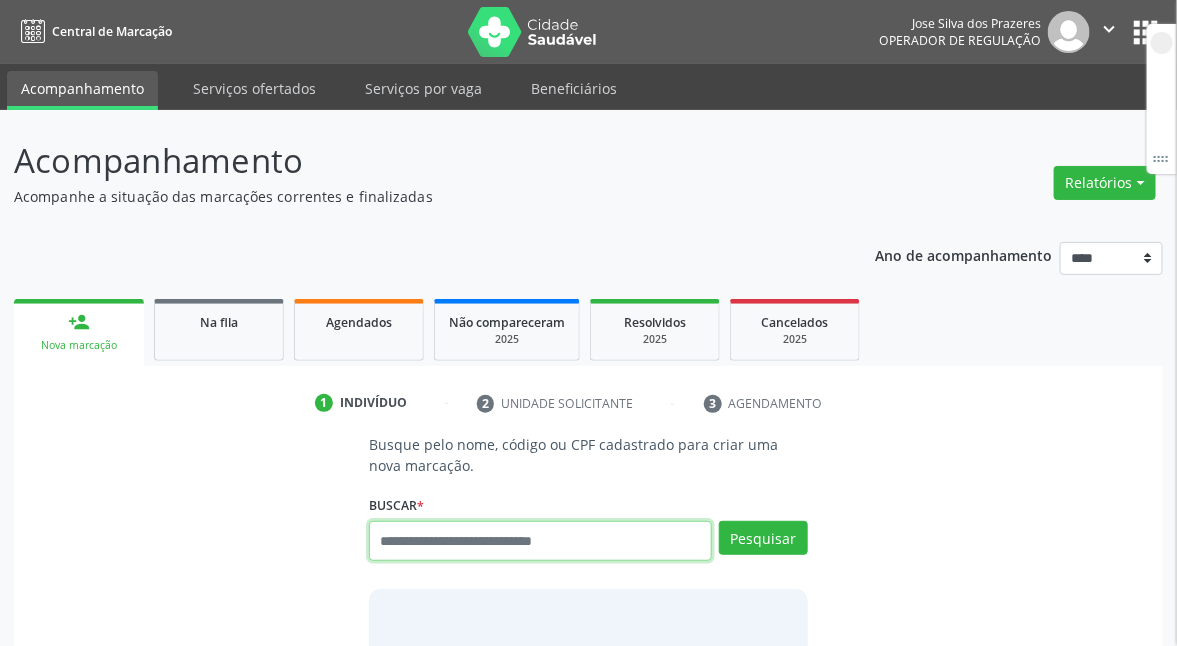 click at bounding box center [540, 541] 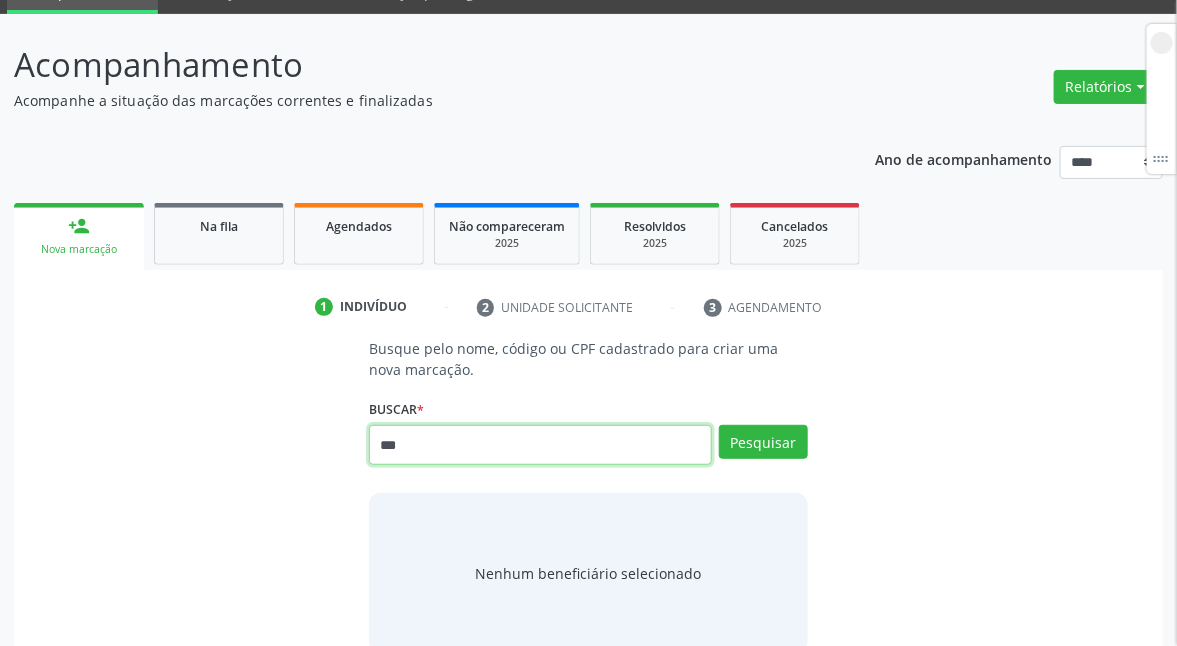 scroll, scrollTop: 150, scrollLeft: 0, axis: vertical 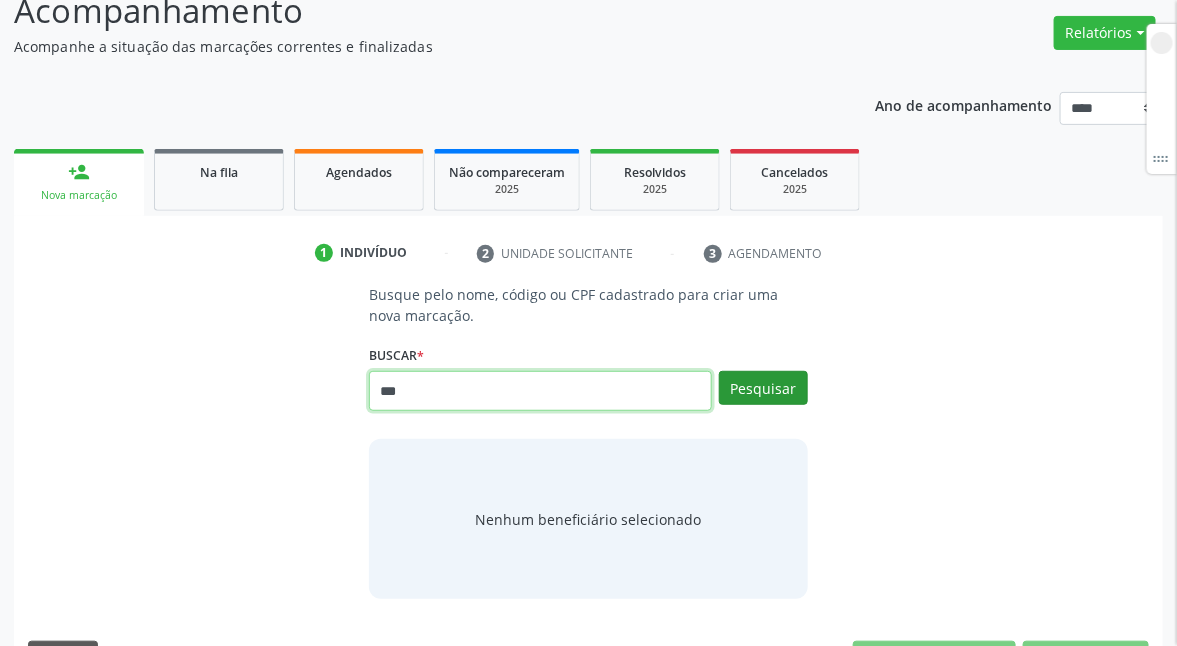 type on "***" 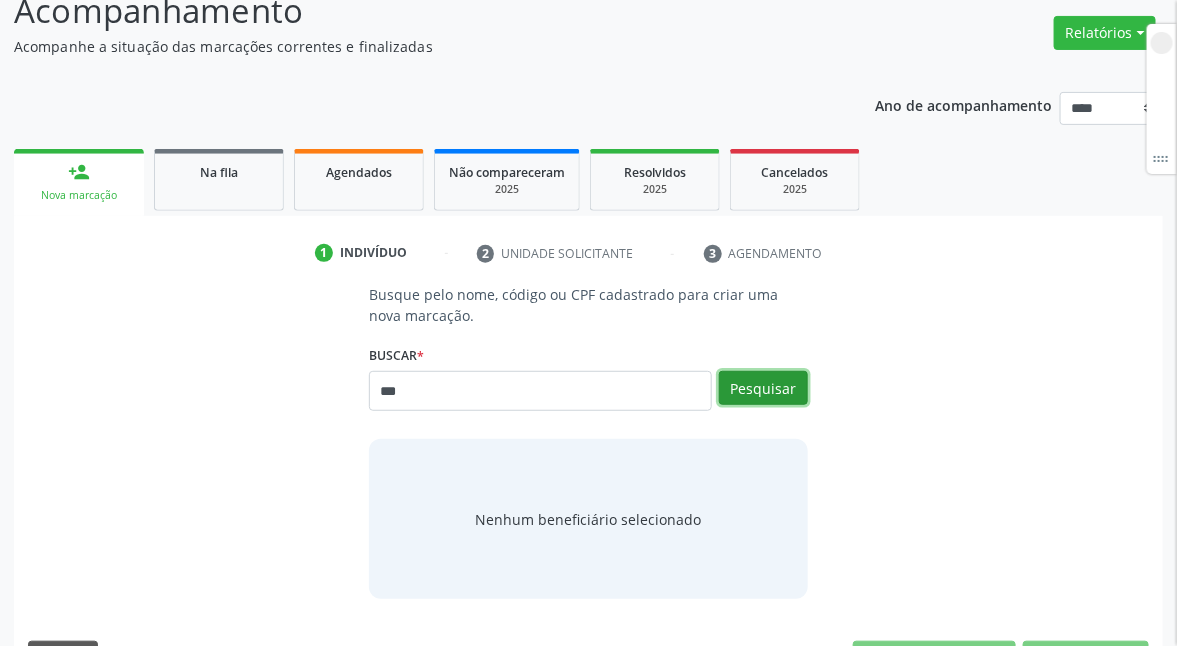 click on "Pesquisar" at bounding box center (763, 388) 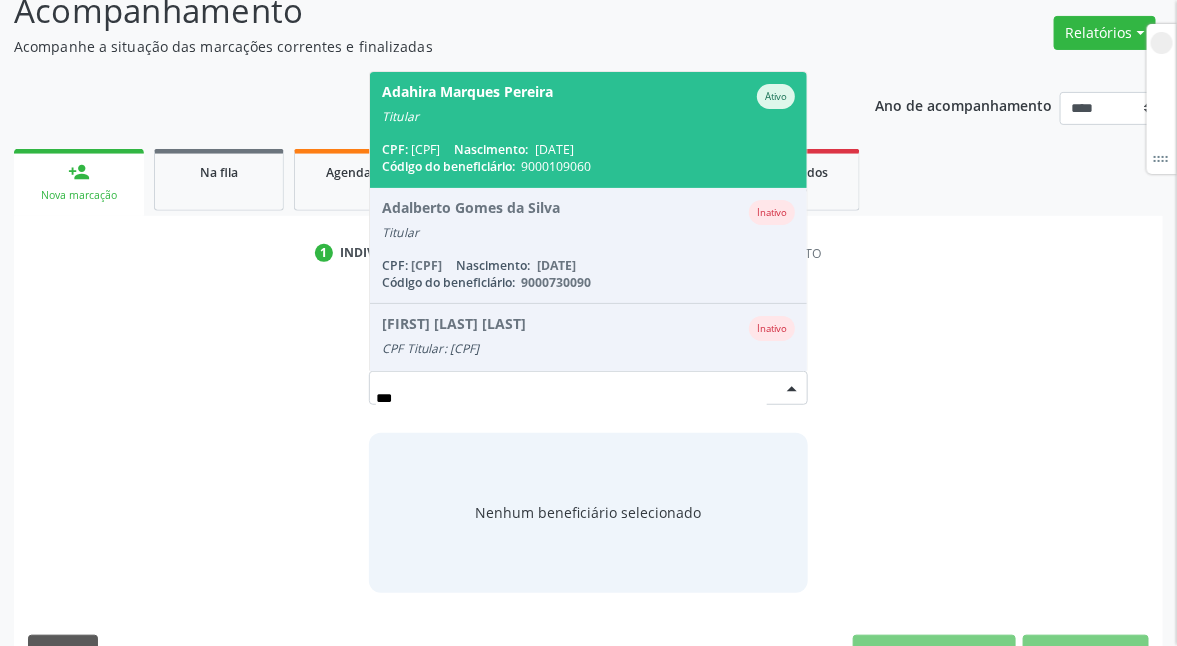 click on "Titular" at bounding box center [588, 117] 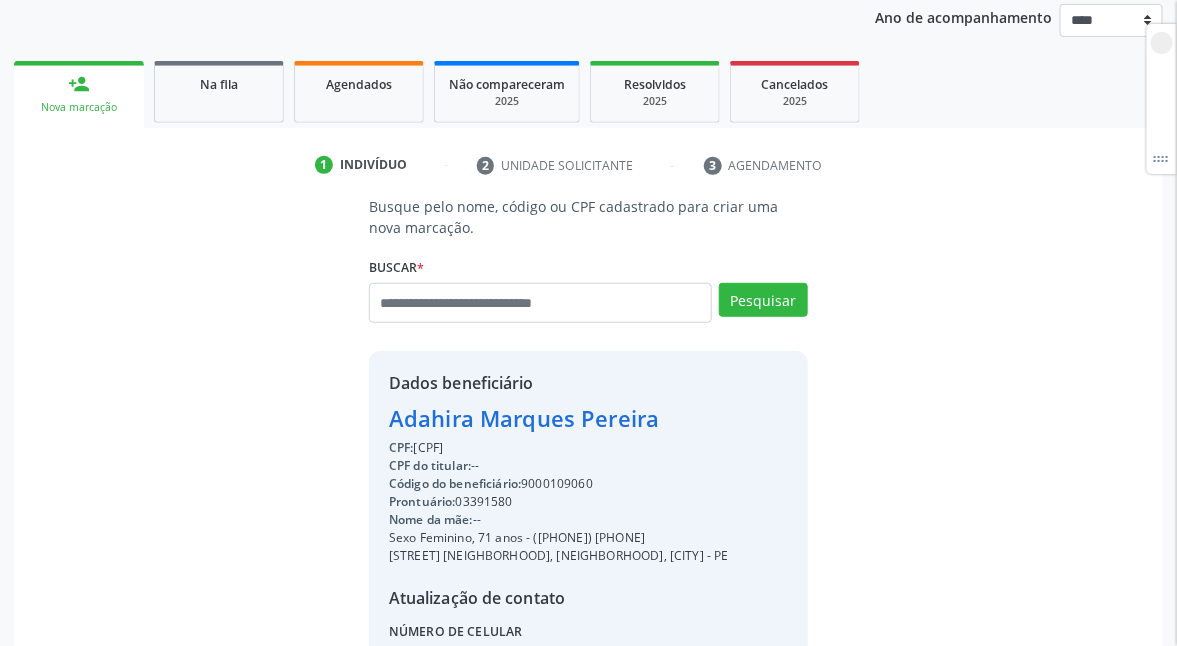 scroll, scrollTop: 430, scrollLeft: 0, axis: vertical 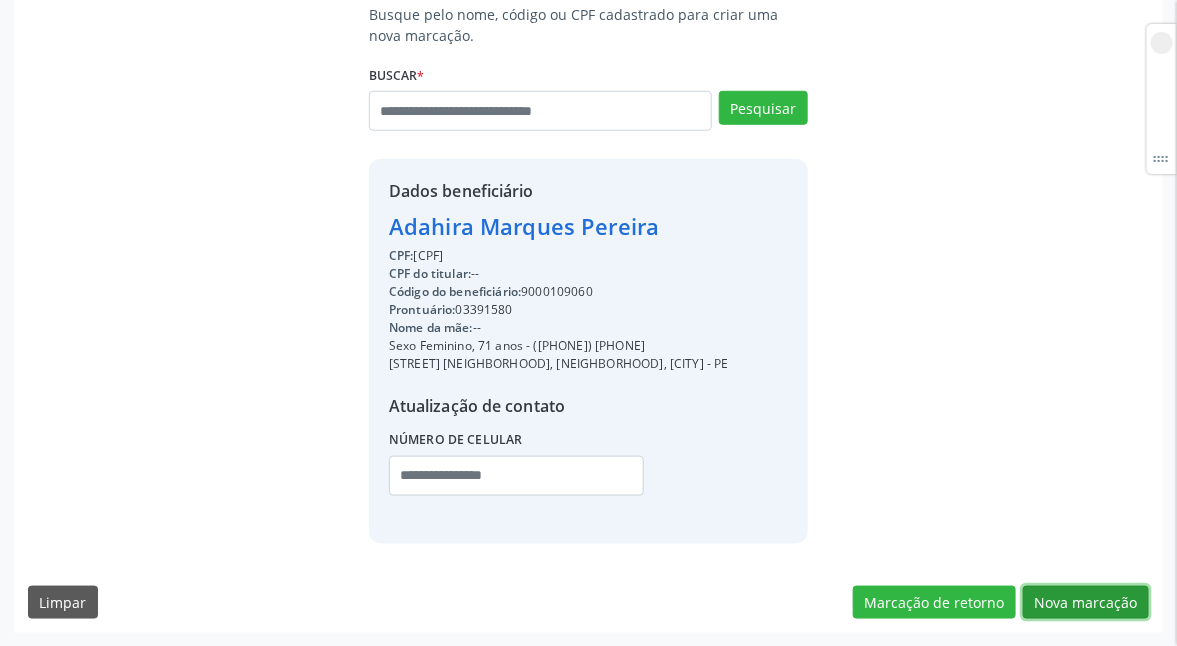 click on "Nova marcação" at bounding box center (1086, 603) 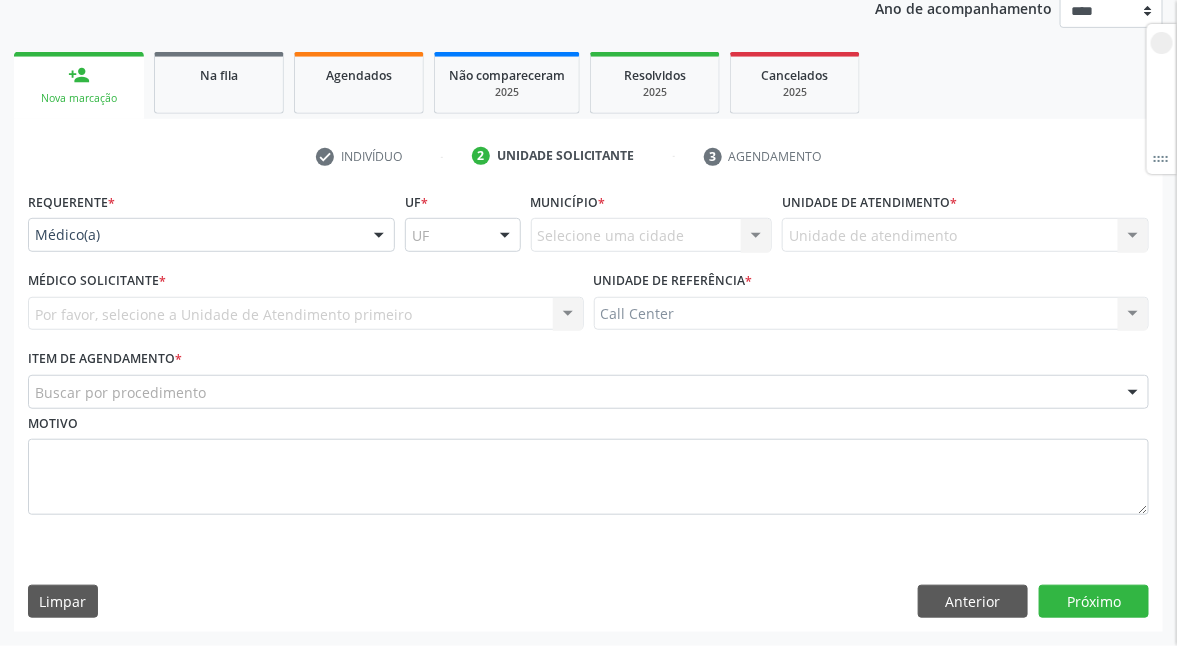 scroll, scrollTop: 249, scrollLeft: 0, axis: vertical 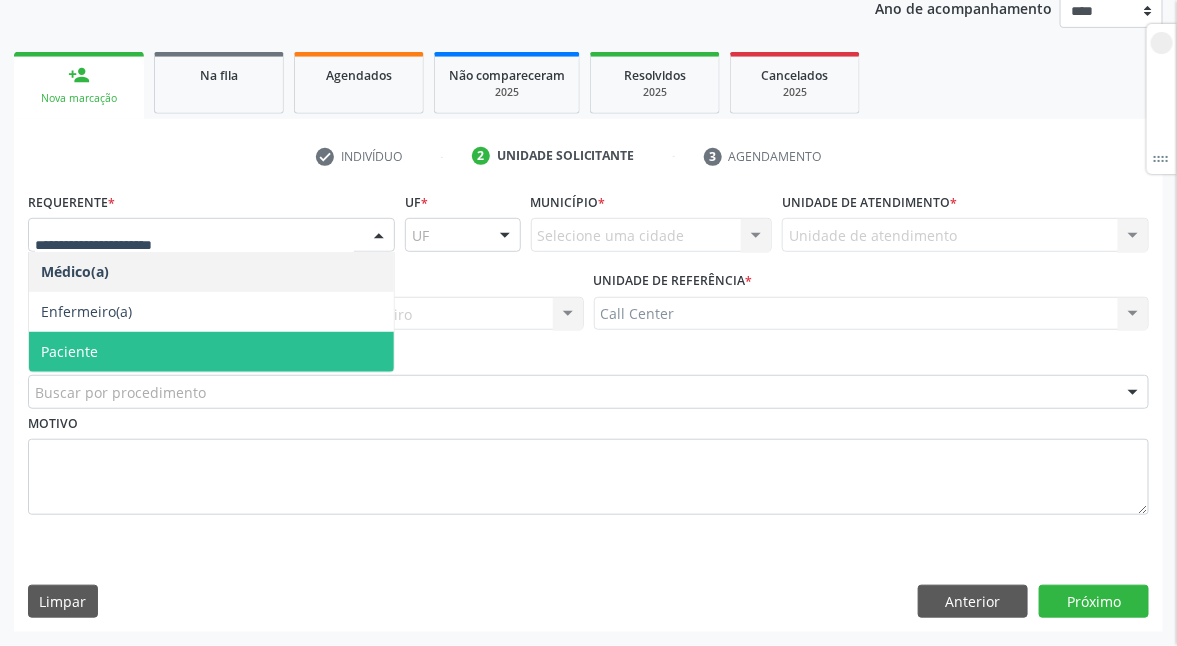 click on "Paciente" at bounding box center [211, 352] 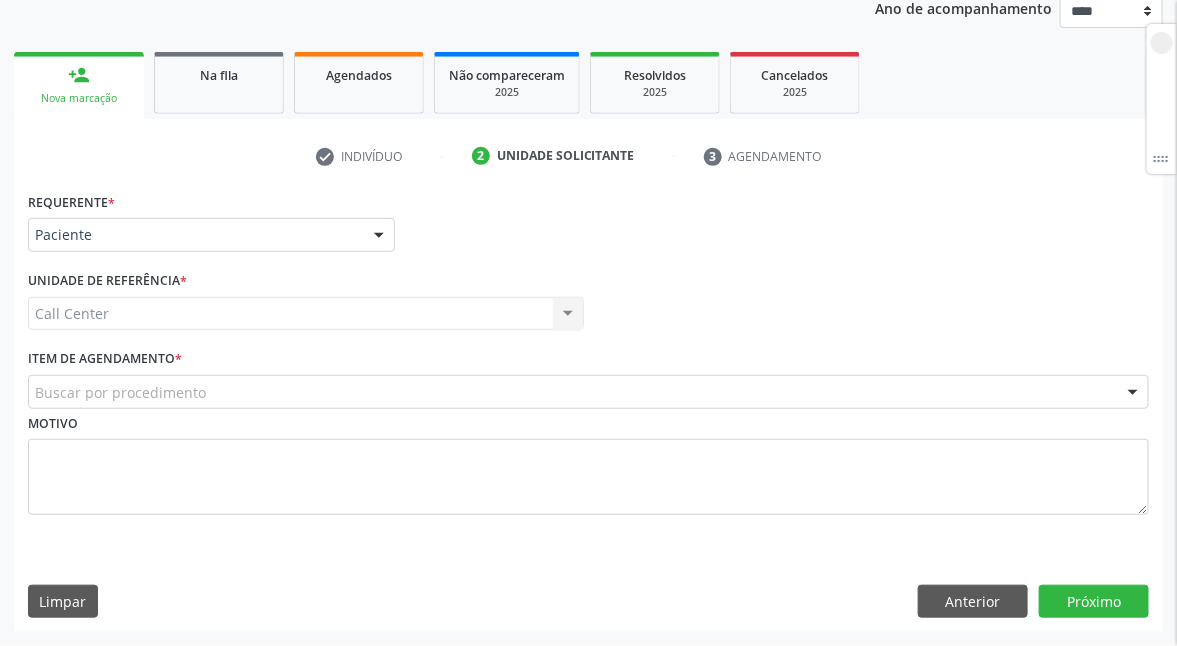 click on "Motivo" at bounding box center (588, 462) 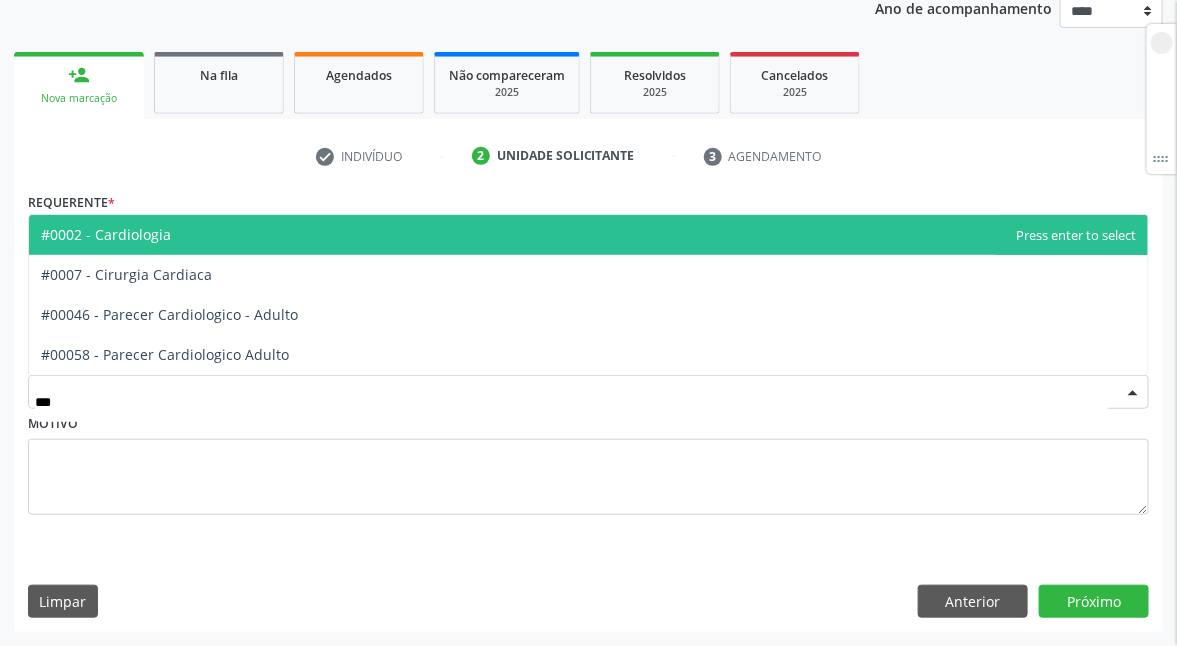 type on "****" 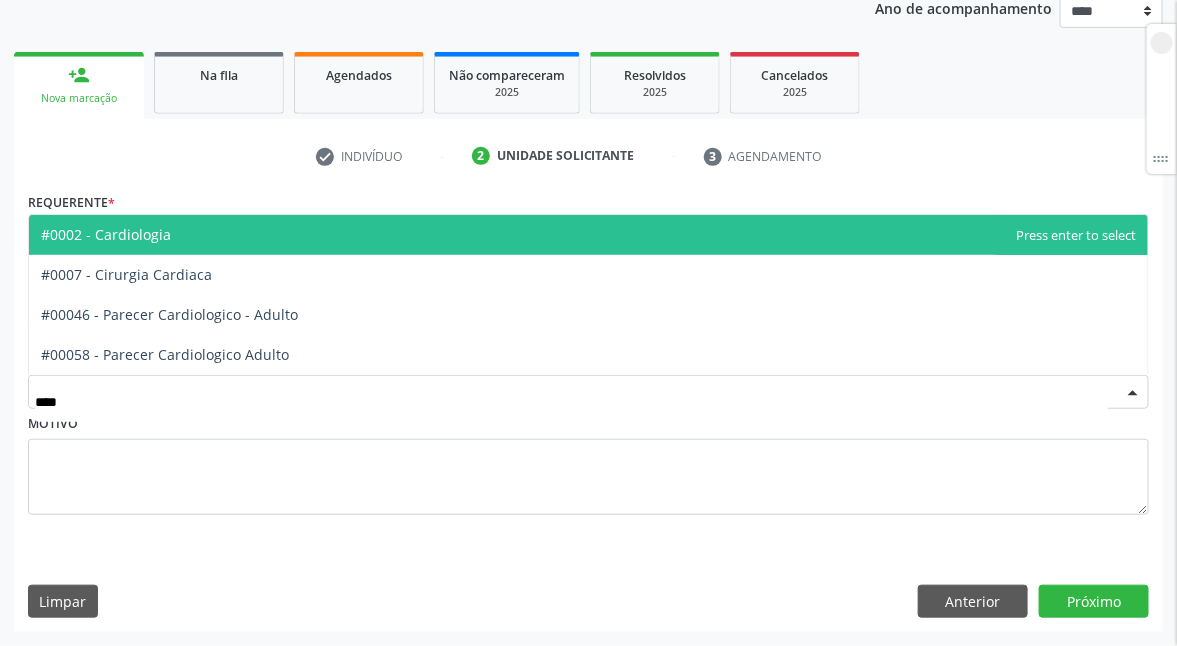 click on "#0002 - Cardiologia" at bounding box center (588, 235) 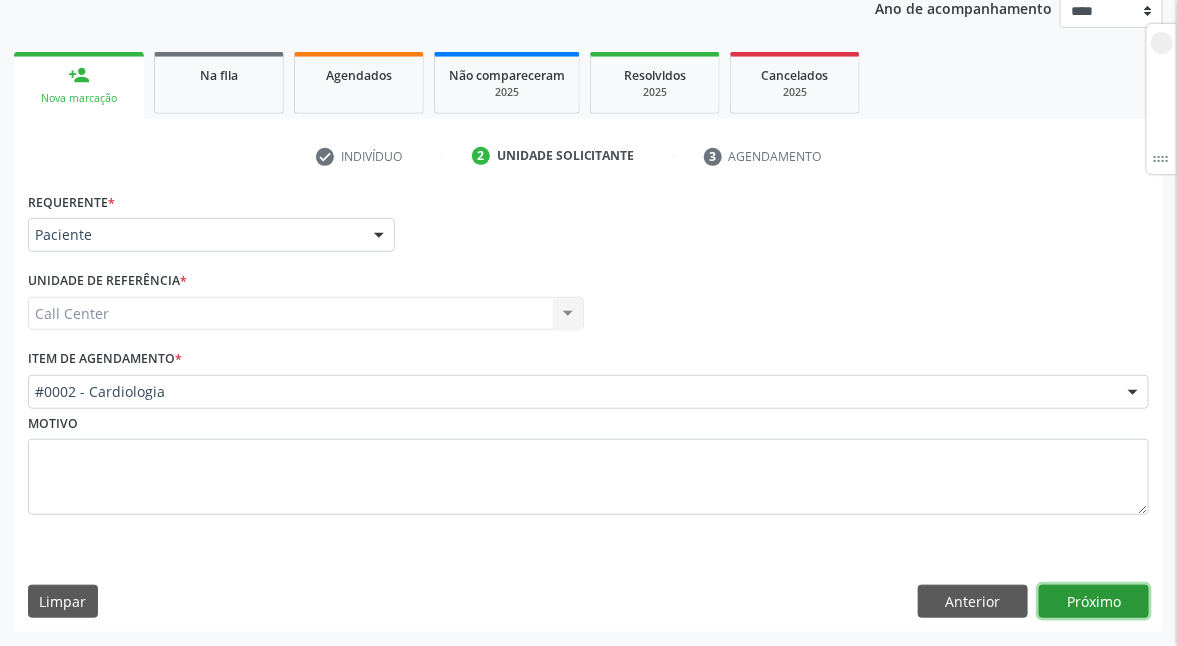 click on "Próximo" at bounding box center (1094, 602) 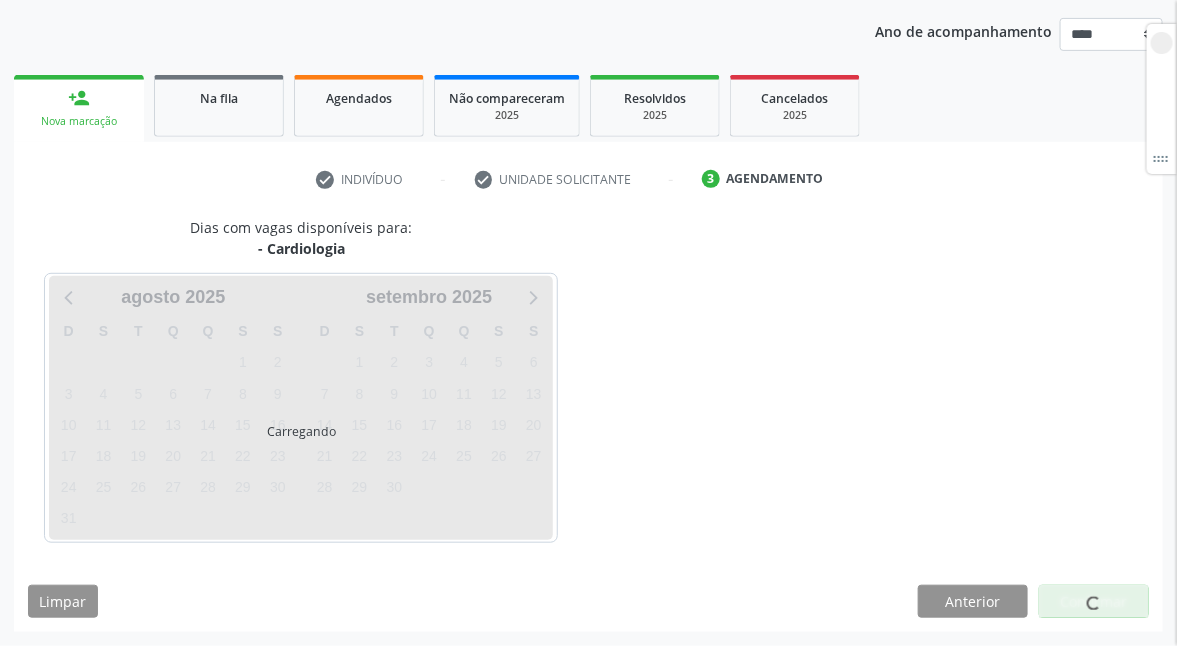 scroll, scrollTop: 225, scrollLeft: 0, axis: vertical 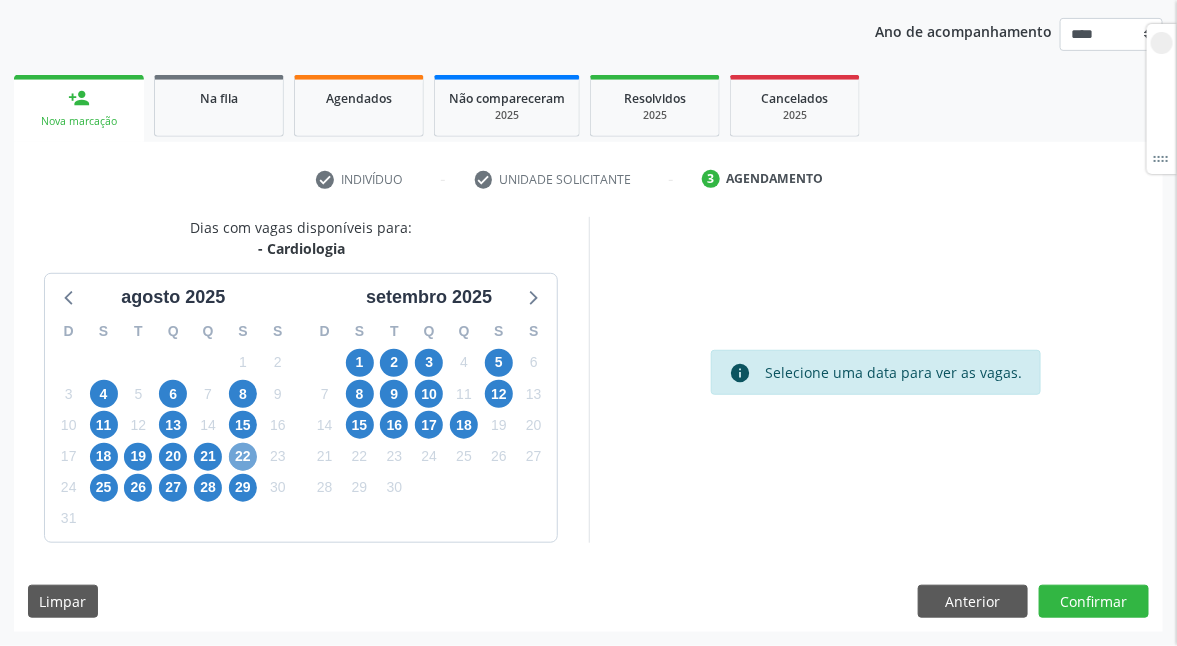 click on "22" at bounding box center (243, 457) 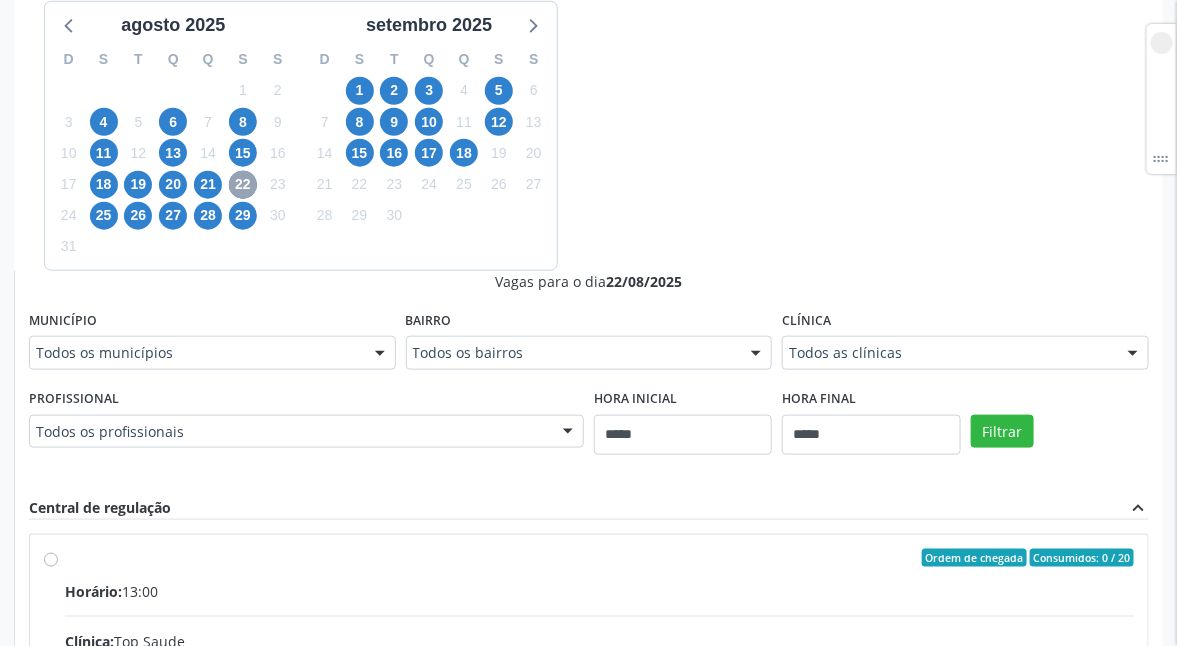scroll, scrollTop: 525, scrollLeft: 0, axis: vertical 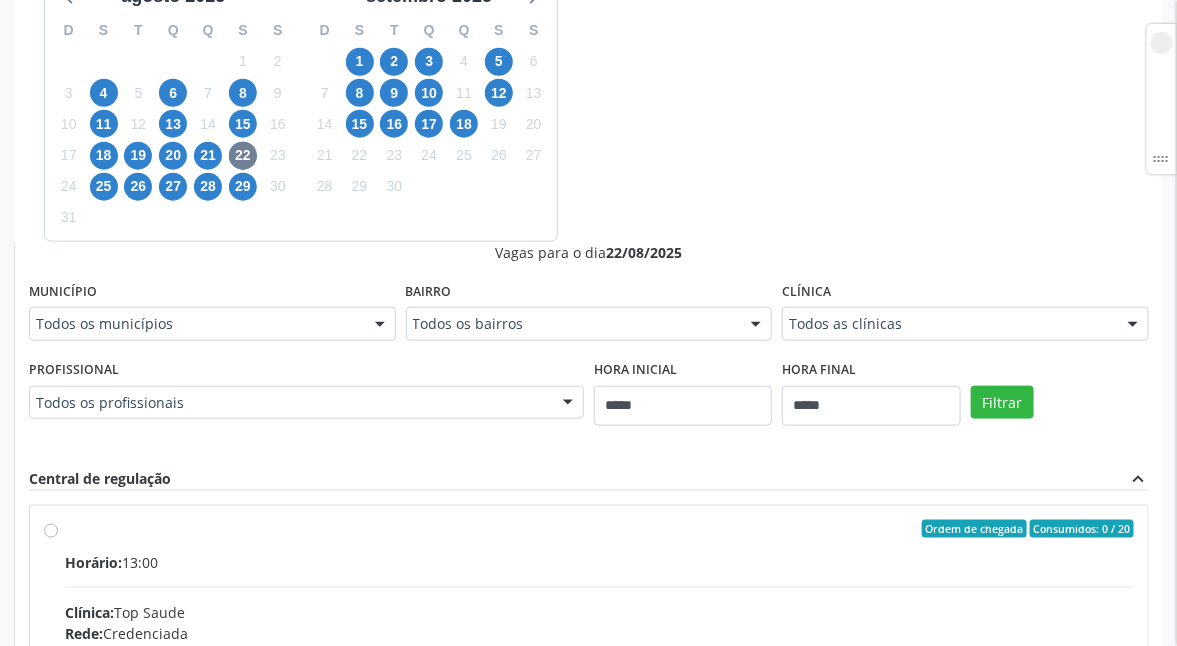 click at bounding box center (380, 325) 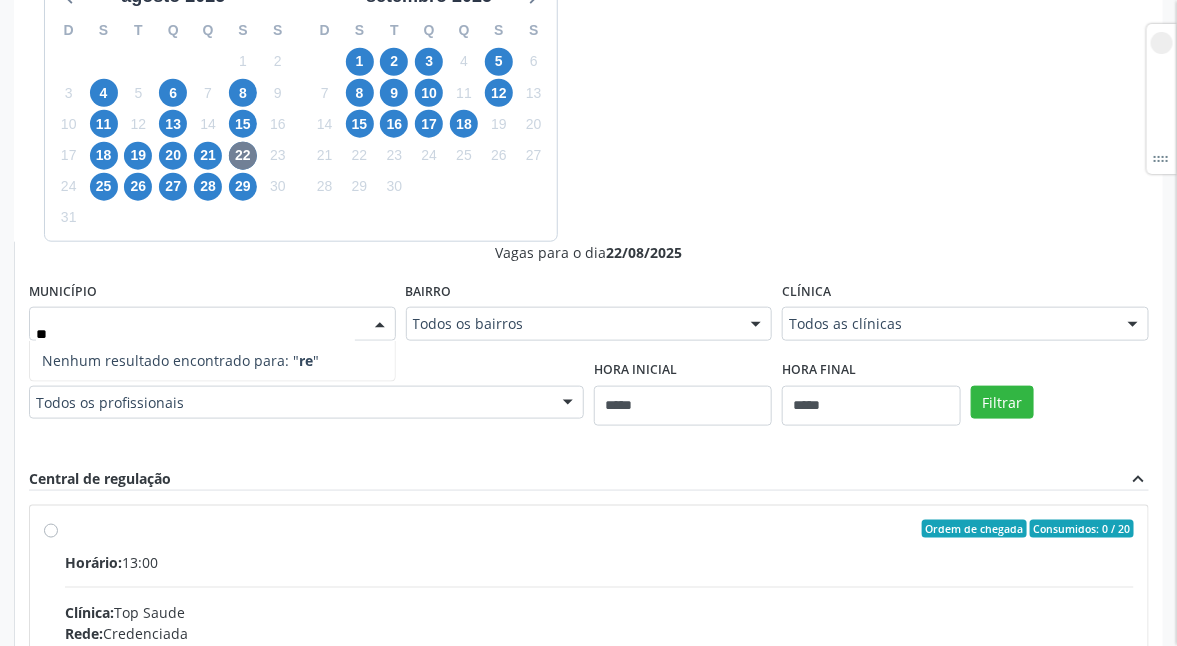 type on "***" 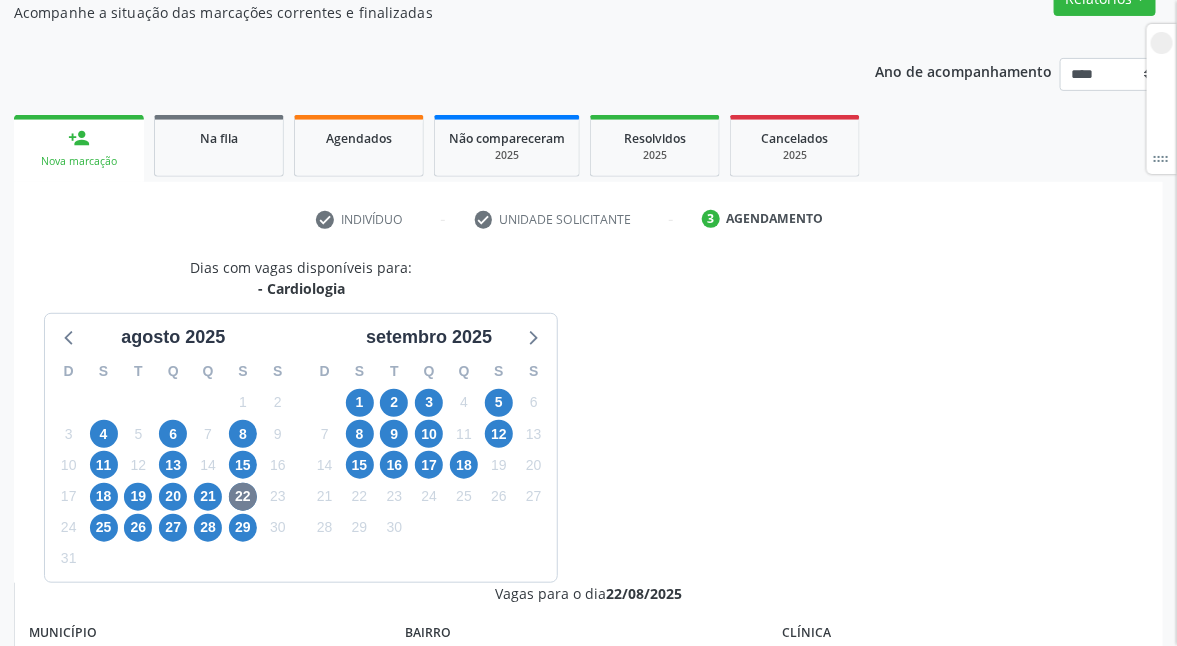 scroll, scrollTop: 150, scrollLeft: 0, axis: vertical 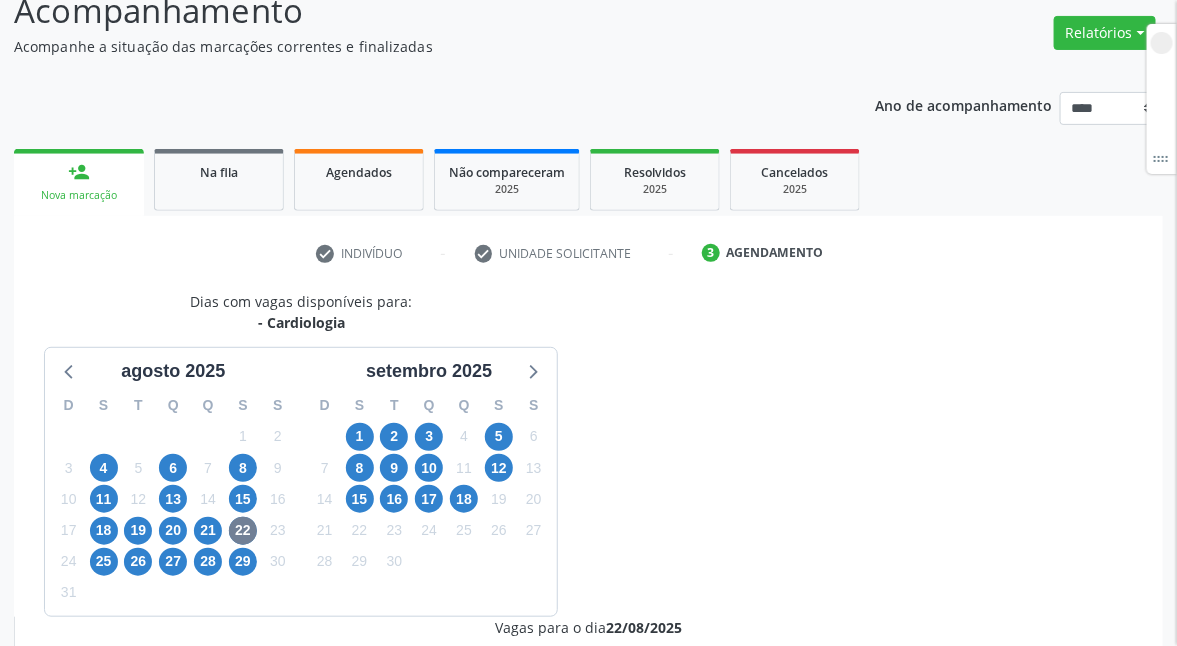 drag, startPoint x: 75, startPoint y: 148, endPoint x: 120, endPoint y: 118, distance: 54.08327 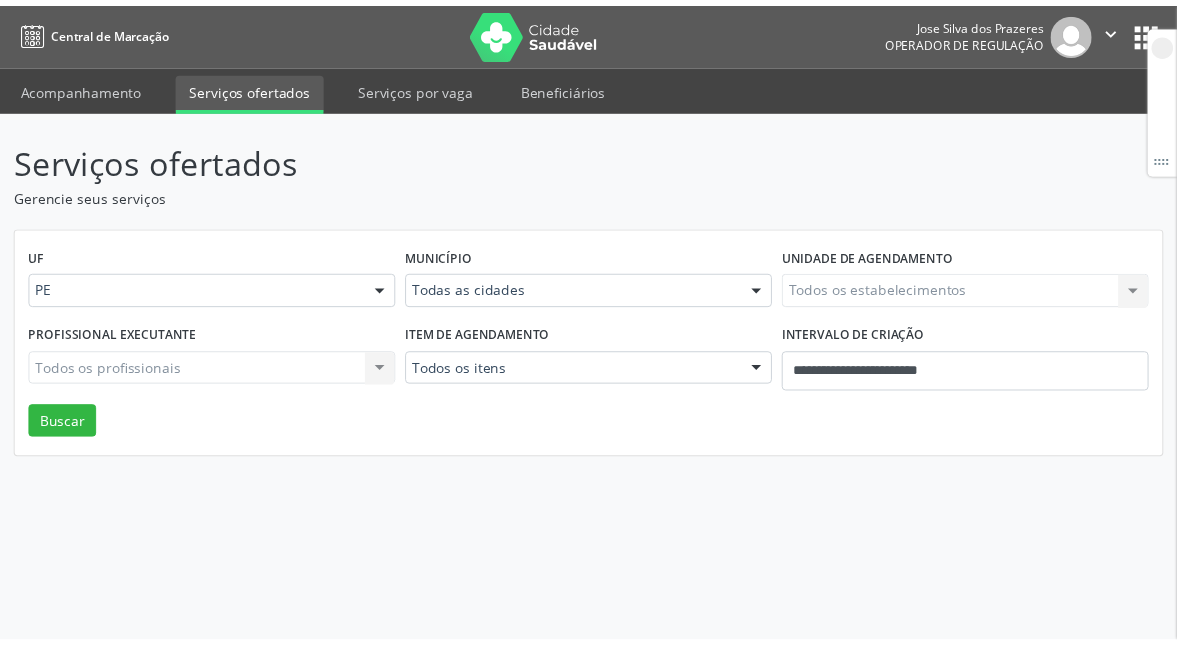 scroll, scrollTop: 0, scrollLeft: 0, axis: both 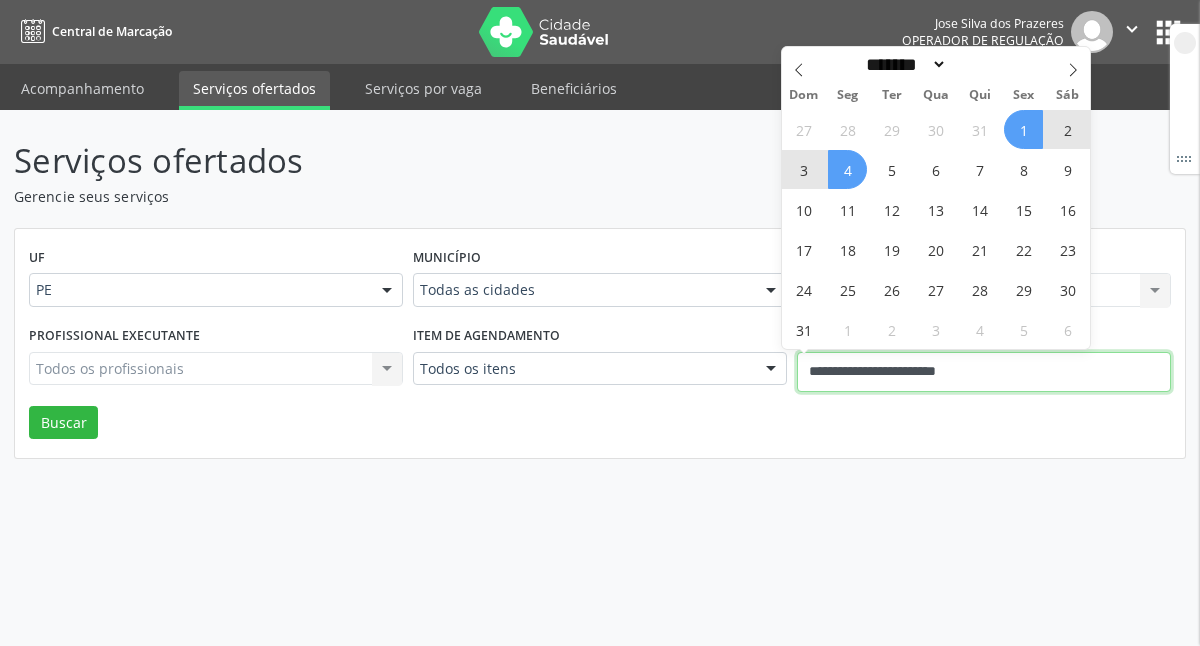click on "**********" at bounding box center [984, 372] 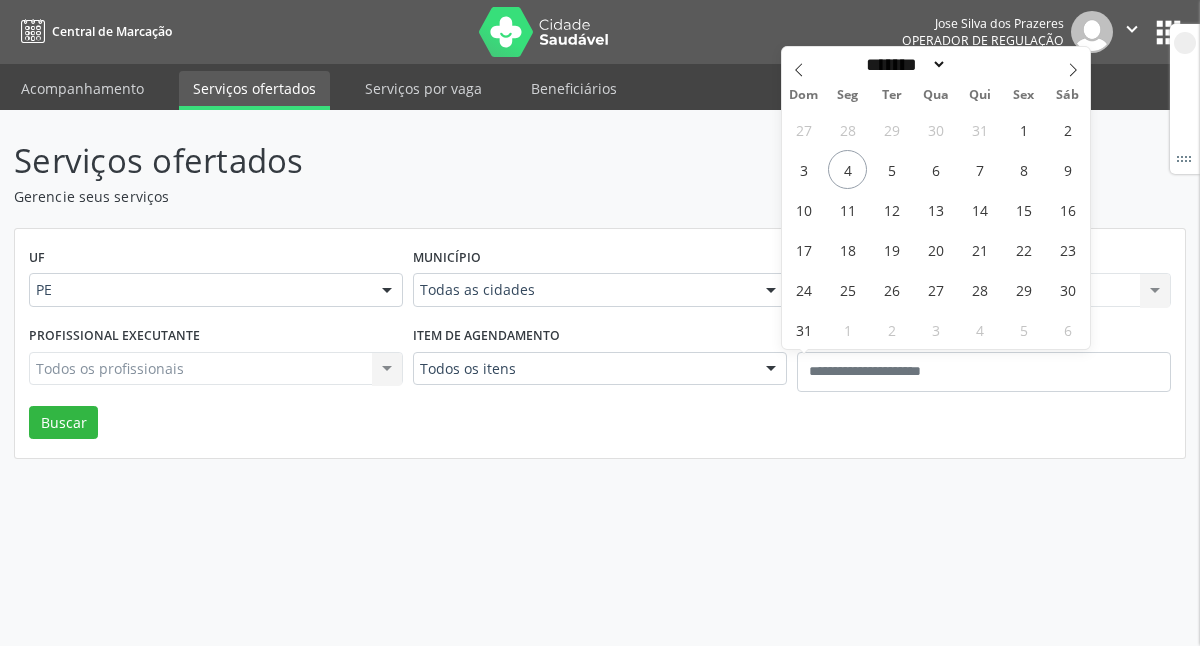 click on "Serviços ofertados
Gerencie seus serviços
UF
PE         PE
Nenhum resultado encontrado para: "   "
Não há nenhuma opção para ser exibida.
Município
Todas as cidades         Todas as cidades   Abreu e Lima   Afogados da Ingazeira   Araripina   Arcoverde   Barreiros   Bezerros   Cabo de Santo Agostinho   Camaragibe   Carpina   Caruaru   Escada   Garanhuns   Goiana   Jaboatão dos Guararapes   Limoeiro   Olinda   Ouricuri   Palmares   Paulista   Pesqueira   Petrolândia   Petrolina   Recife   Salgueiro   São José do Belmonte   São José do Egito   Serra Talhada   Sertânia   Solidão   Surubim   Tabira   Triunfo   Vitória de Santo Antão
Nenhum resultado encontrado para: "   "
Não há nenhuma opção para ser exibida.
Unidade de agendamento
Todos os estabelecimentos         Todos os estabelecimentos
Nenhum resultado encontrado para: "   "" at bounding box center [600, 378] 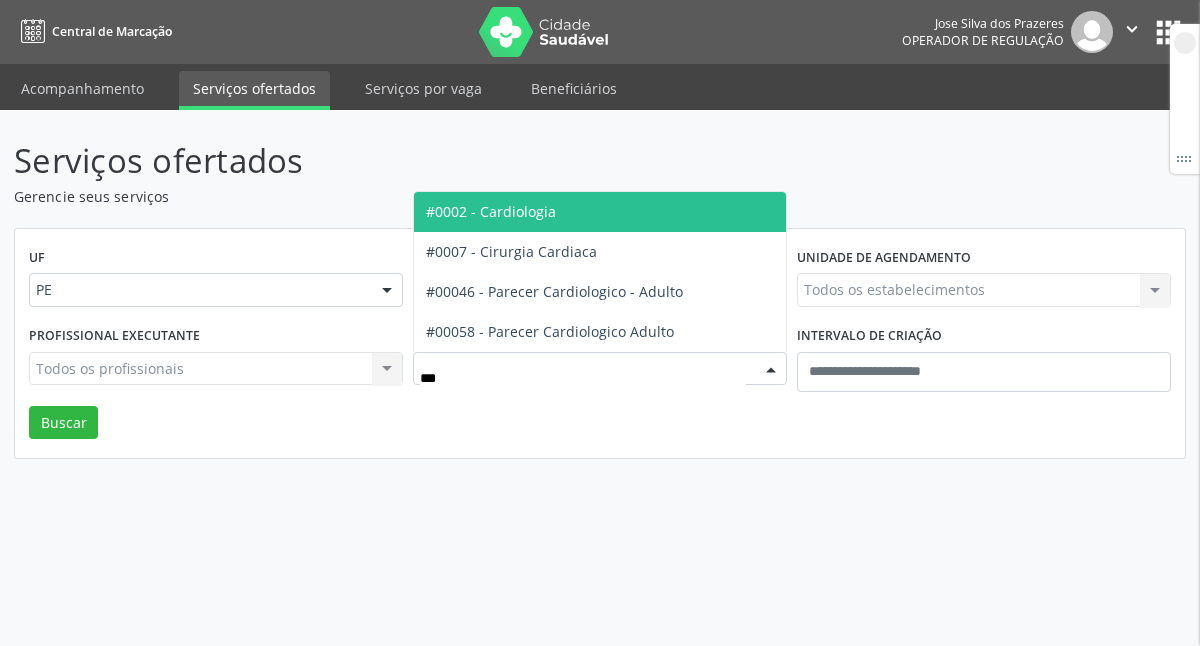 type on "****" 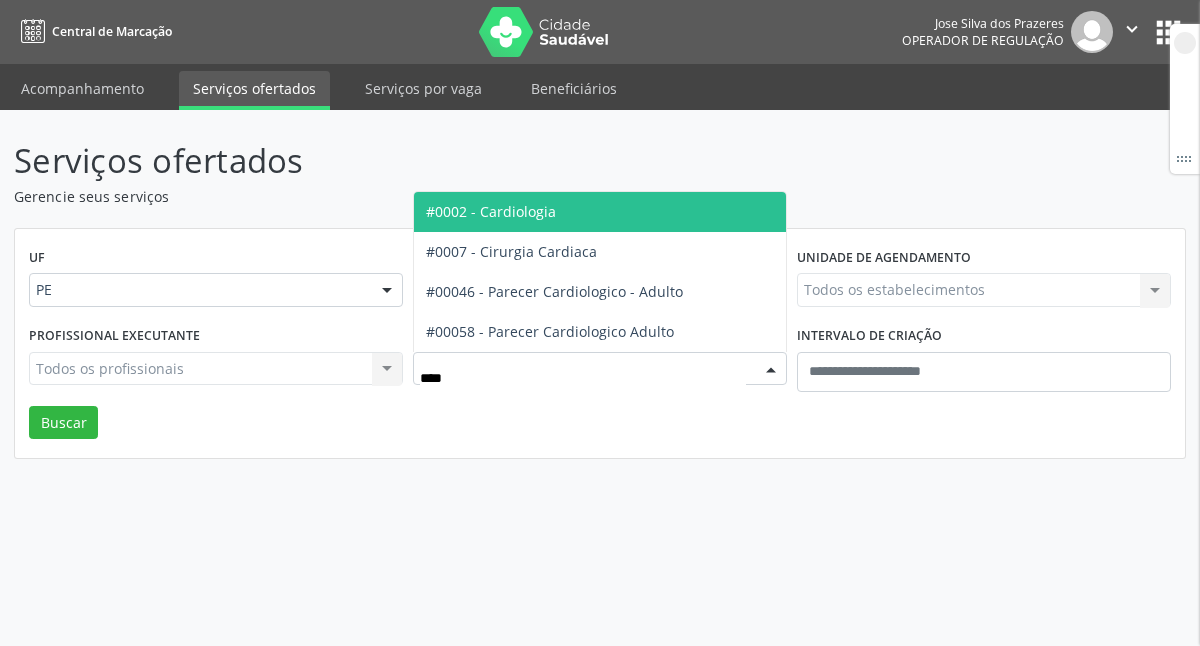 click on "#0002 - Cardiologia" at bounding box center [491, 211] 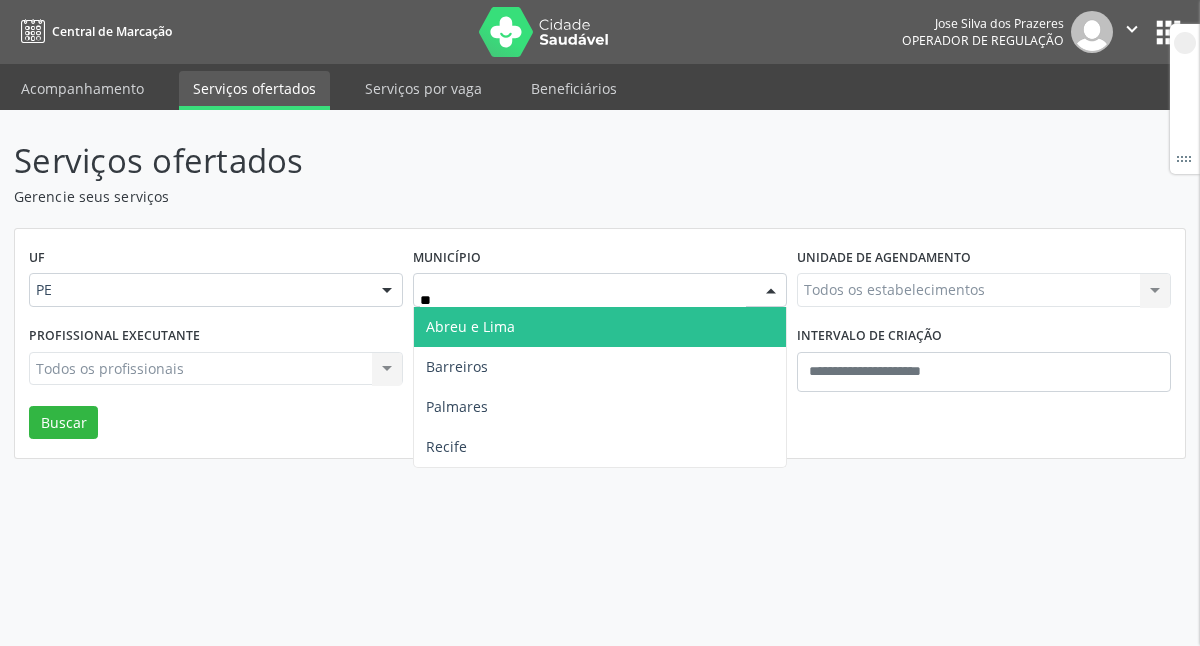 type on "***" 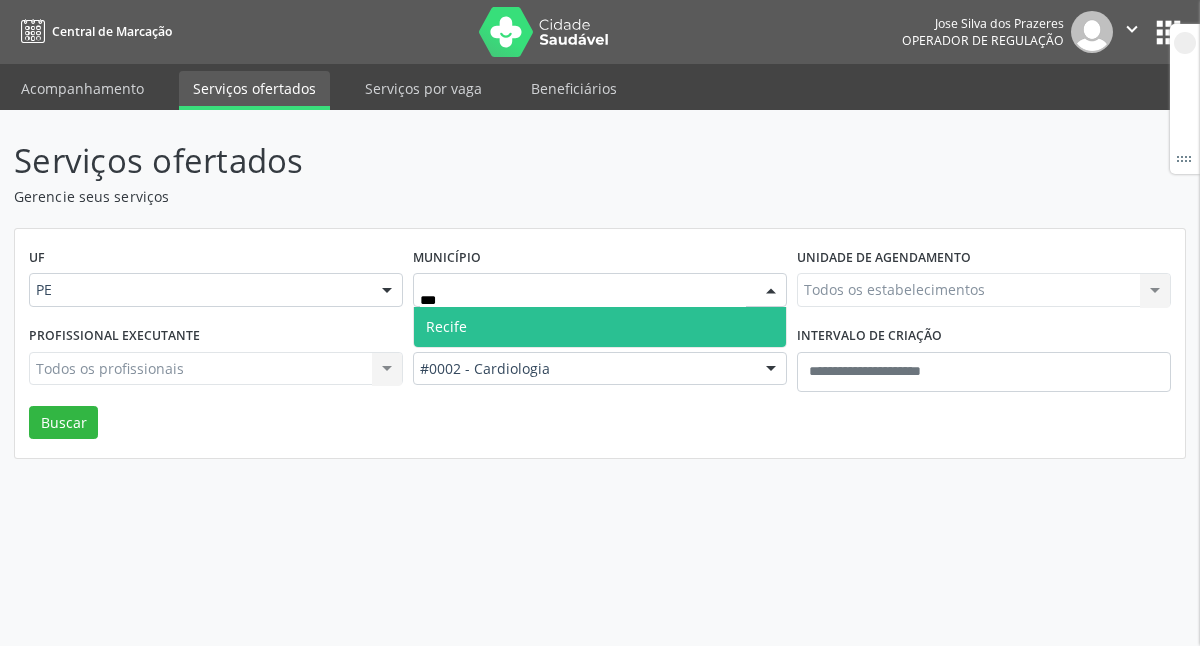 click on "Recife" at bounding box center [600, 327] 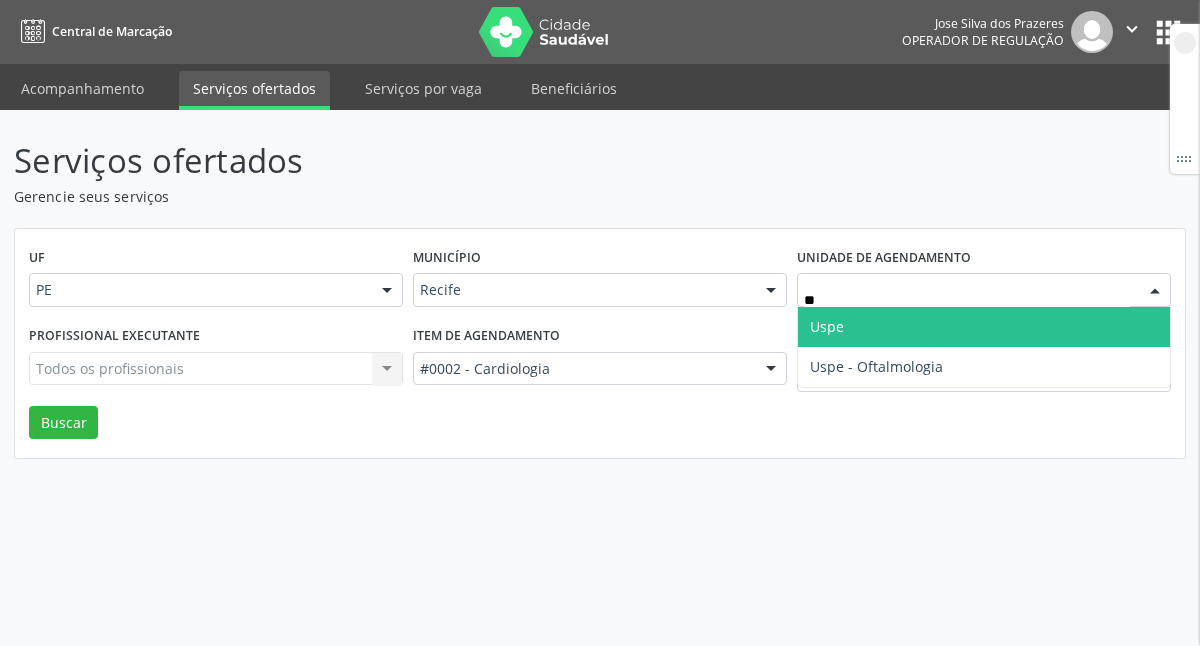 type on "***" 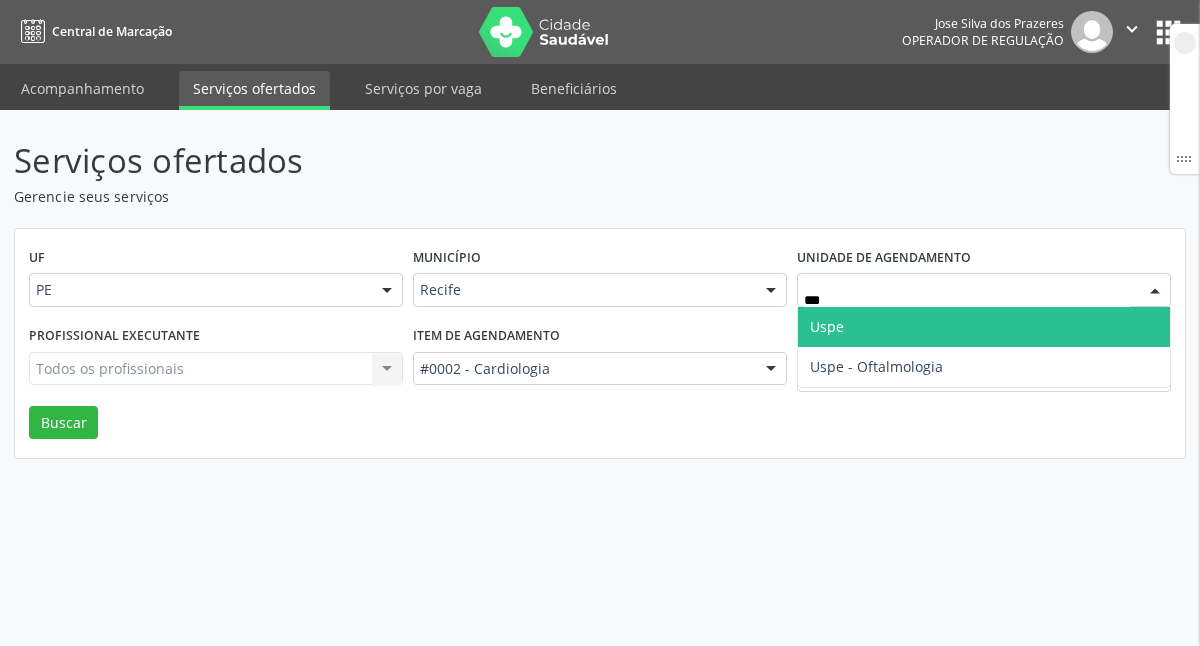 click on "Uspe" at bounding box center [984, 327] 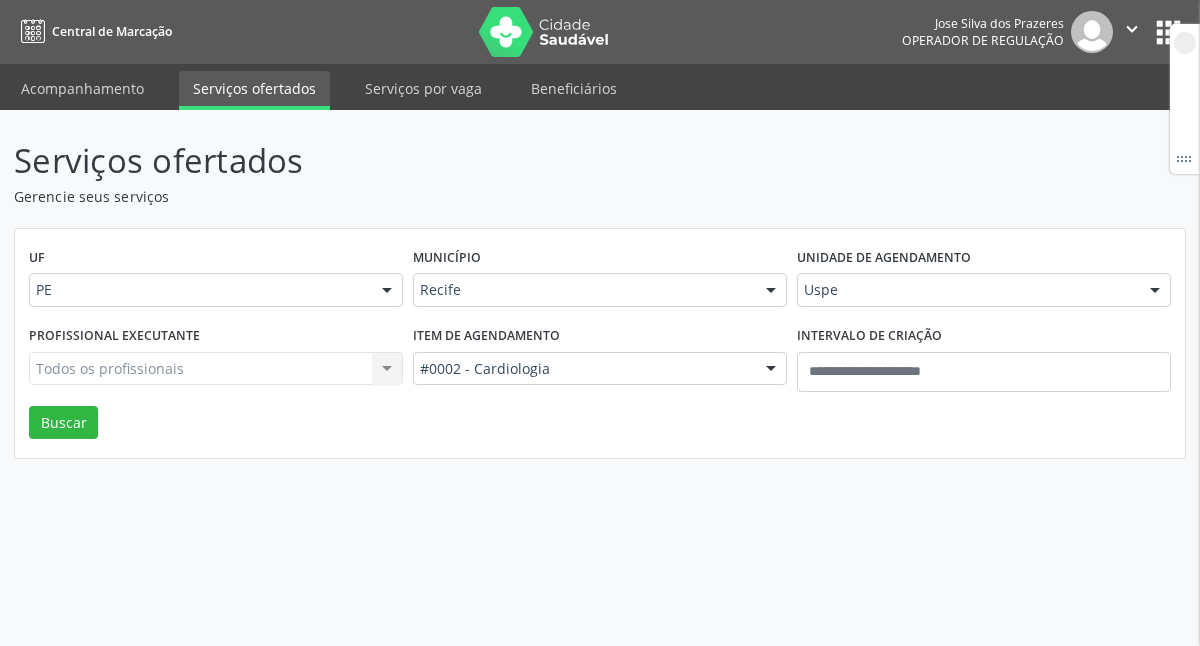 click on "Todos os profissionais         Todos os profissionais
Nenhum resultado encontrado para: "   "
Não há nenhuma opção para ser exibida." at bounding box center [216, 369] 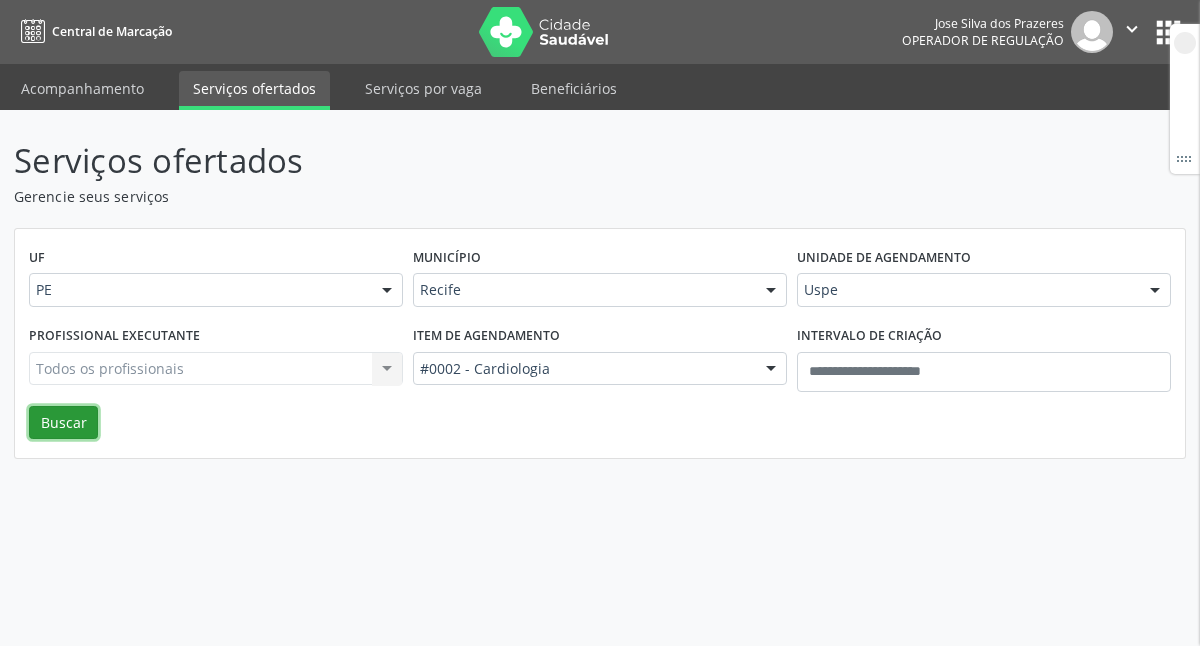 click on "Buscar" at bounding box center (63, 423) 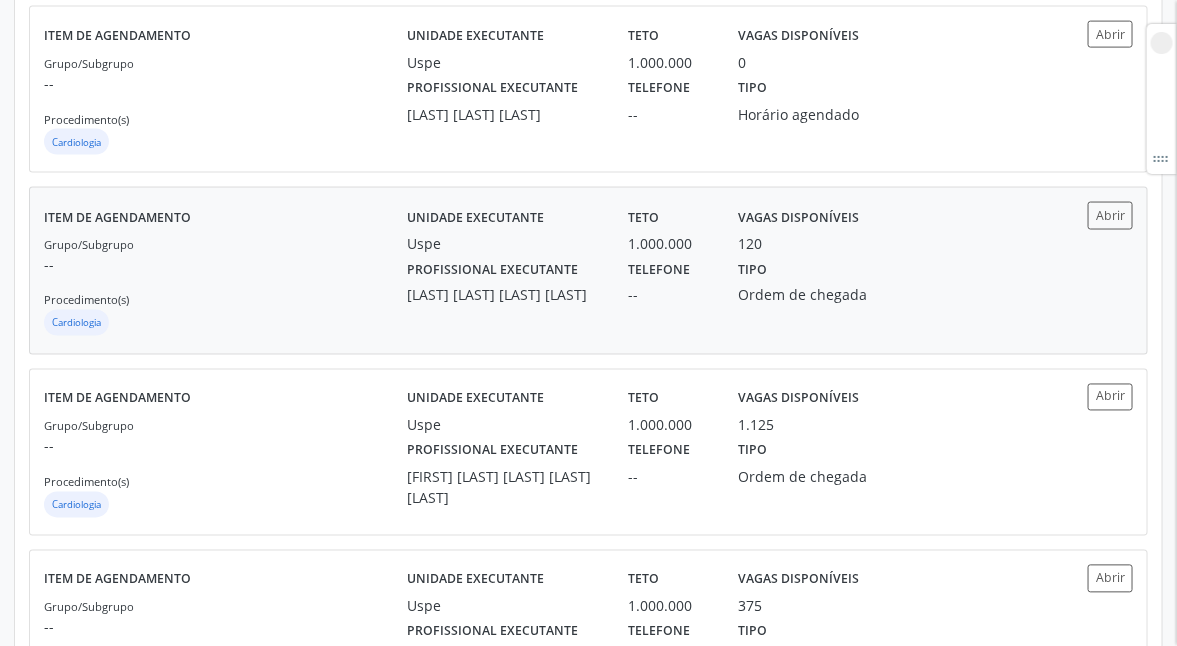 scroll, scrollTop: 750, scrollLeft: 0, axis: vertical 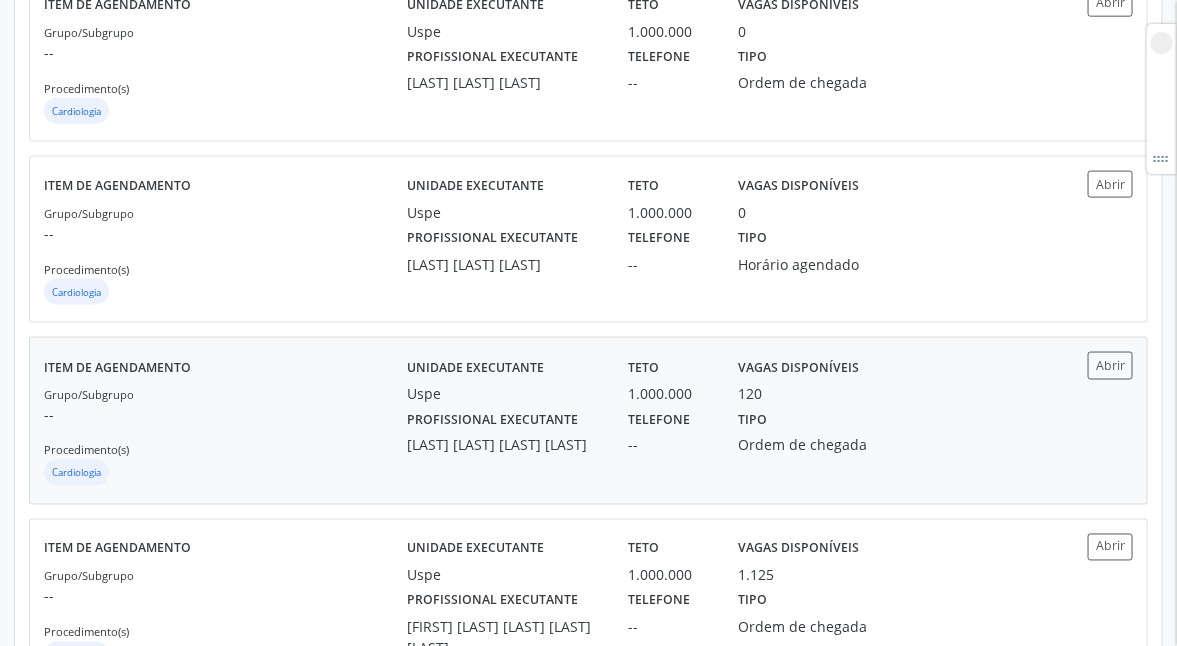 click on "--" at bounding box center (669, 445) 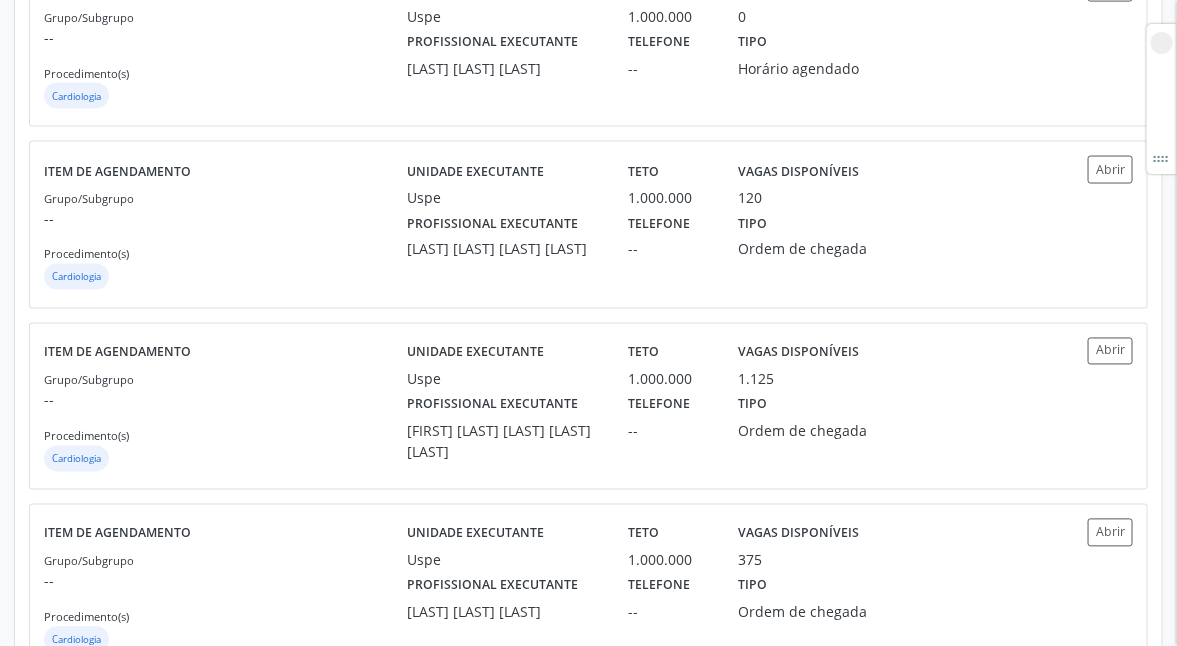 scroll, scrollTop: 1020, scrollLeft: 0, axis: vertical 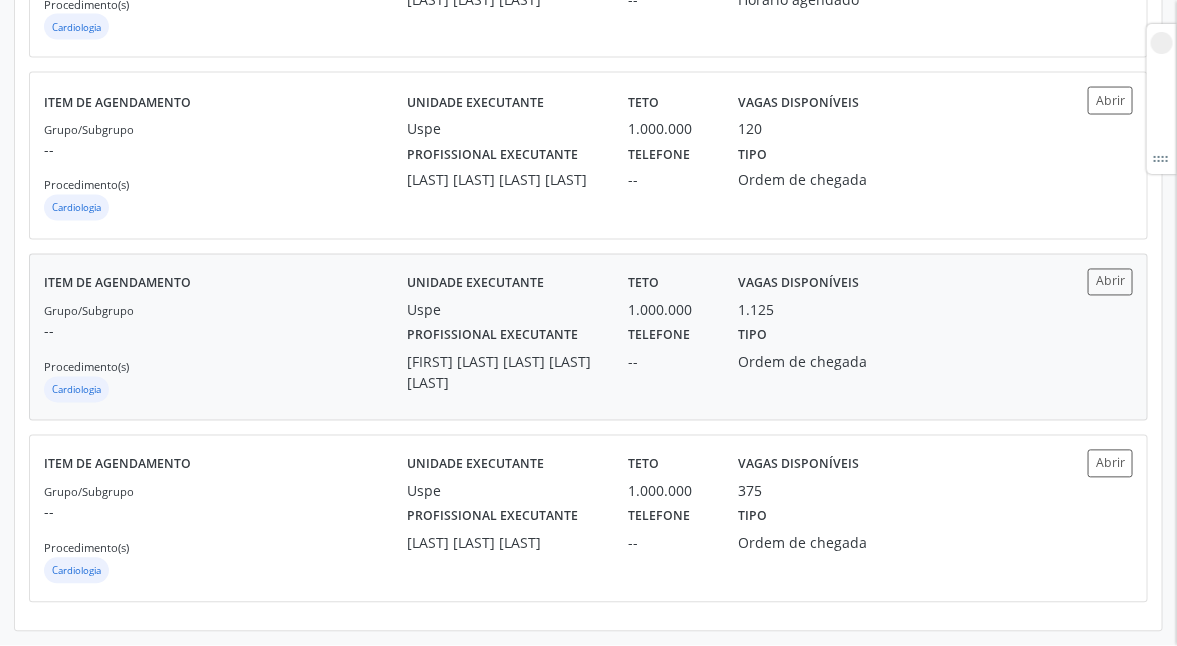 click on "--" at bounding box center (669, 362) 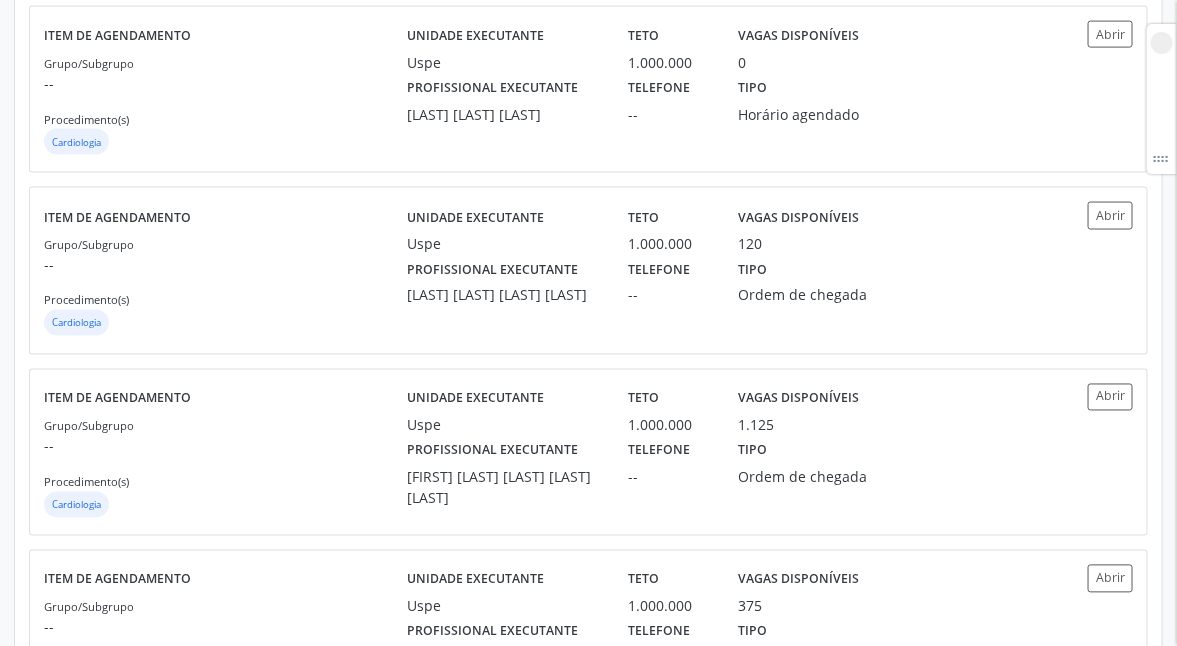 scroll, scrollTop: 1020, scrollLeft: 0, axis: vertical 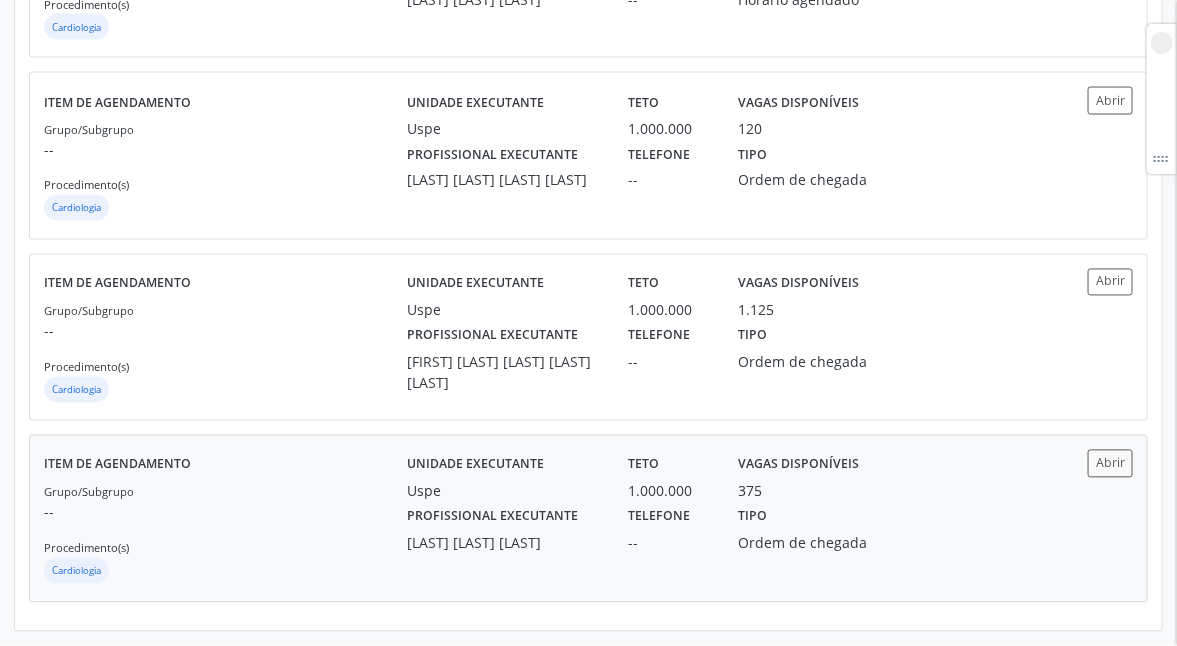 click on "Uspe" at bounding box center [503, 491] 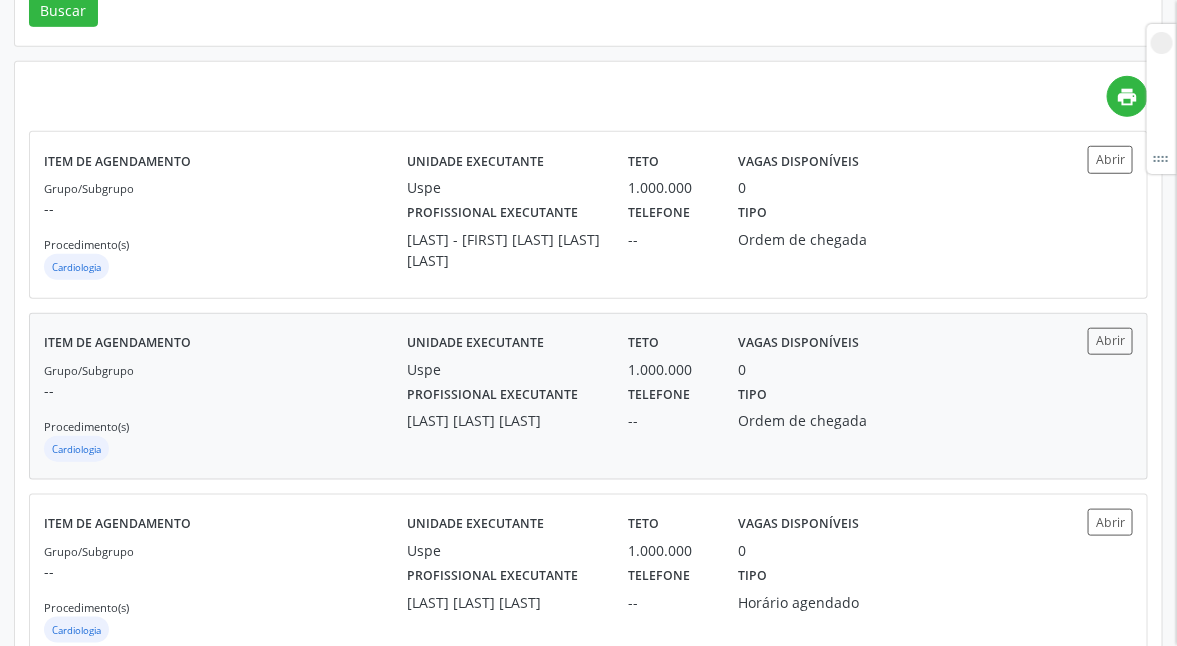 scroll, scrollTop: 0, scrollLeft: 0, axis: both 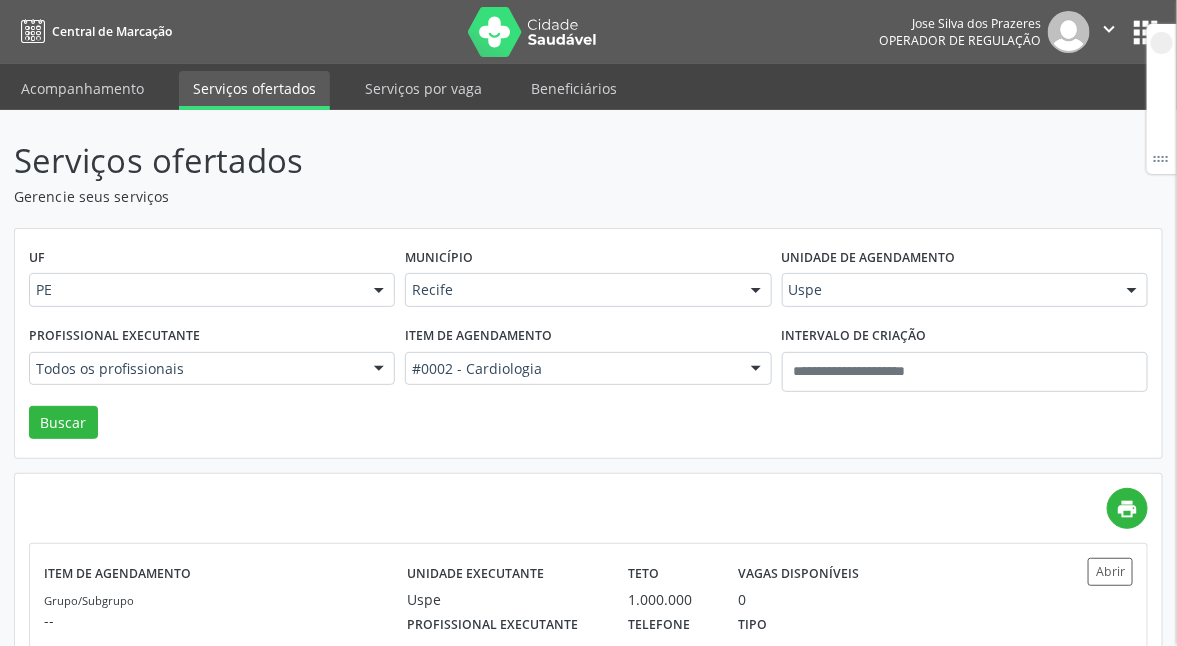 click at bounding box center [756, 370] 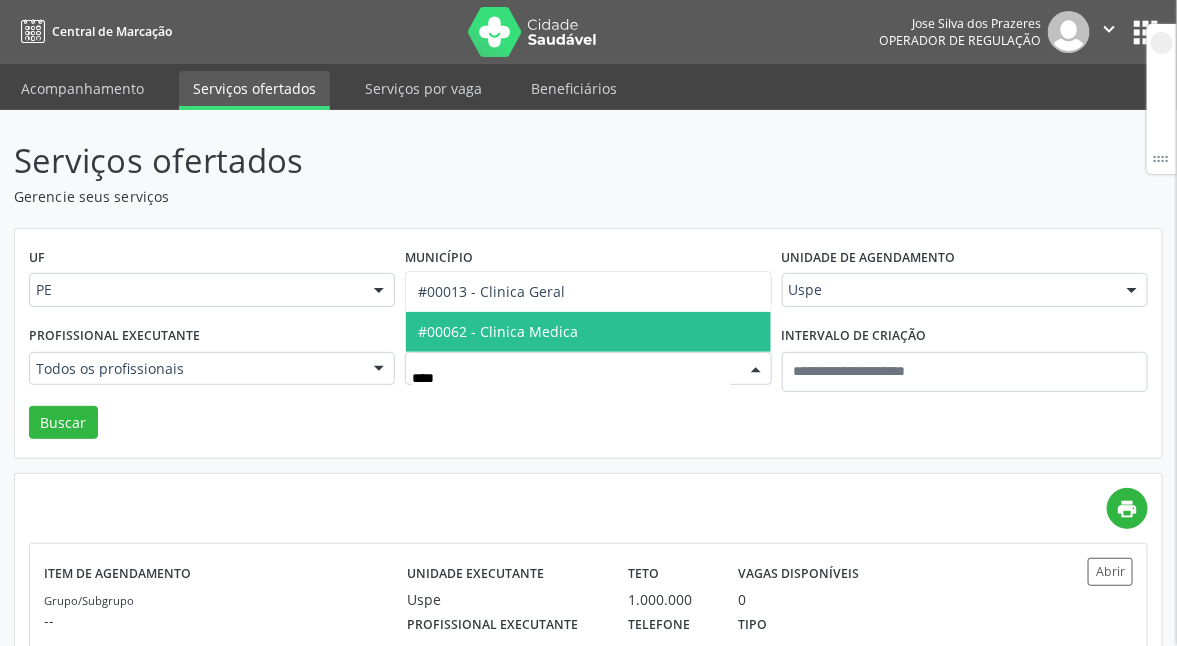 type on "*****" 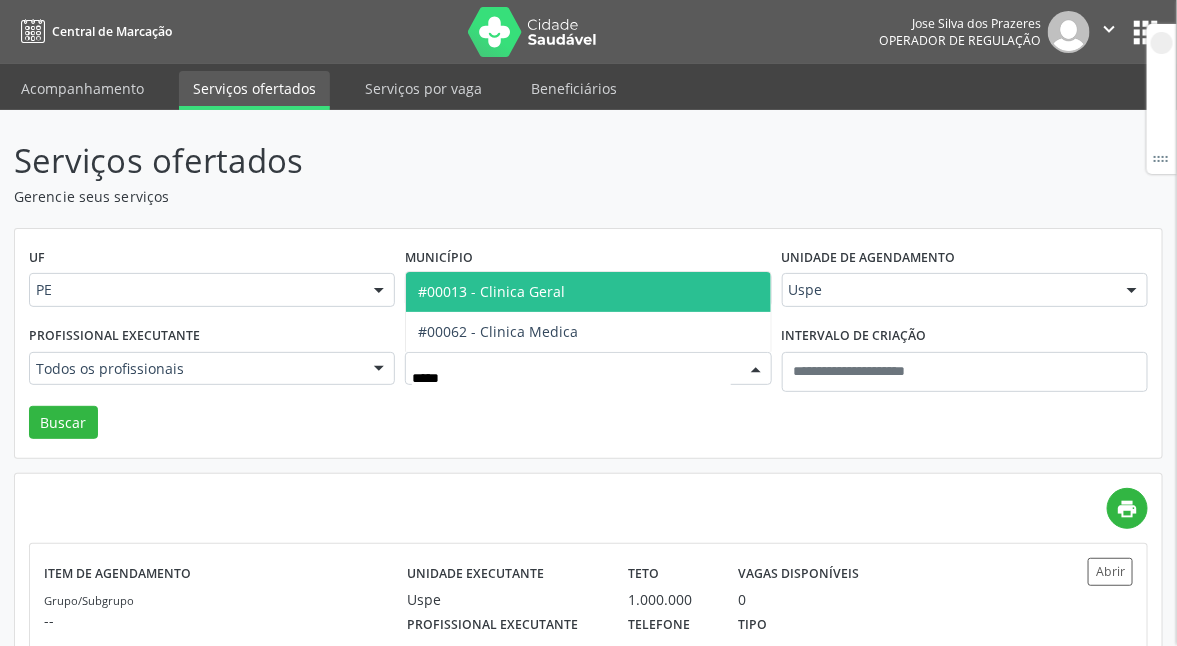 click on "#00013 - Clinica Geral" at bounding box center [588, 292] 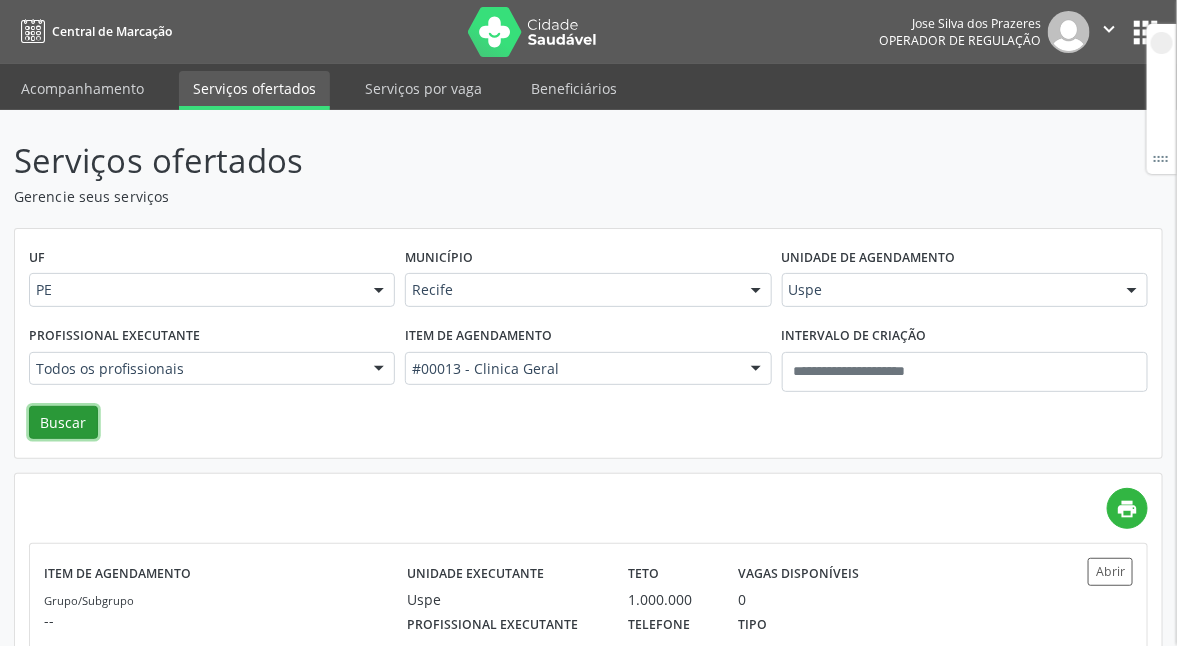 click on "Buscar" at bounding box center [63, 423] 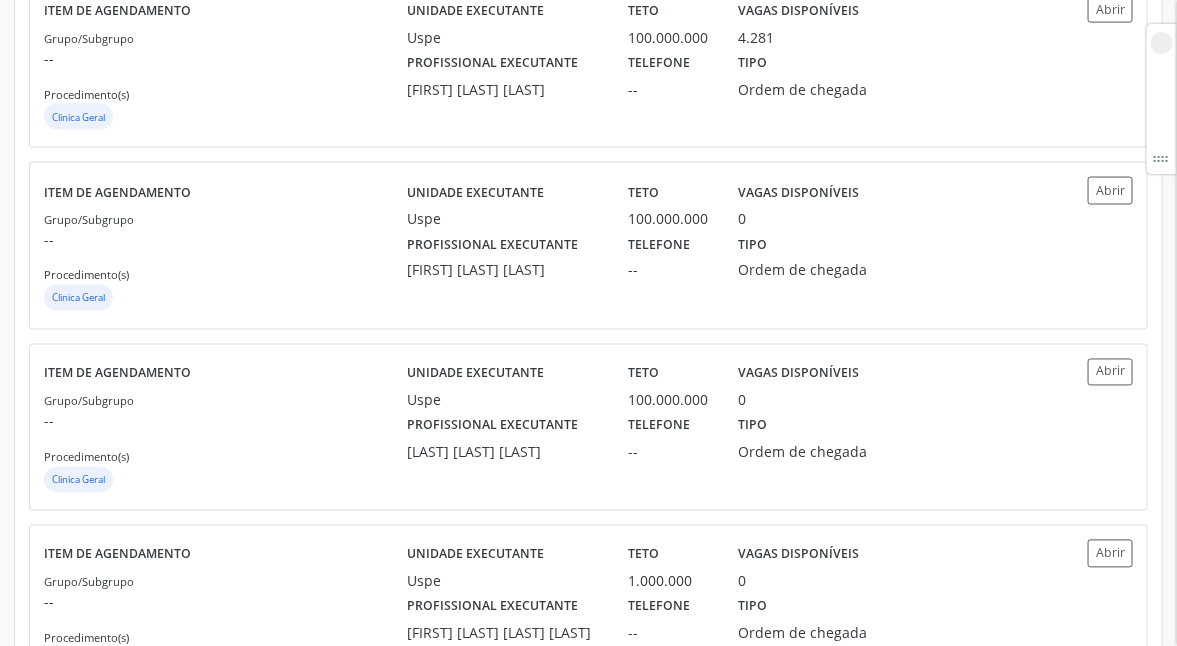 scroll, scrollTop: 750, scrollLeft: 0, axis: vertical 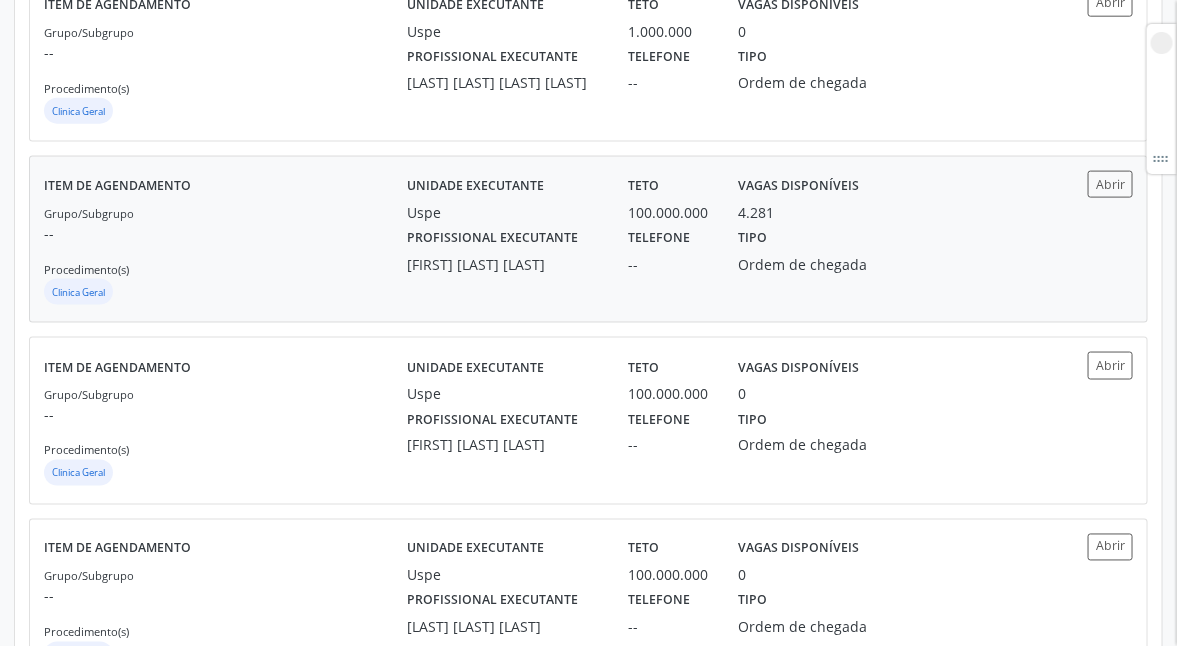 click on "Unidade executante
Uspe
Teto
100.000.000
Vagas disponíveis
4.281
Profissional executante
Felipe Cesar Ferrer Oliveira
Telefone
--
Tipo
Ordem de chegada" at bounding box center [724, 239] 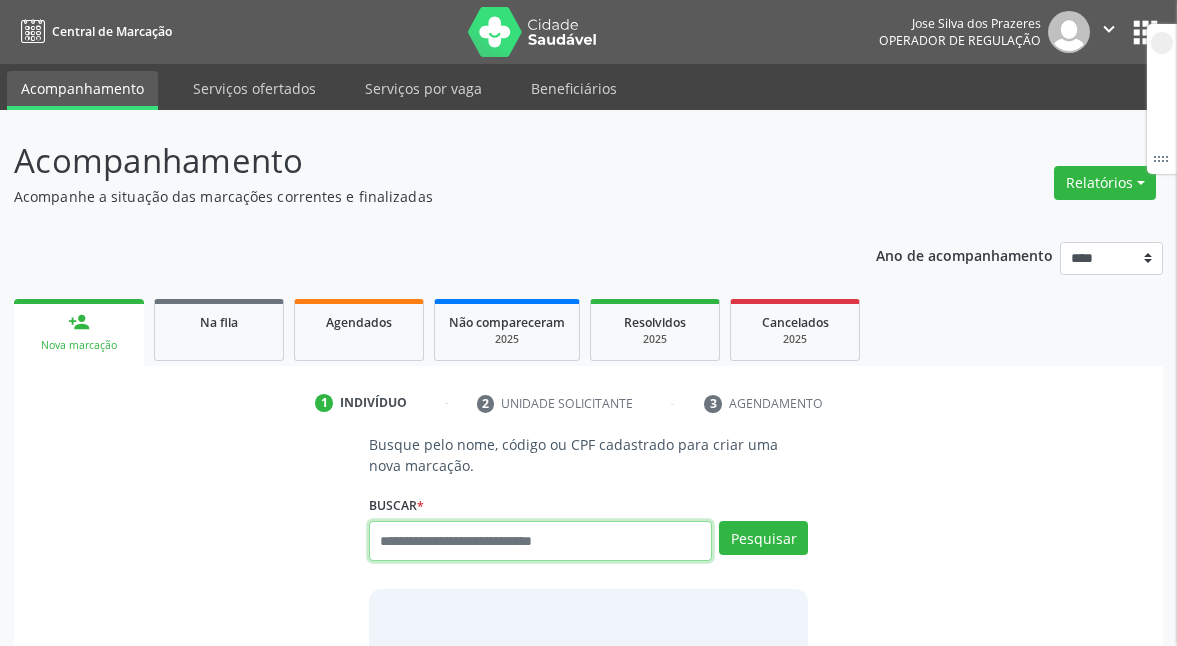 scroll, scrollTop: 0, scrollLeft: 0, axis: both 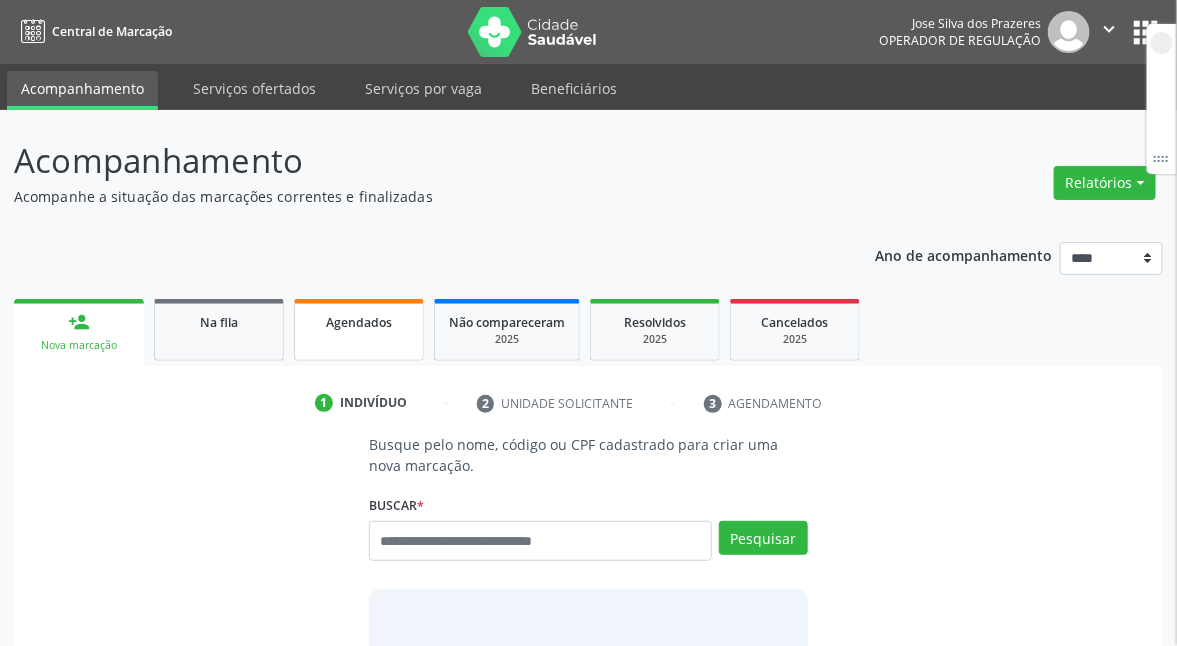click on "Agendados" at bounding box center [359, 322] 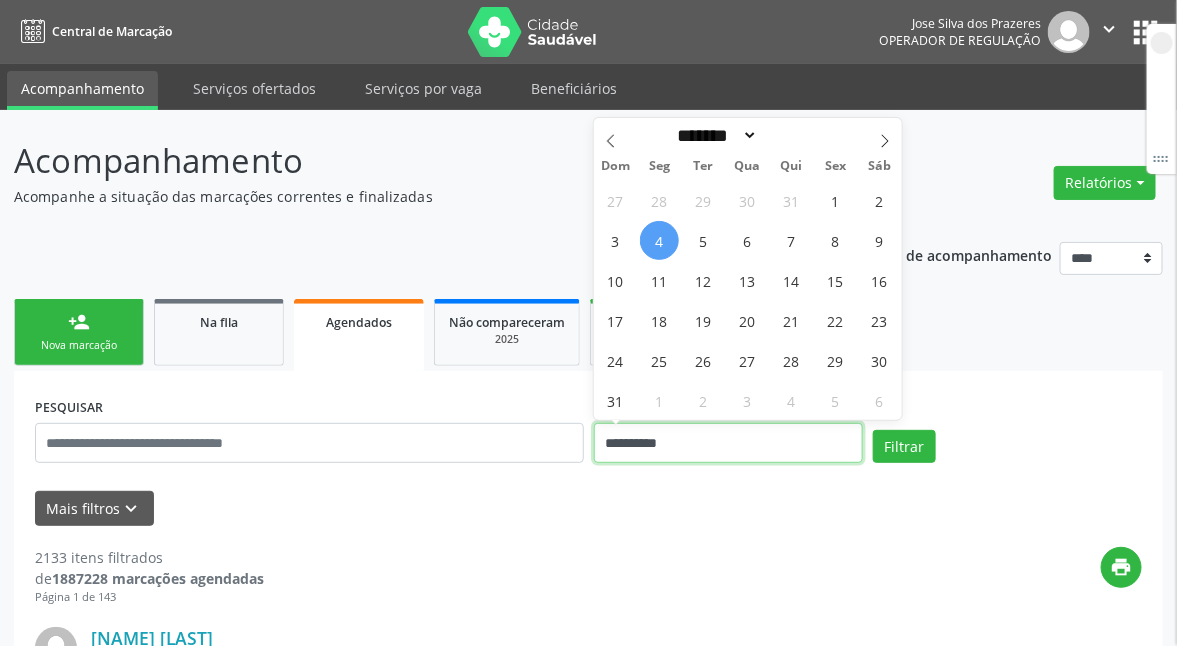 click on "**********" at bounding box center (728, 443) 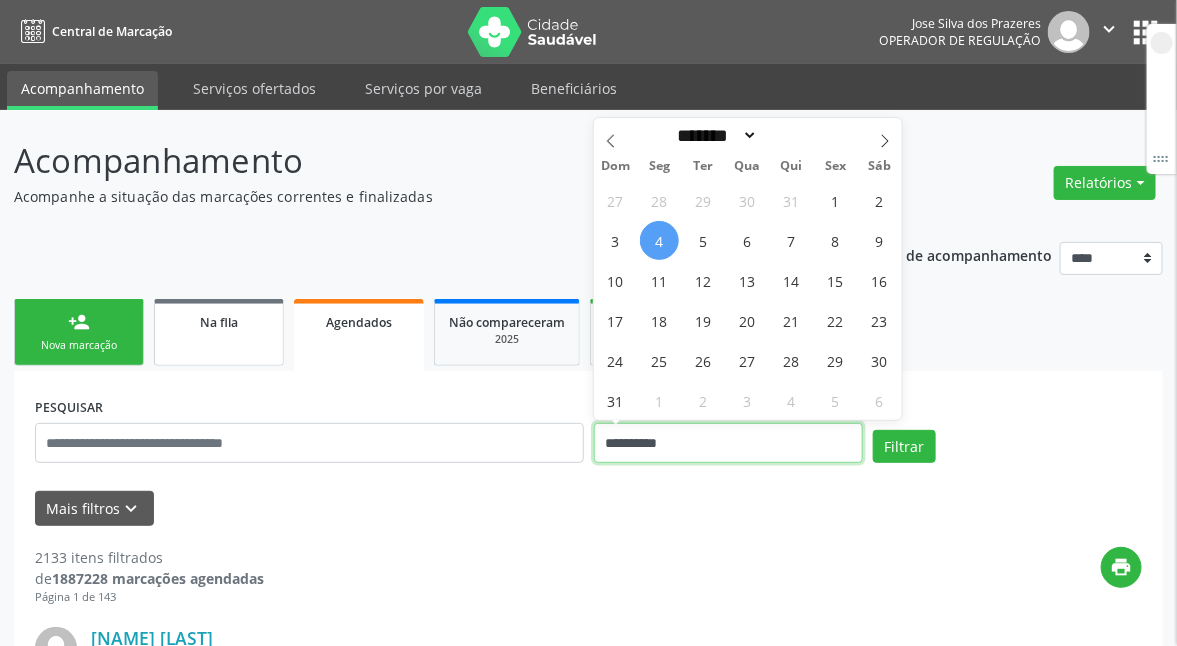 type 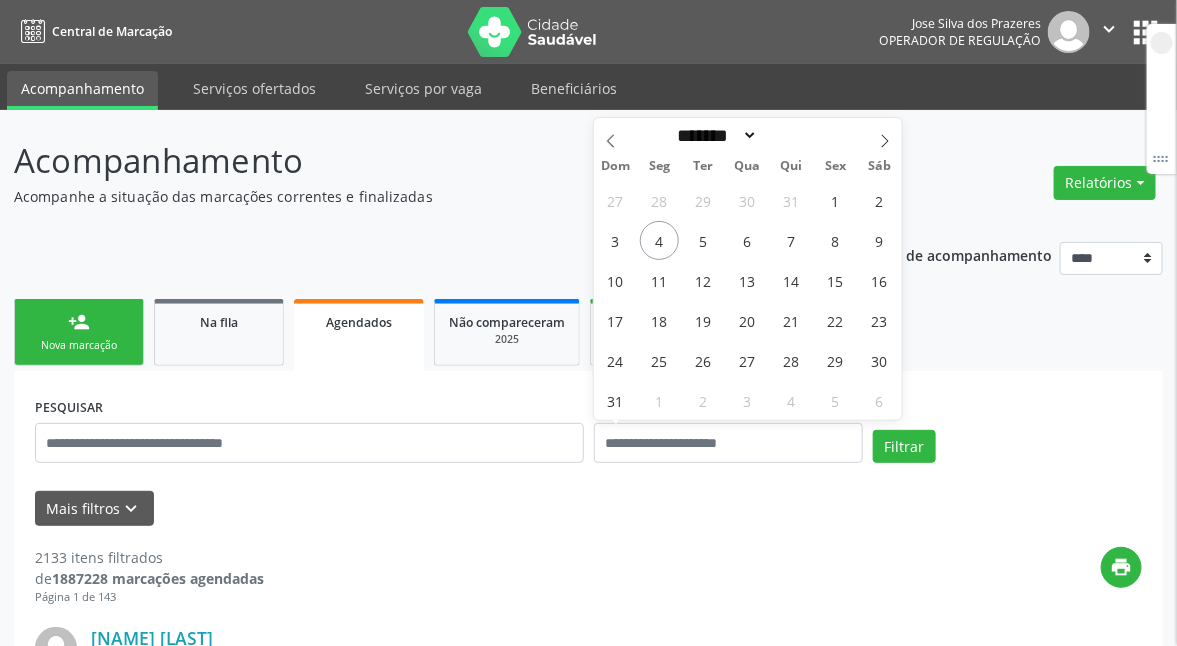 click on "PESQUISAR
DATA DE ATENDIMENTO
Filtrar" at bounding box center (588, 434) 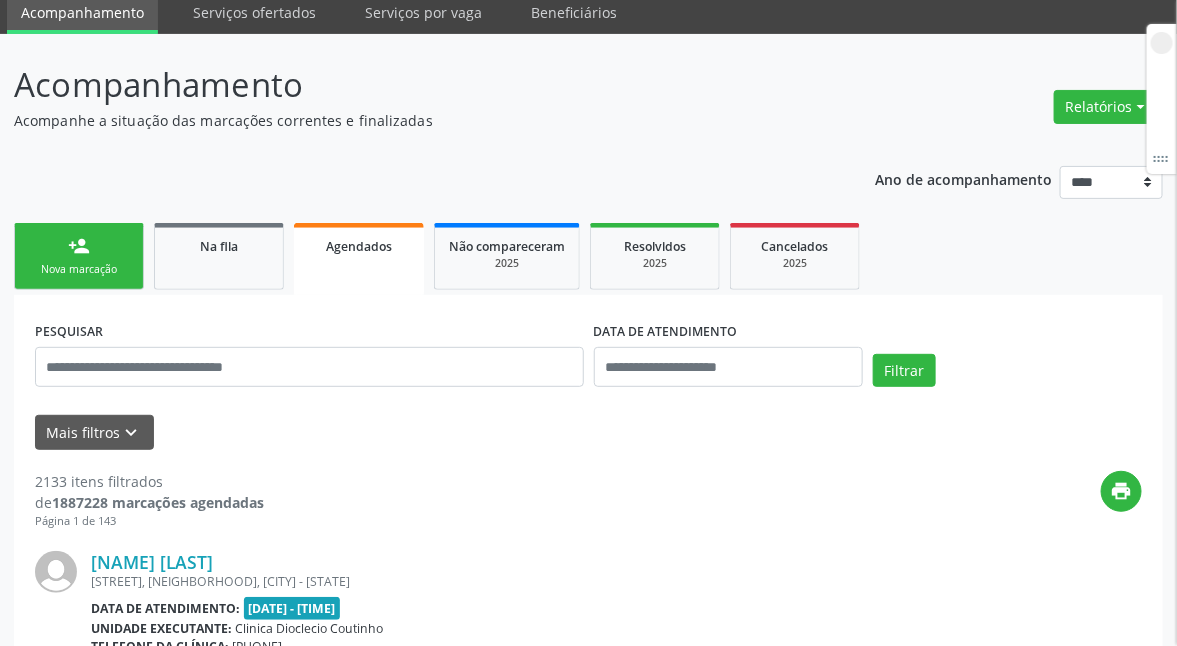 scroll, scrollTop: 150, scrollLeft: 0, axis: vertical 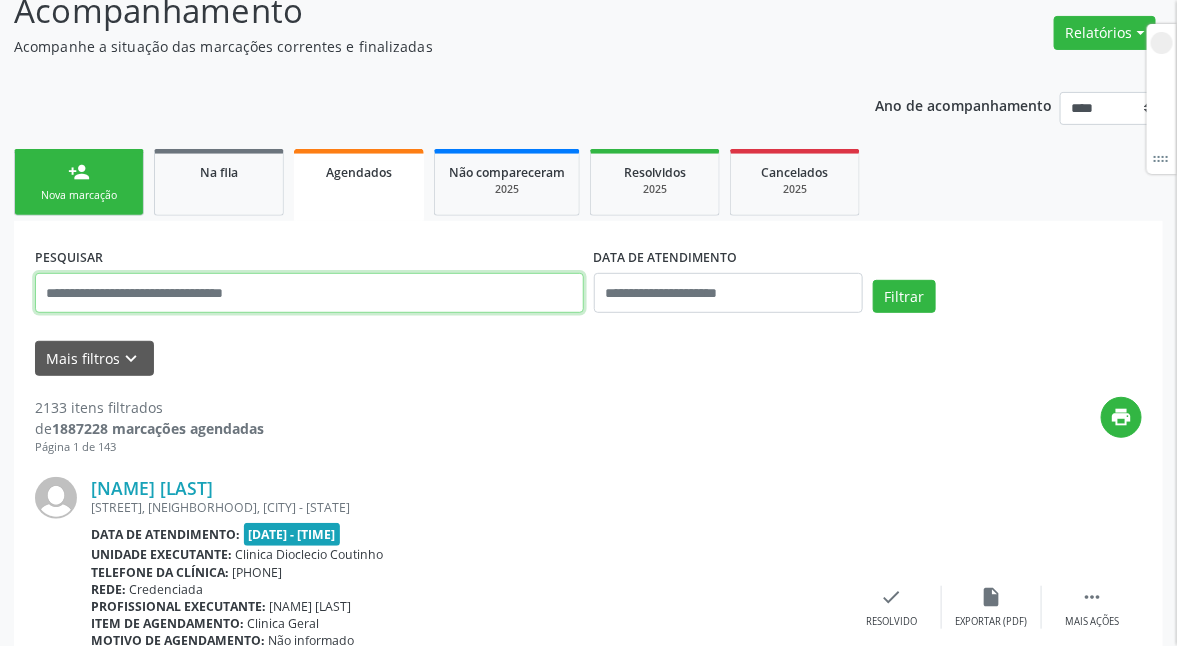 click at bounding box center [309, 293] 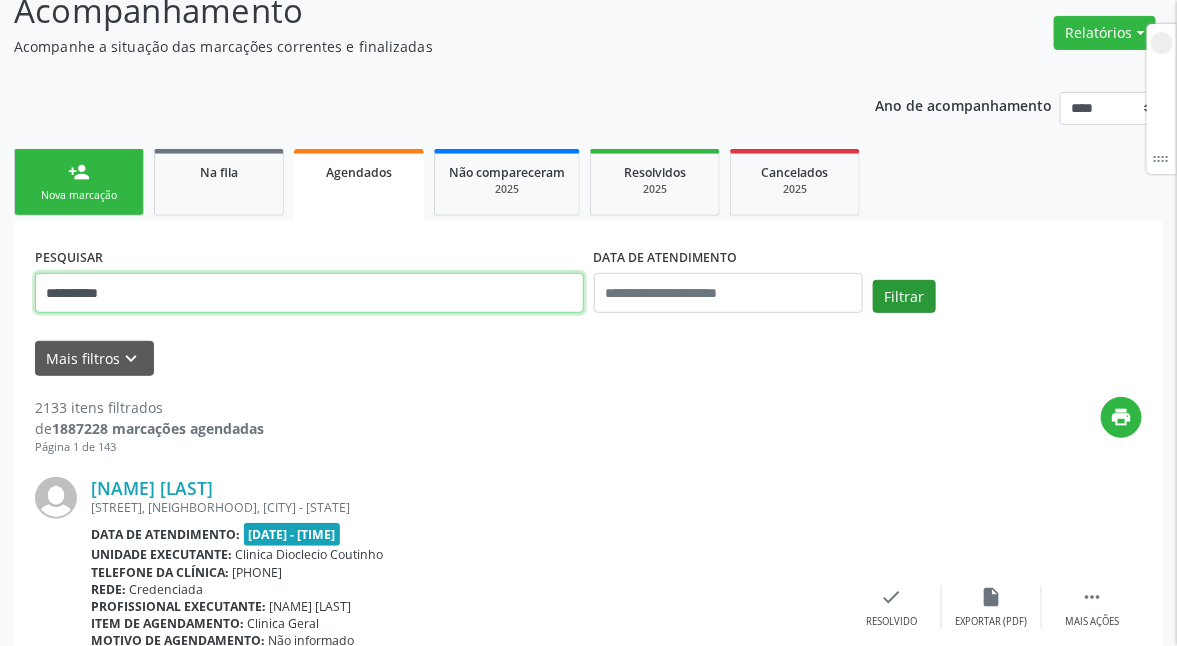 type on "**********" 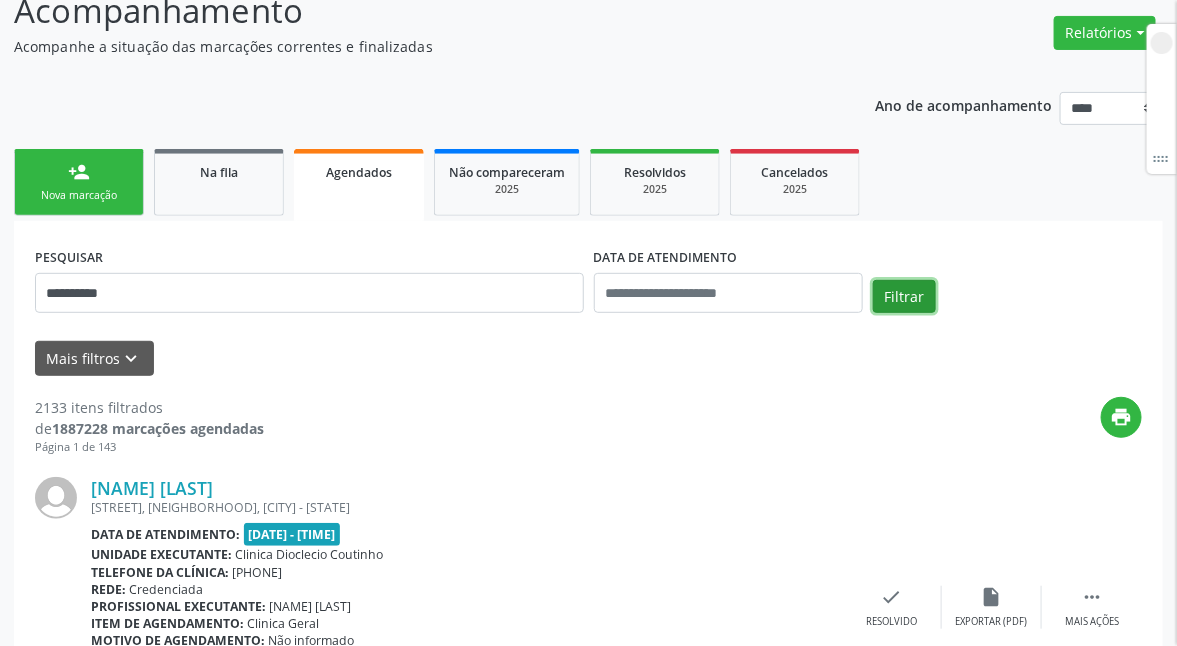 click on "Filtrar" at bounding box center [904, 297] 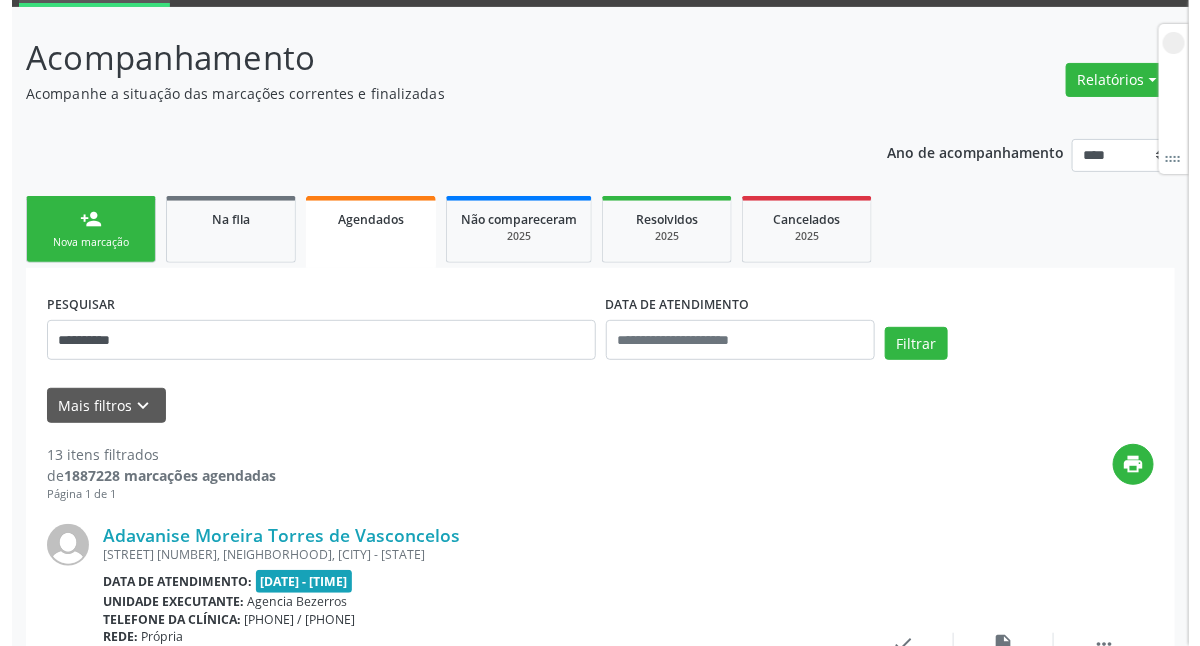scroll, scrollTop: 0, scrollLeft: 0, axis: both 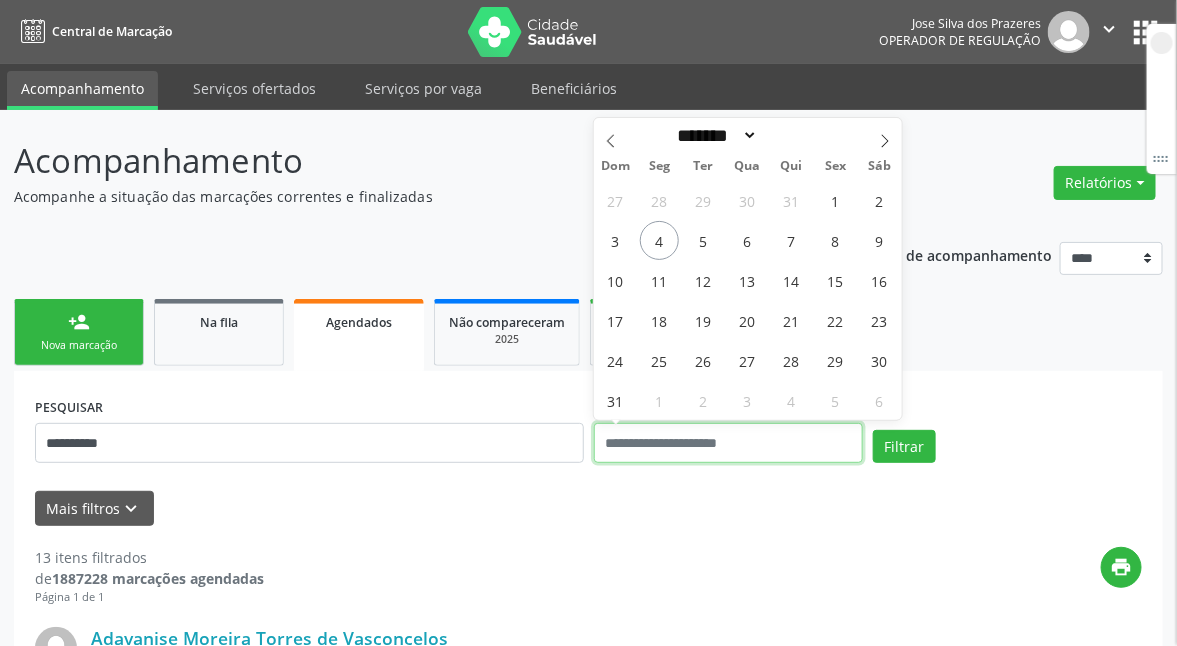 click at bounding box center [728, 443] 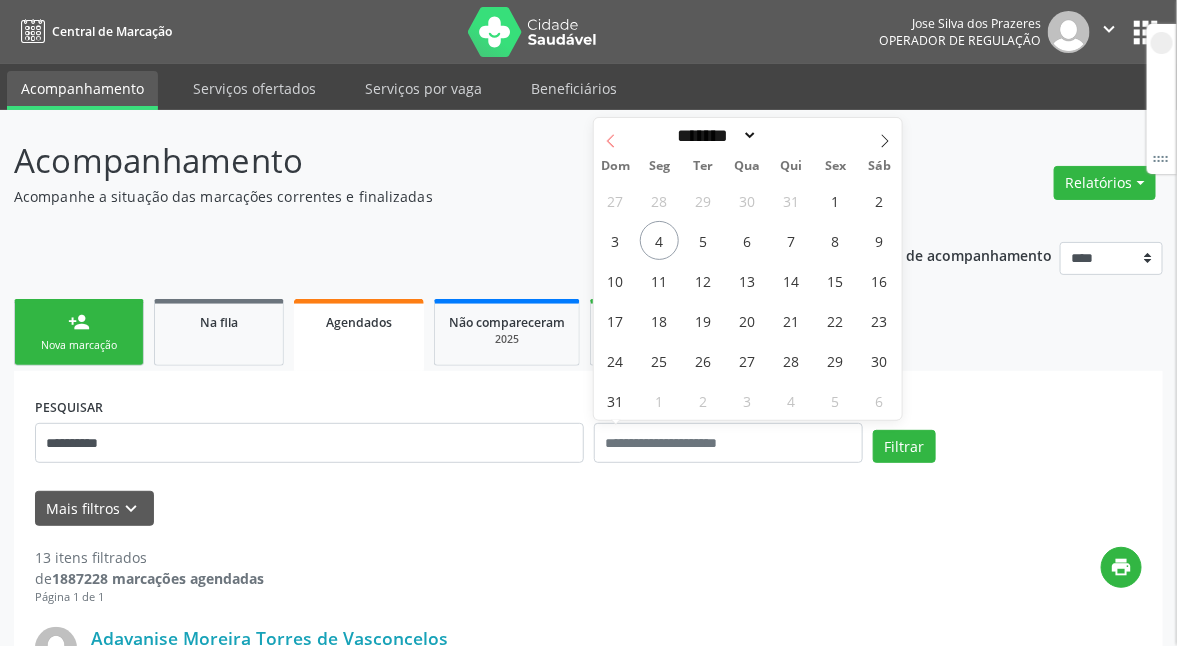 click at bounding box center (611, 135) 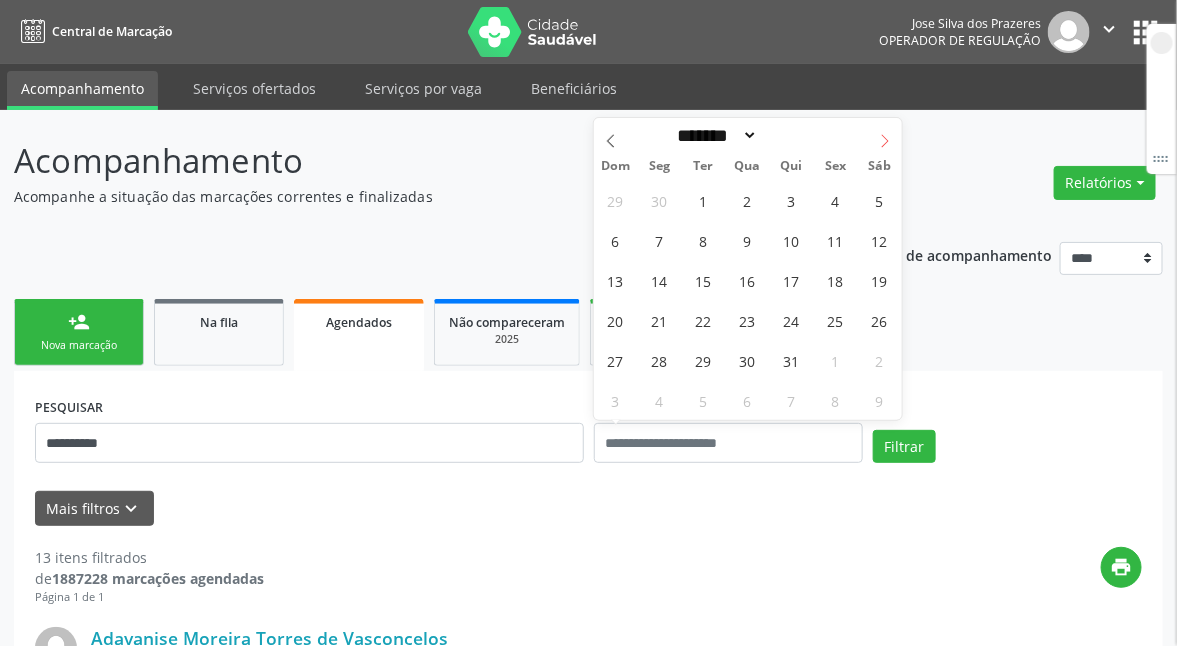 click at bounding box center [885, 135] 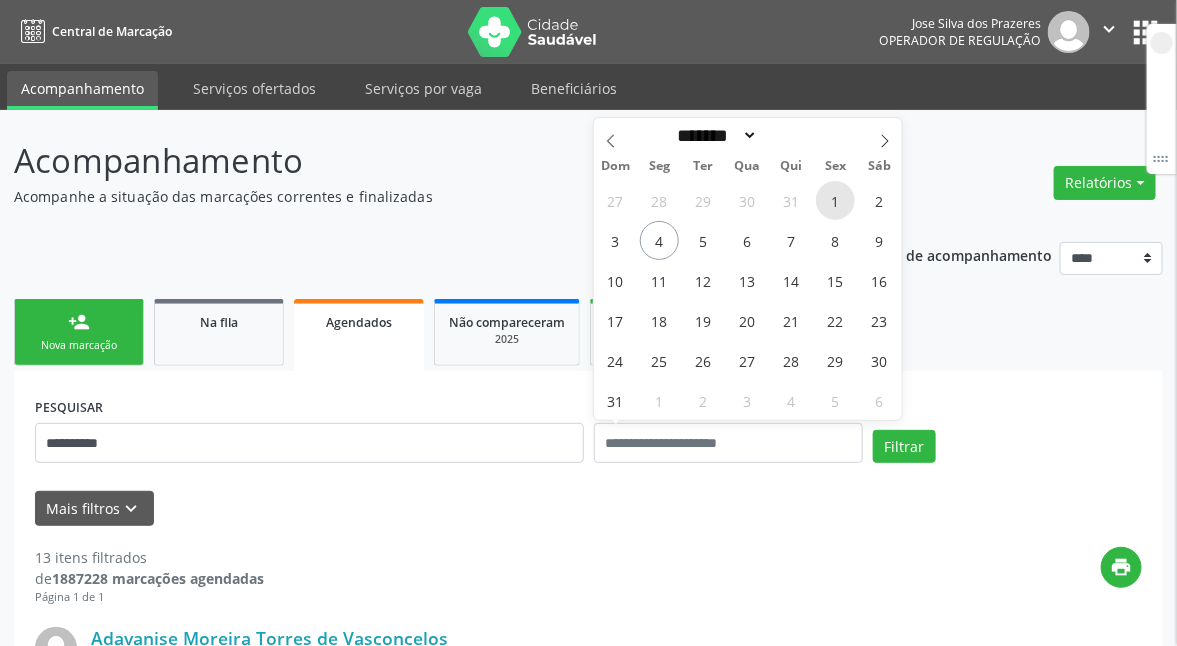 click on "1" at bounding box center (835, 200) 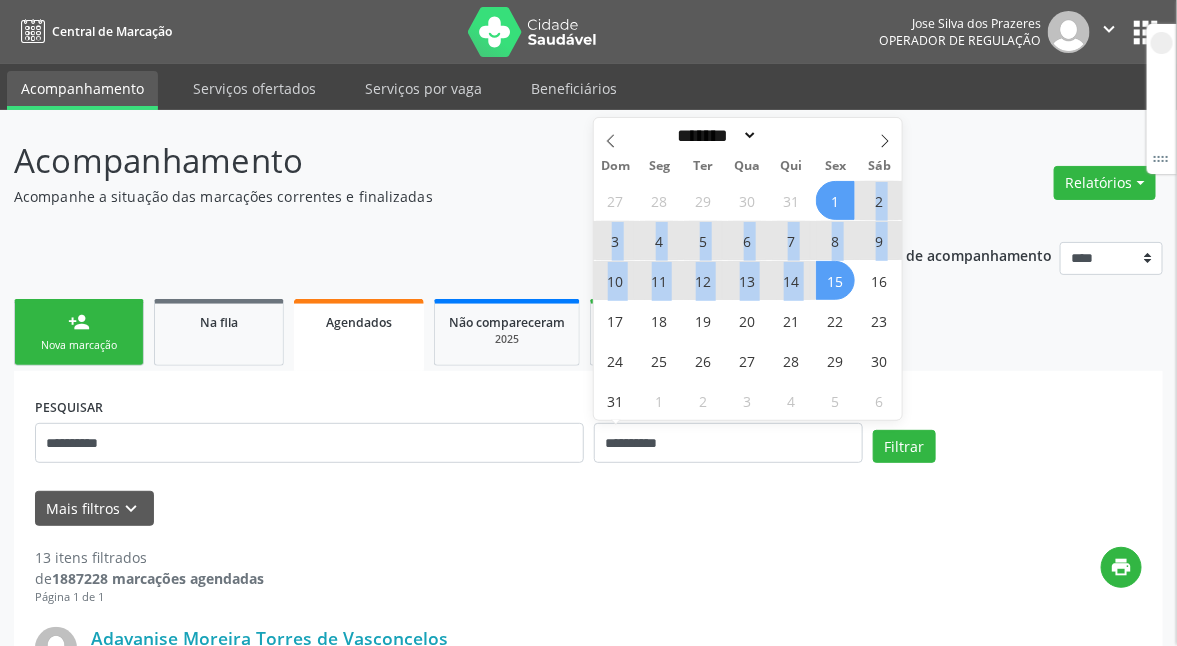 drag, startPoint x: 837, startPoint y: 211, endPoint x: 828, endPoint y: 279, distance: 68.593 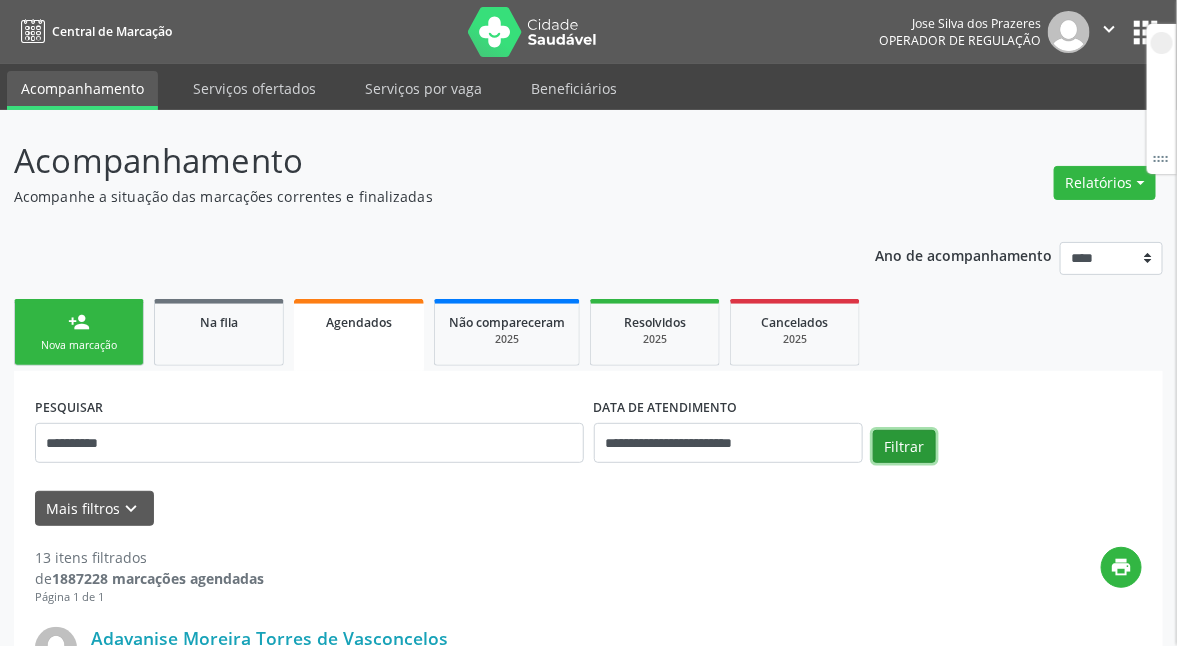 click on "Filtrar" at bounding box center [904, 447] 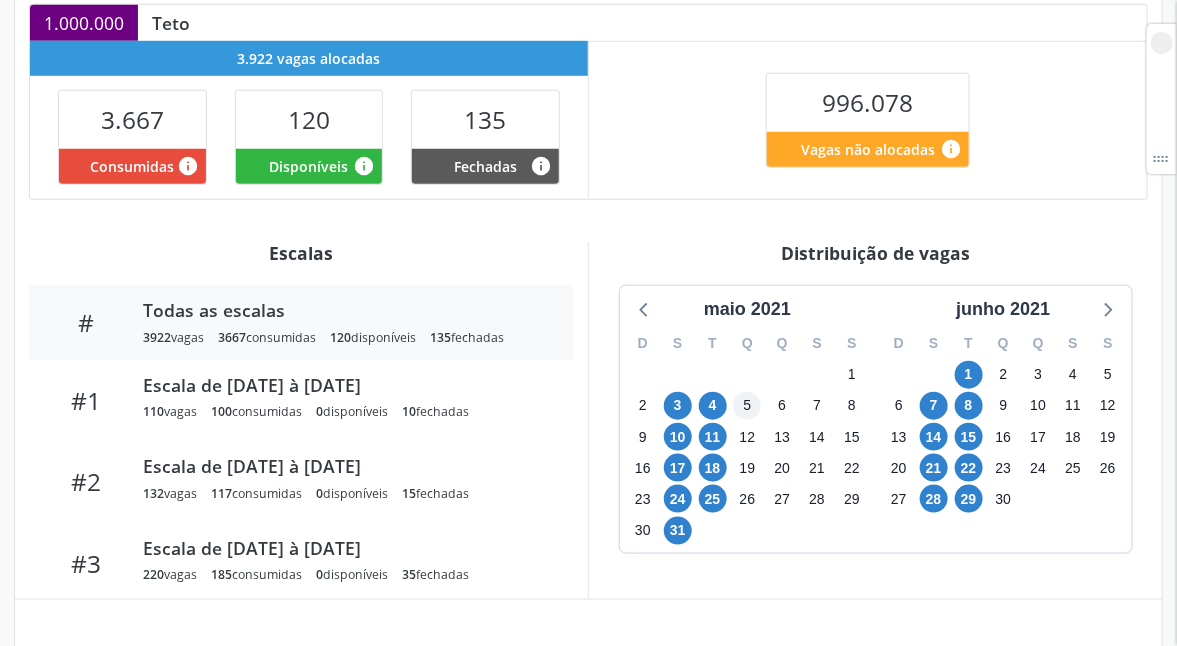 scroll, scrollTop: 450, scrollLeft: 0, axis: vertical 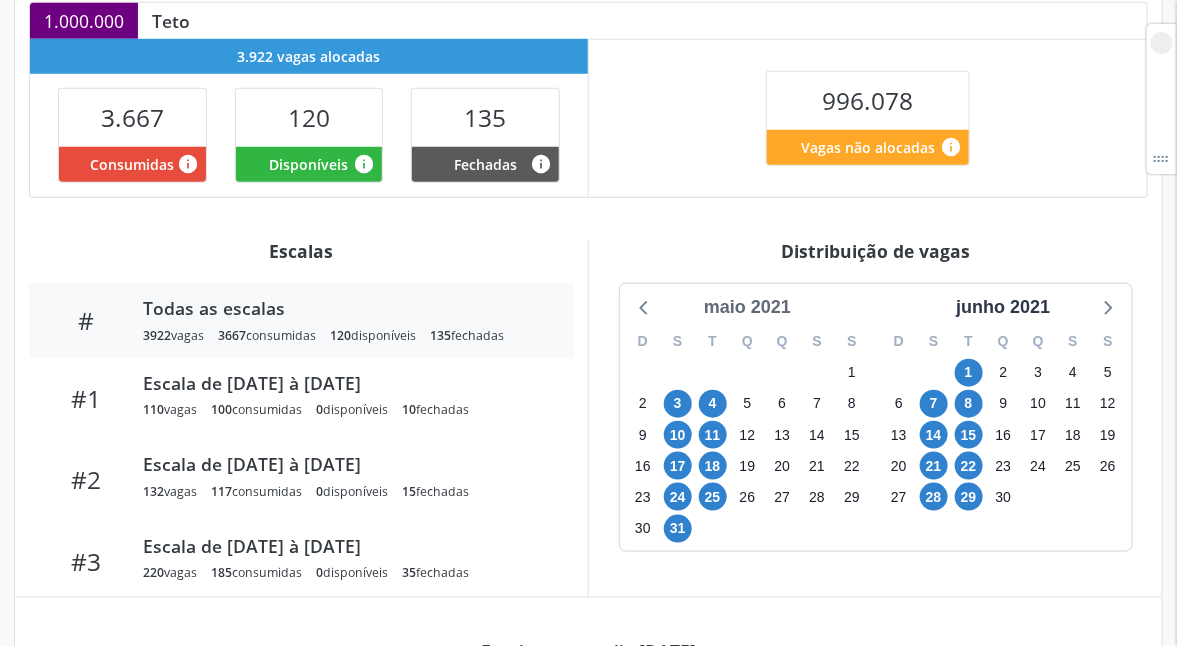 click on "maio 2021" at bounding box center [747, 307] 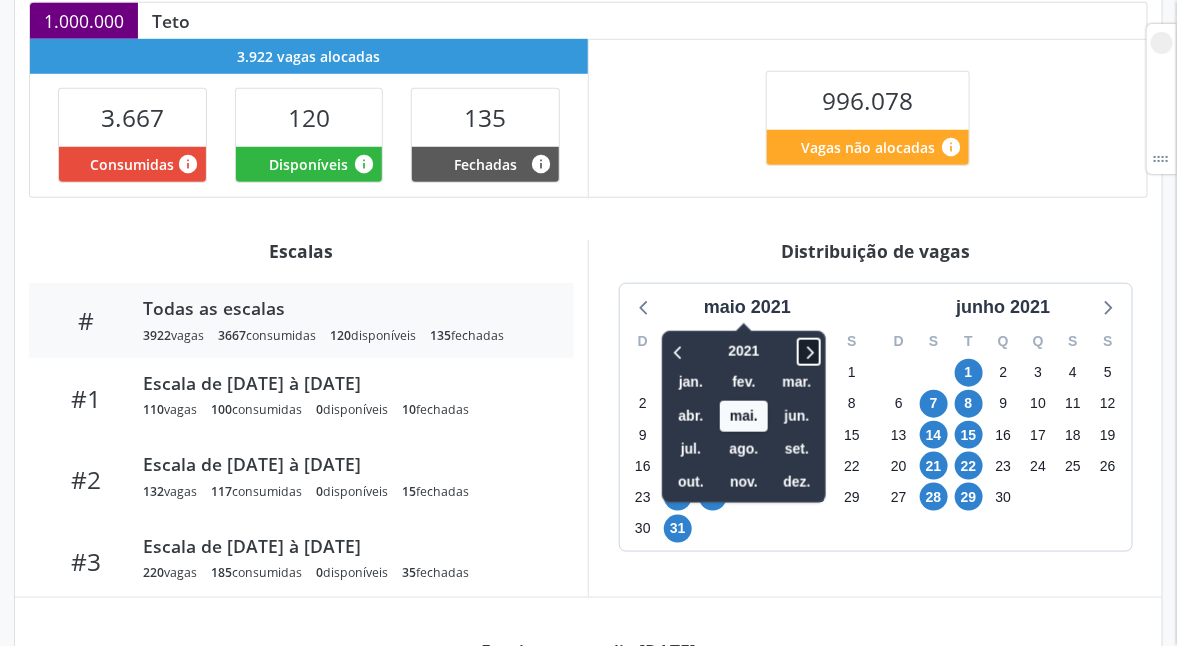 click 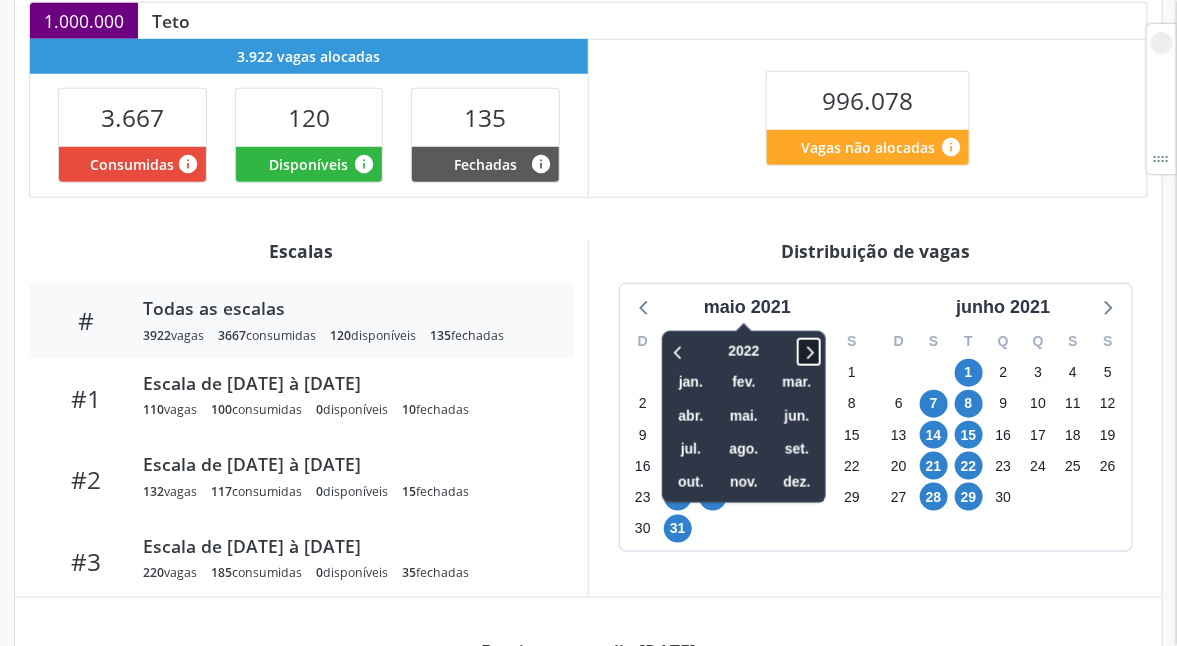 click 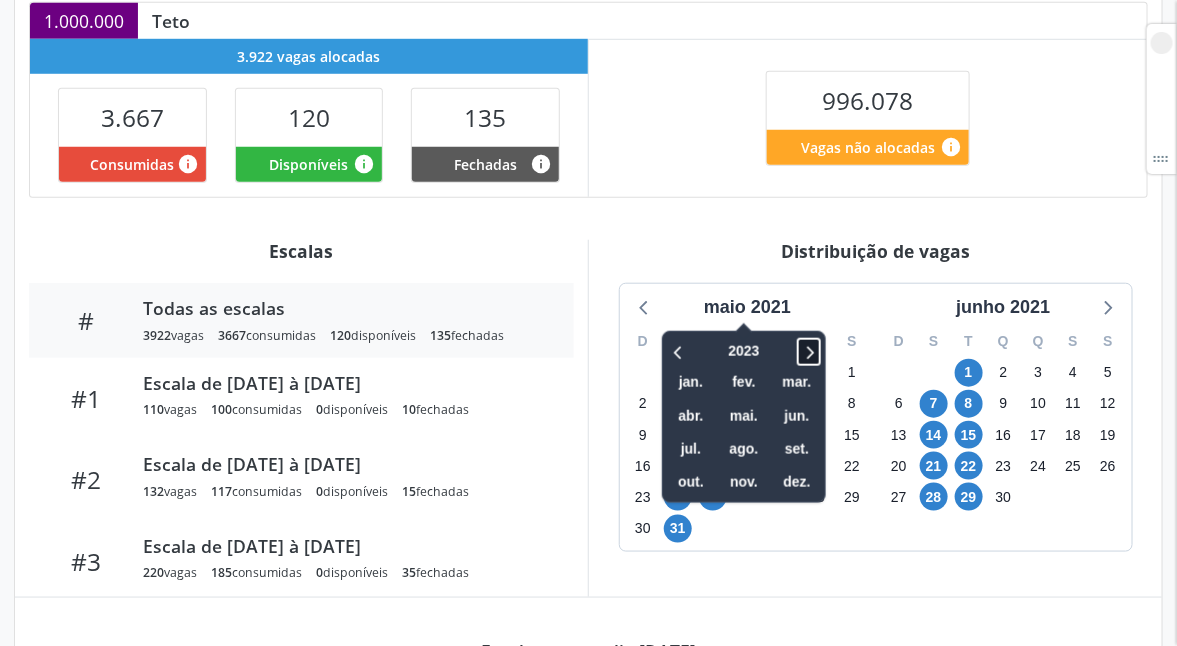 click 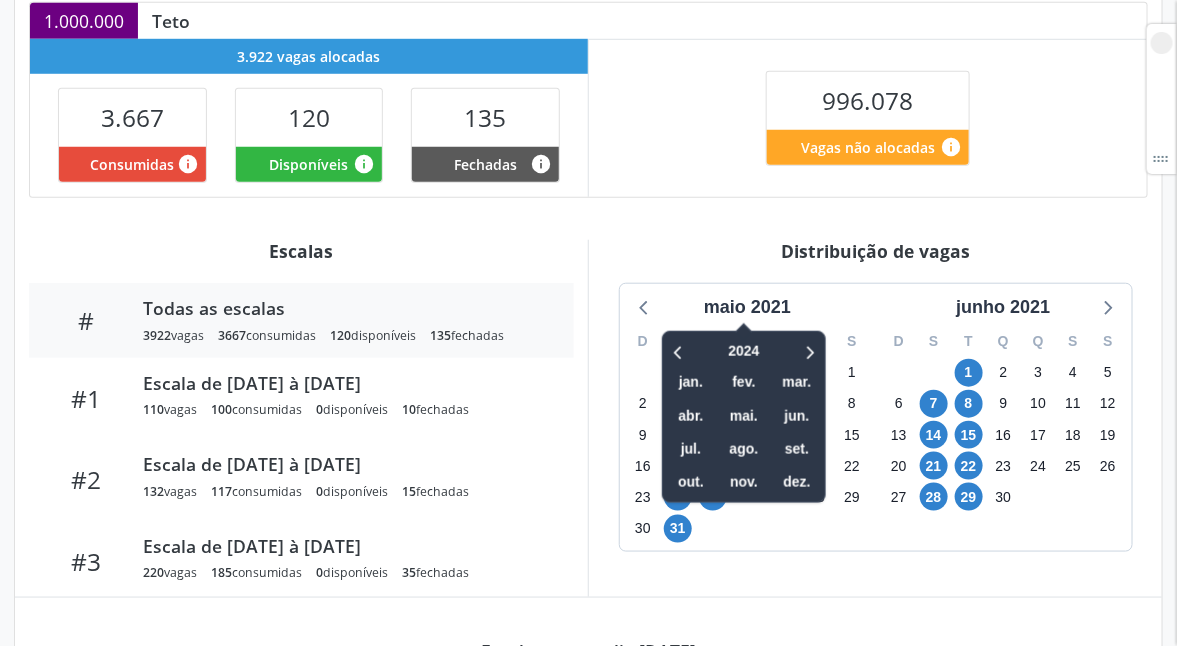 click at bounding box center (692, 351) 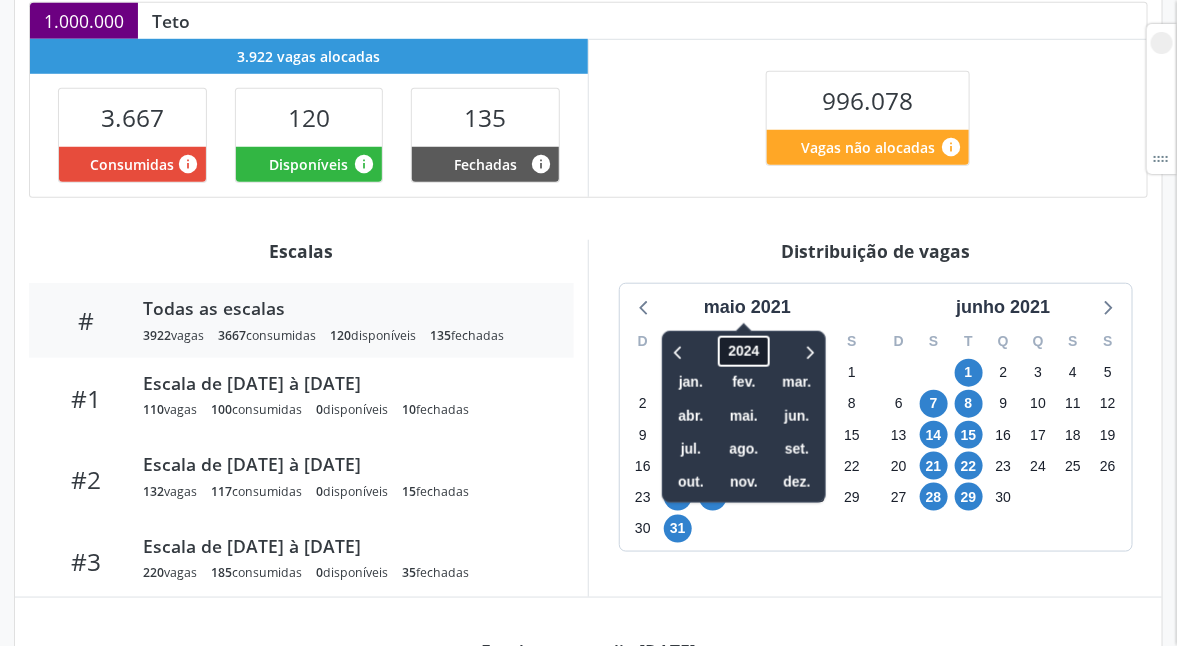 click on "2024" at bounding box center (743, 351) 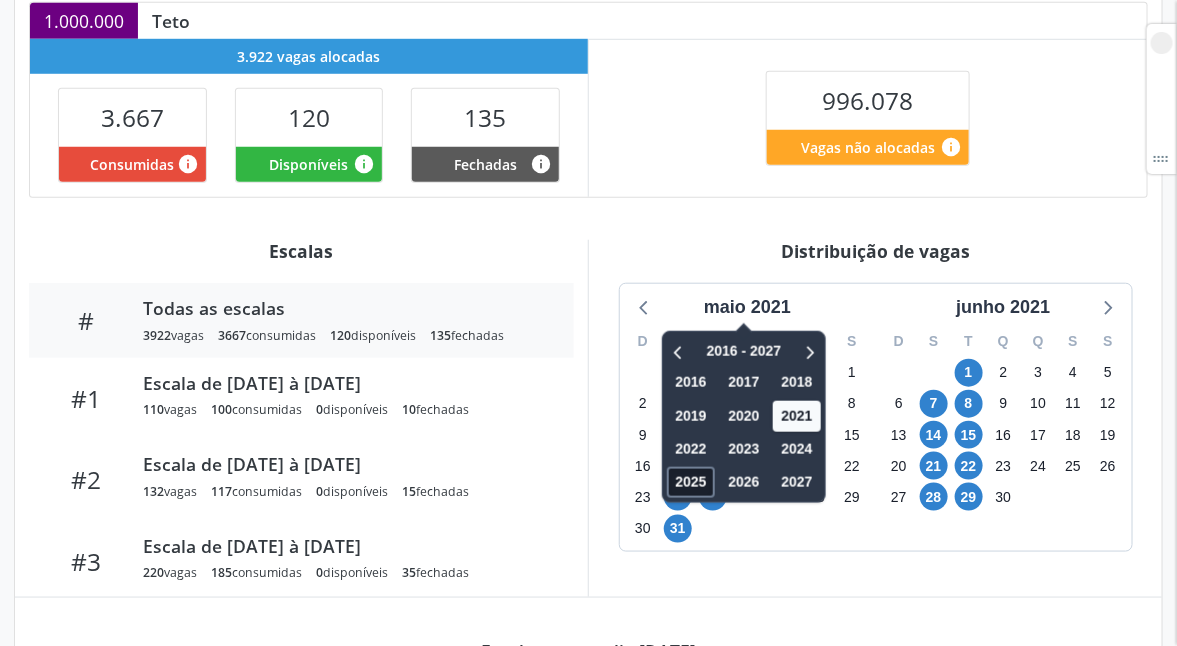 click on "2025" at bounding box center [691, 482] 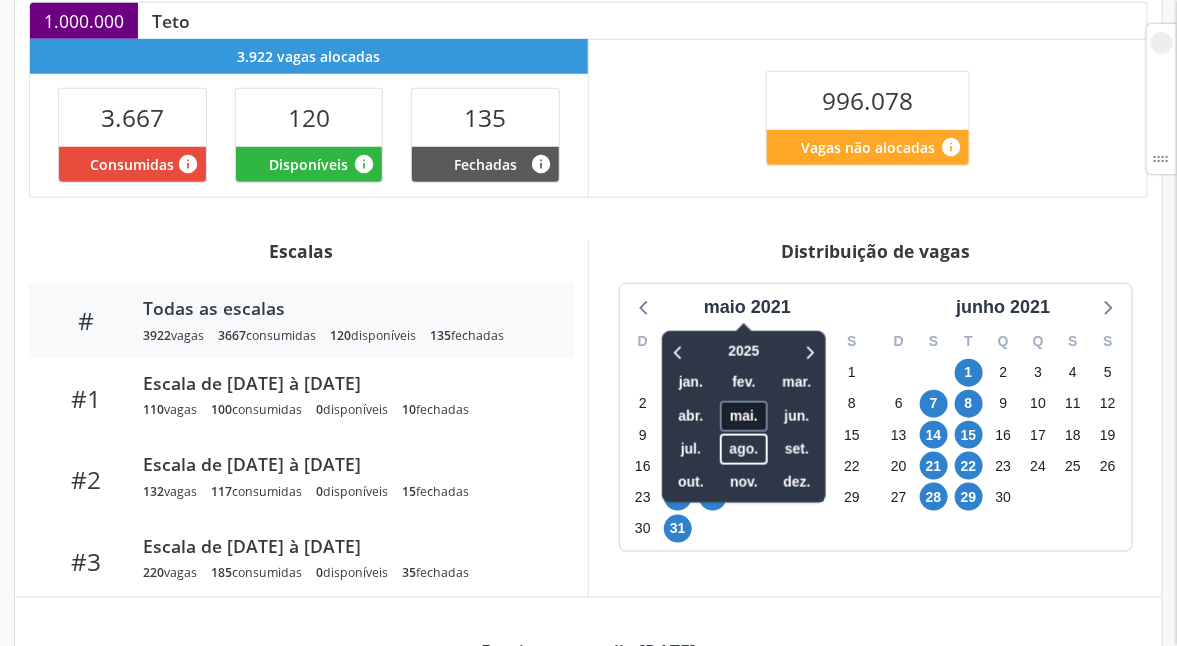 click on "mai." at bounding box center (744, 416) 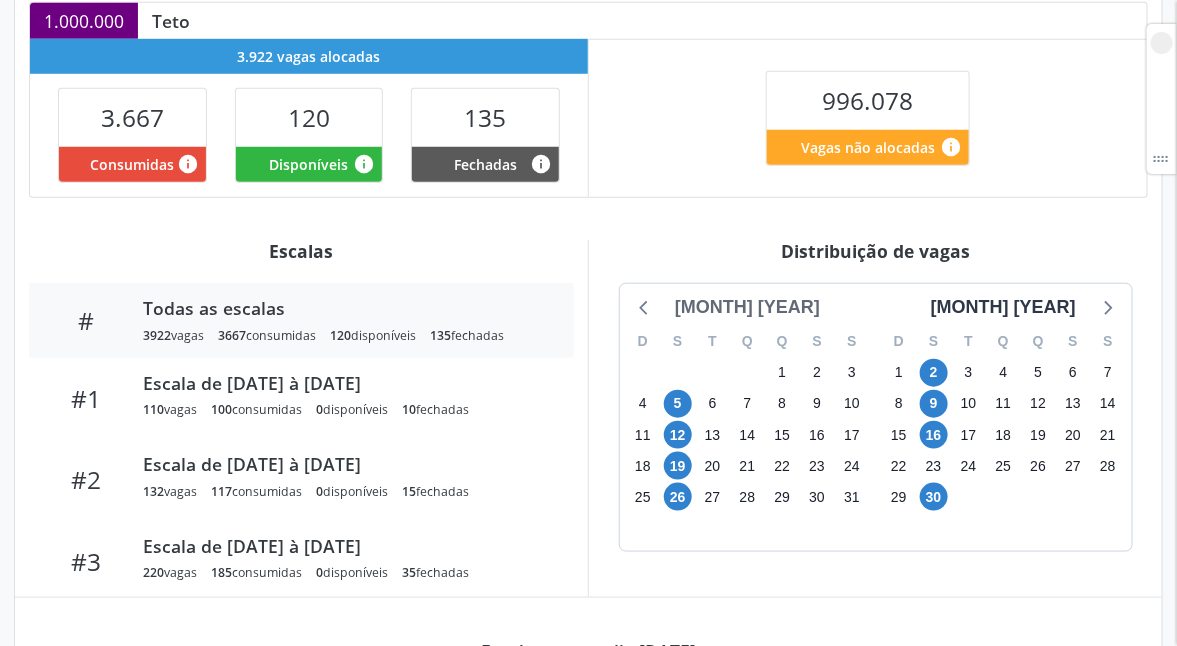 click on "maio 2025" at bounding box center [747, 307] 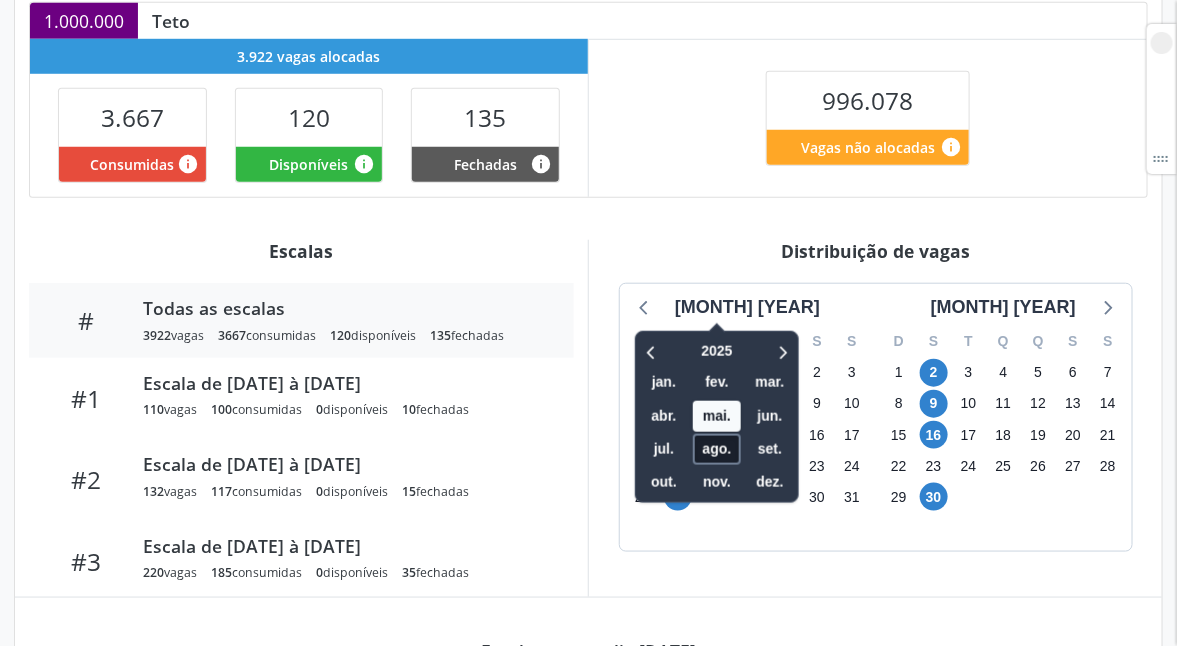 click on "ago." at bounding box center [717, 449] 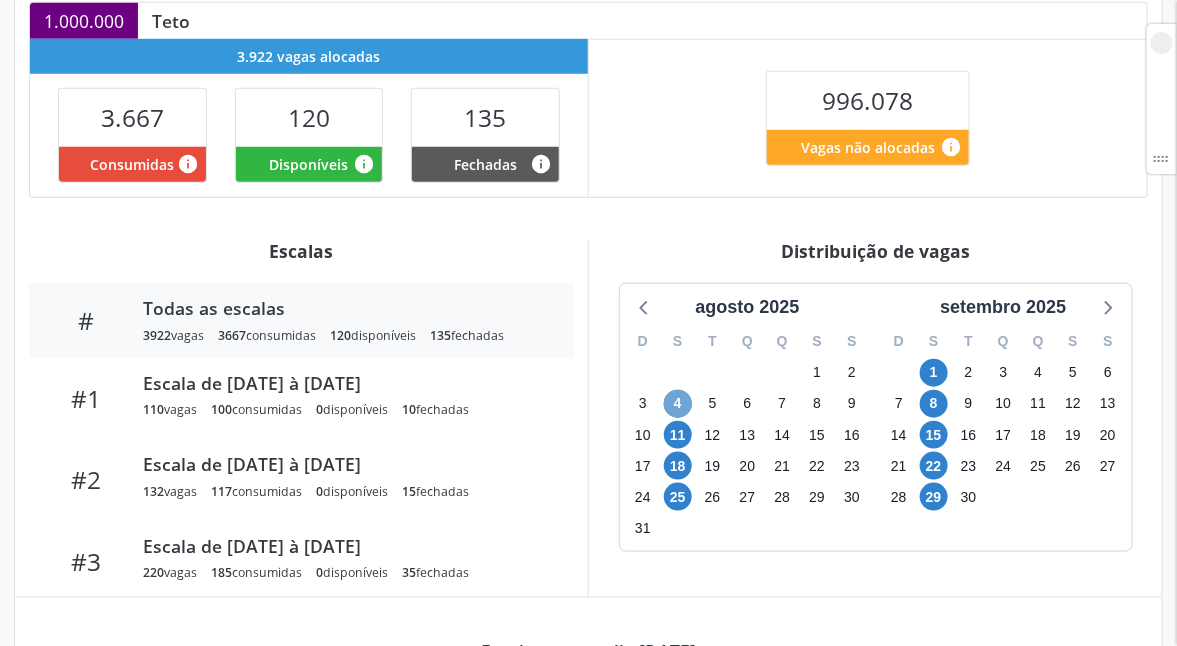 click on "4" at bounding box center (678, 404) 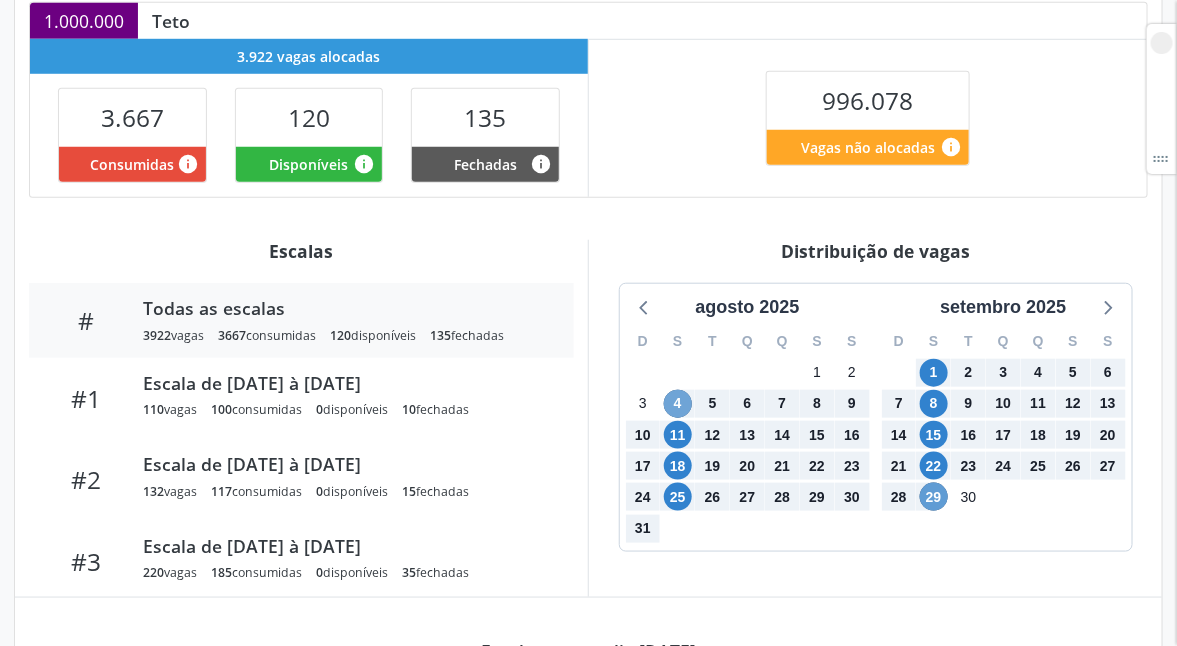 drag, startPoint x: 664, startPoint y: 406, endPoint x: 934, endPoint y: 496, distance: 284.60498 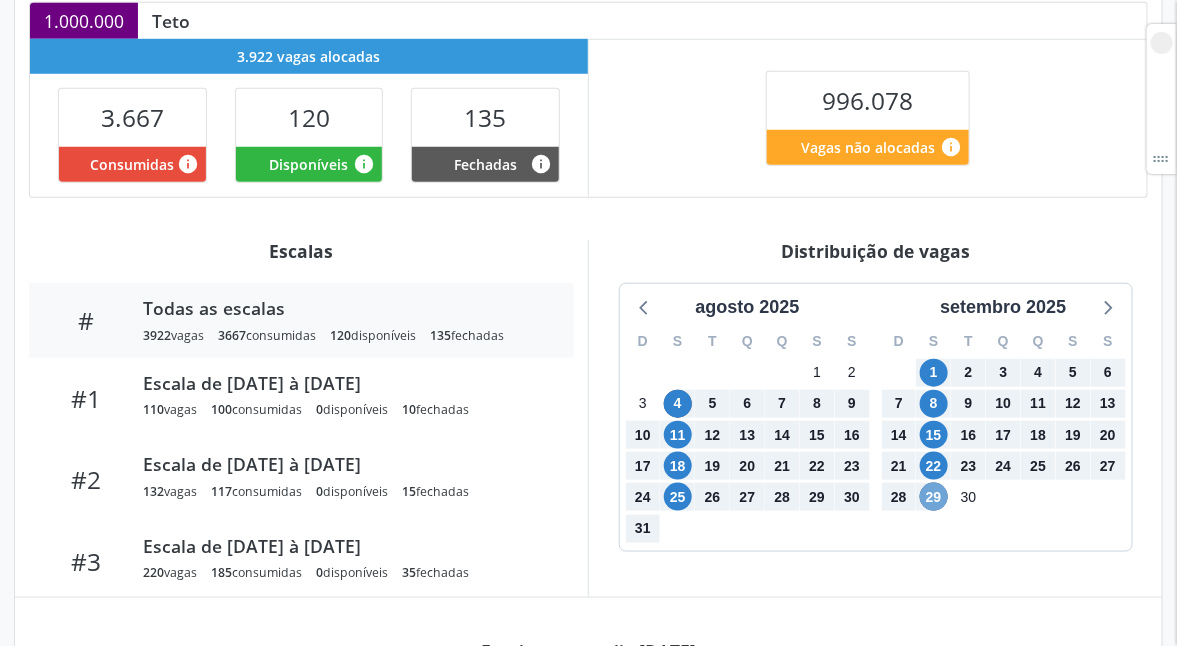 click on "29" at bounding box center [934, 497] 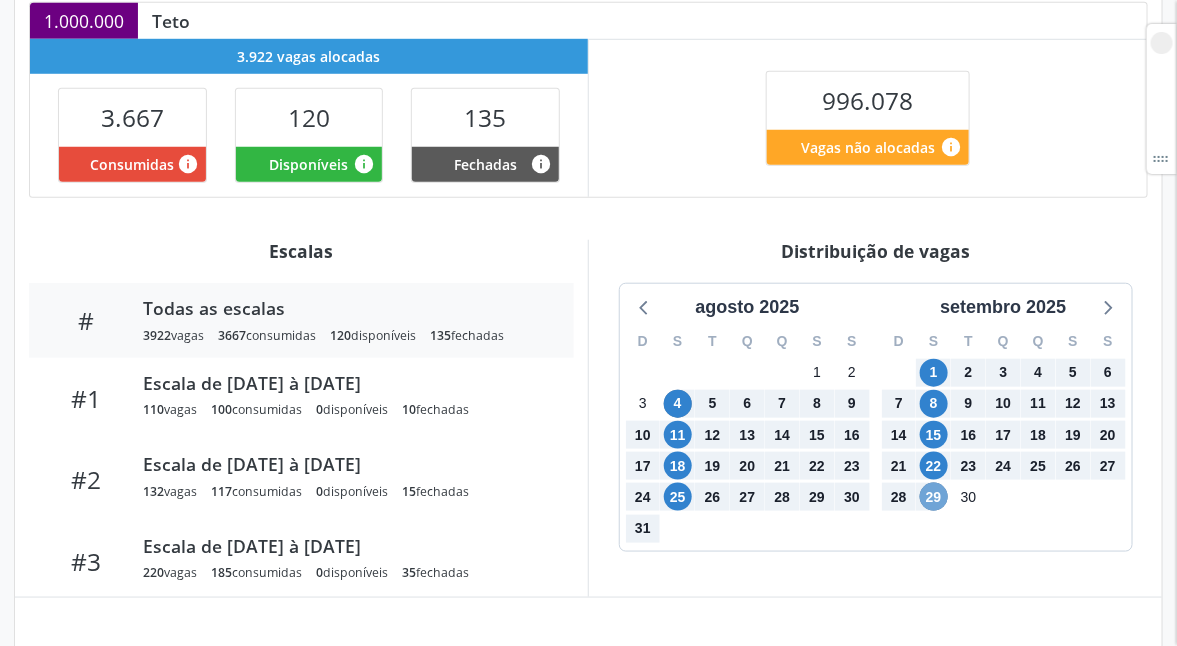 click on "29" at bounding box center (934, 497) 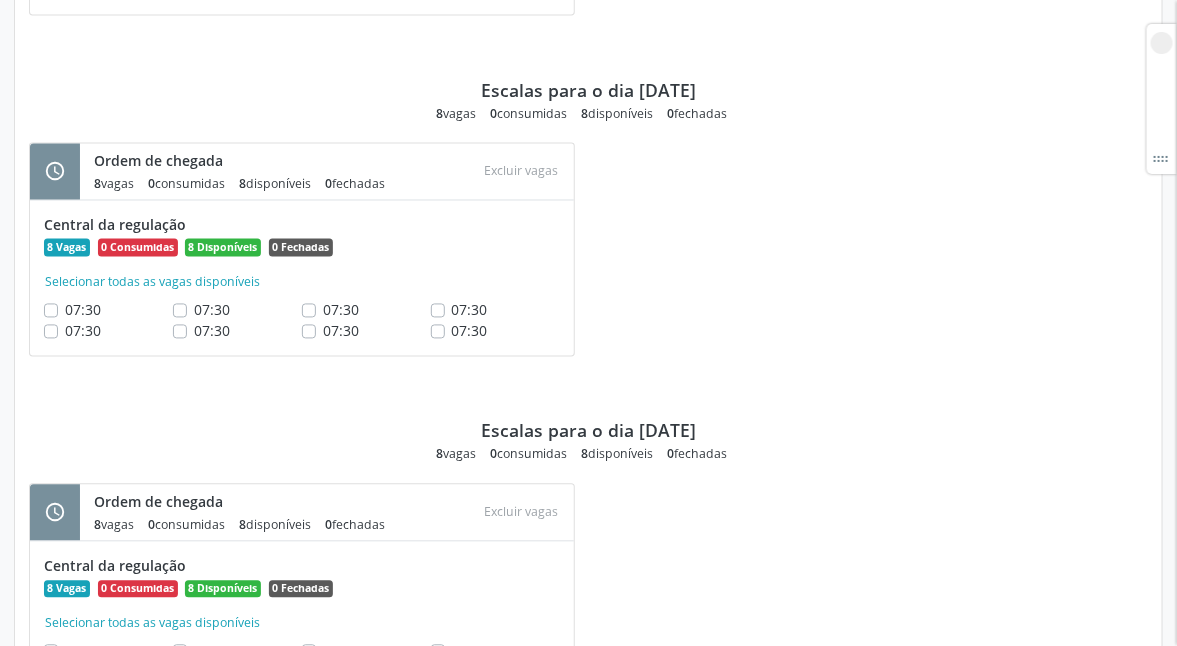 scroll, scrollTop: 3450, scrollLeft: 0, axis: vertical 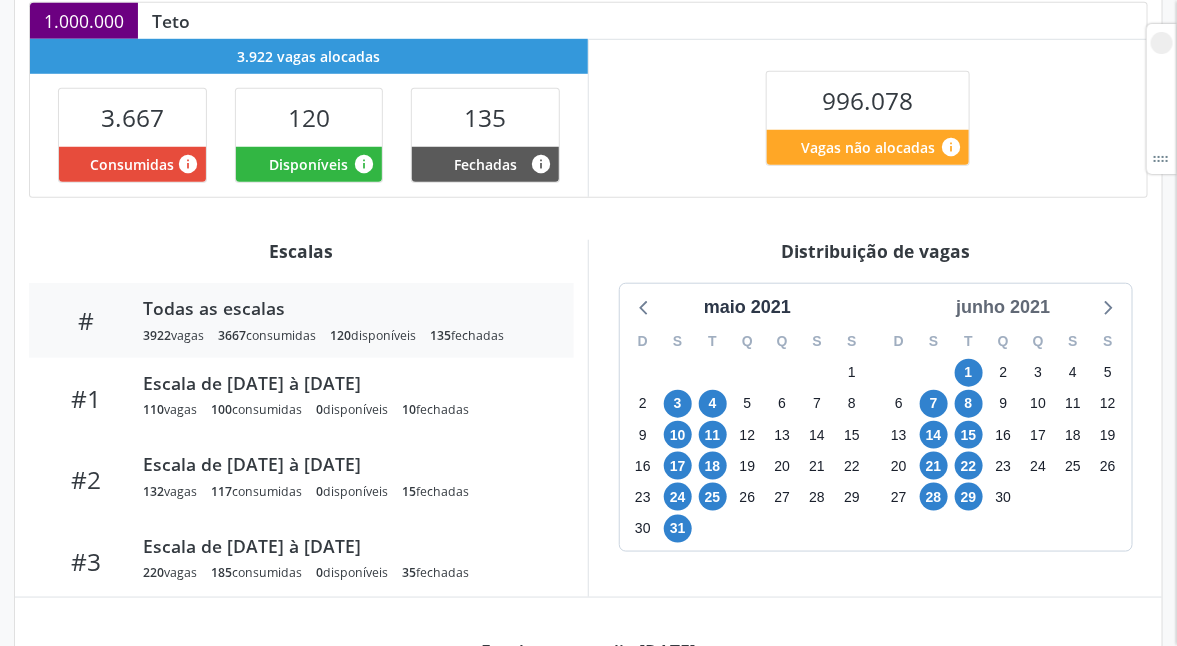 click on "junho 2021" at bounding box center (1003, 307) 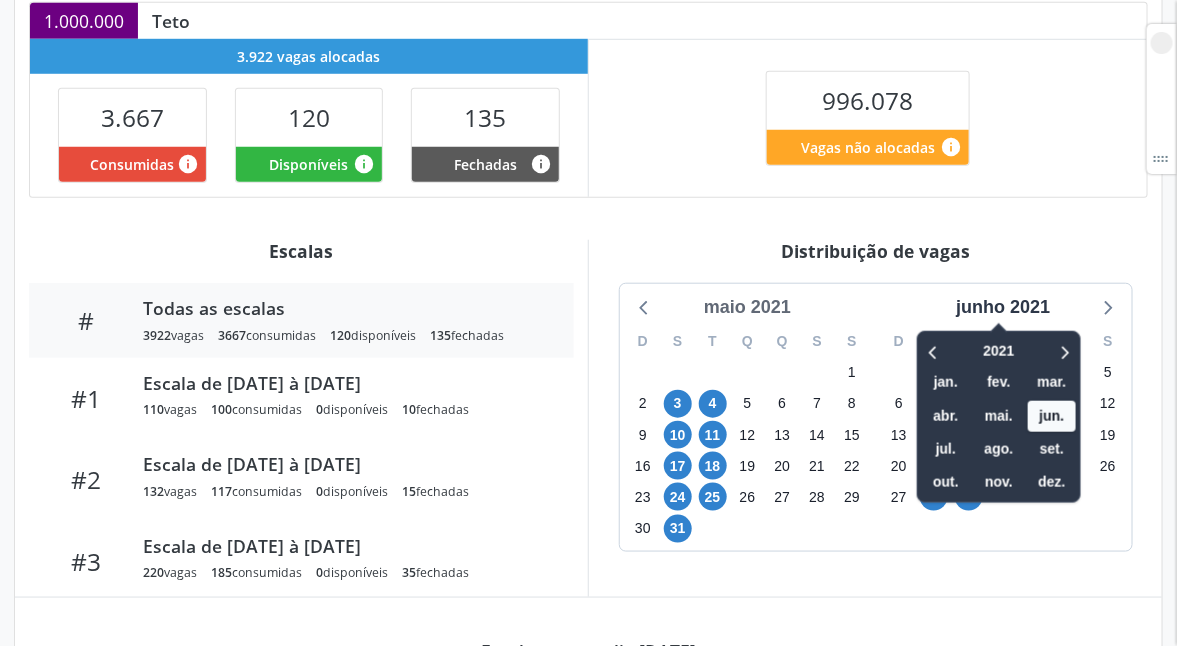 click on "maio 2021" at bounding box center (747, 307) 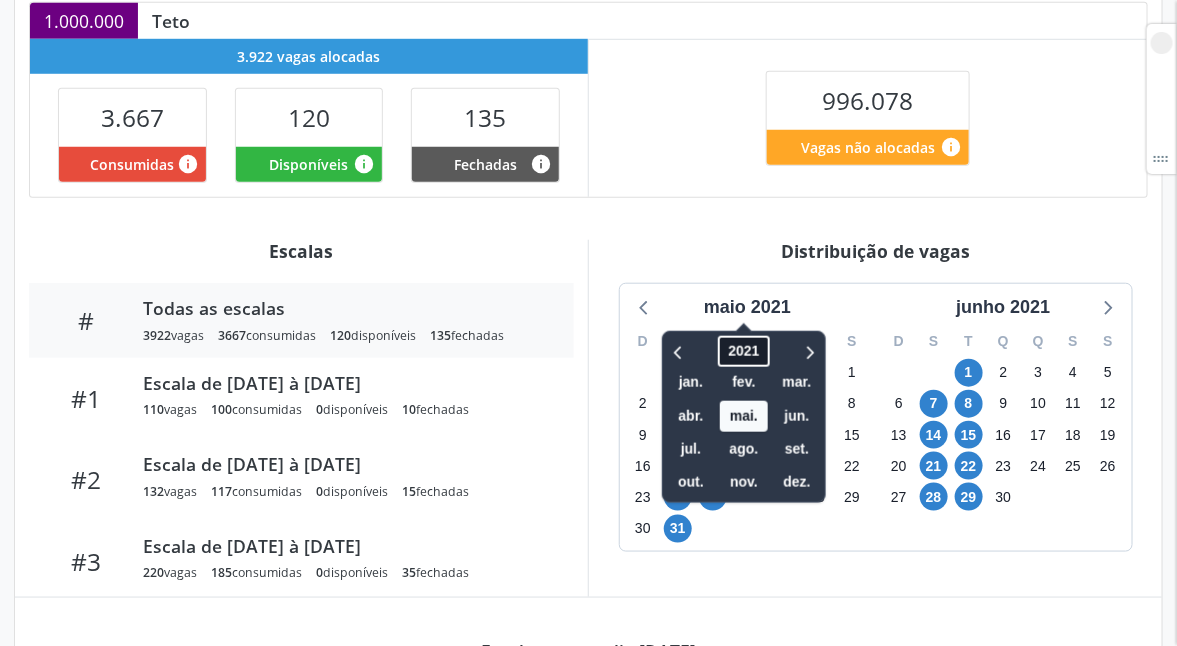 click on "2021" at bounding box center (743, 351) 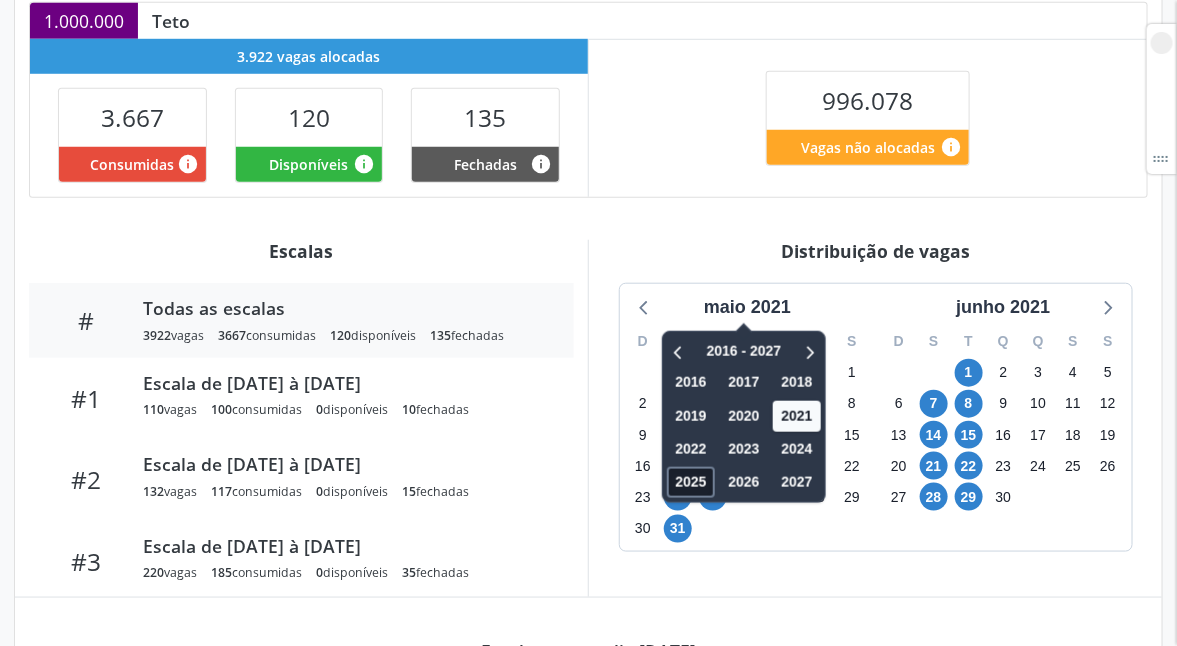click on "2025" at bounding box center [691, 482] 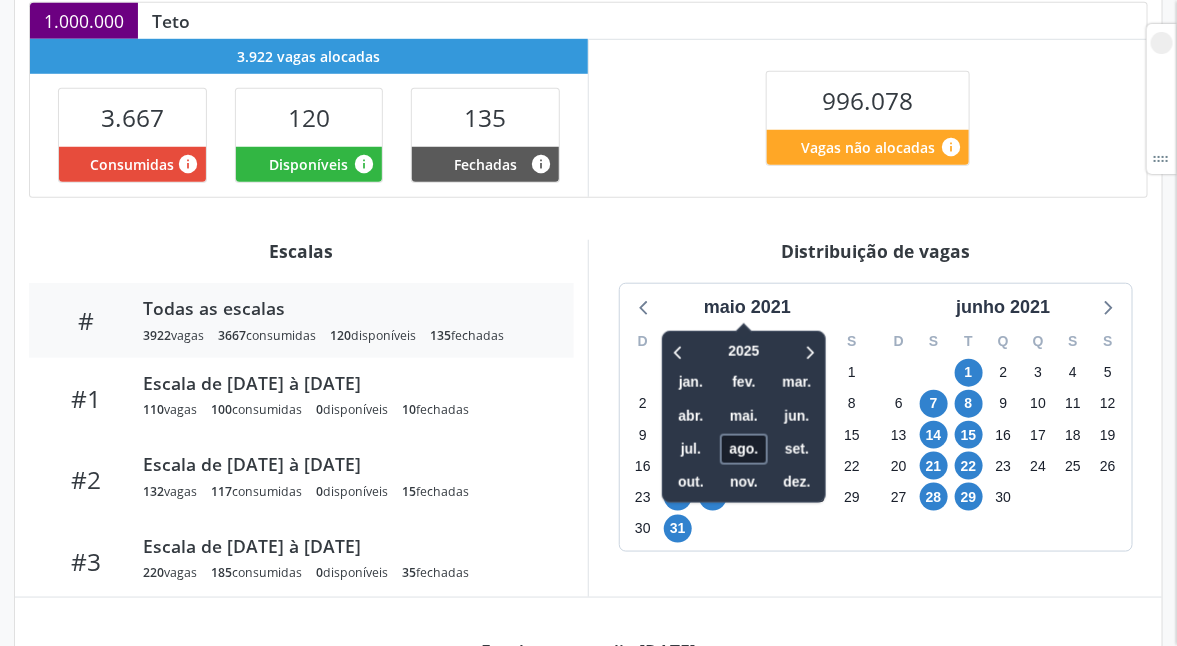 click on "ago." at bounding box center [744, 449] 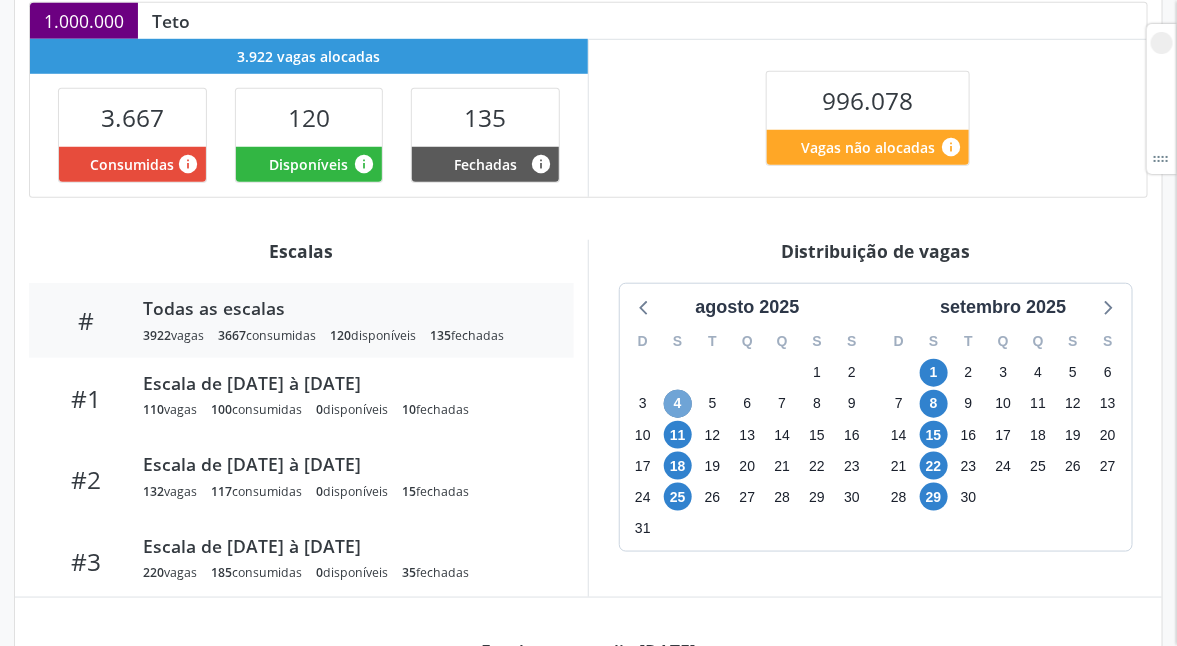 click on "4" at bounding box center (678, 404) 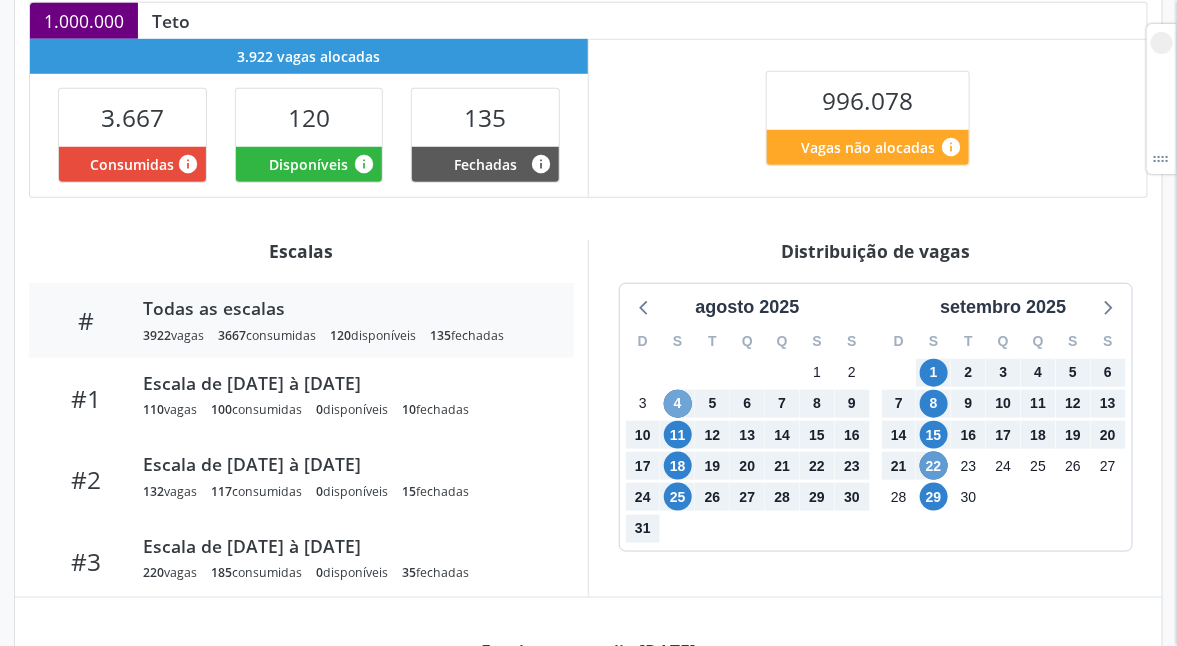 drag, startPoint x: 670, startPoint y: 394, endPoint x: 936, endPoint y: 466, distance: 275.57214 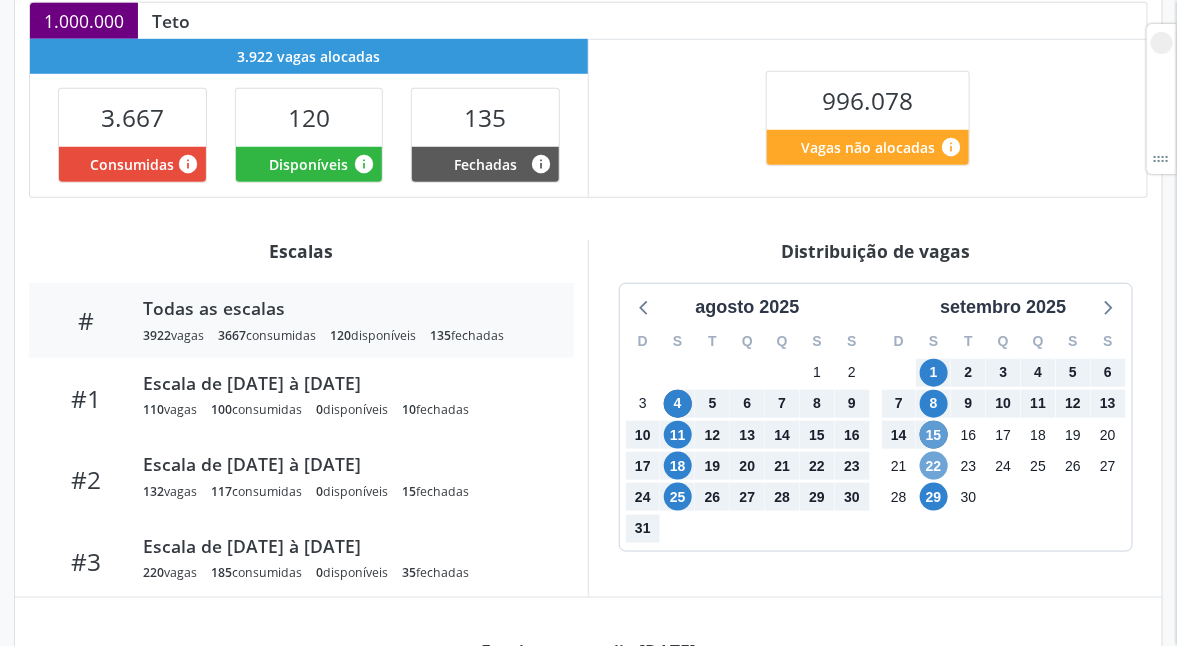 drag, startPoint x: 936, startPoint y: 466, endPoint x: 931, endPoint y: 438, distance: 28.442924 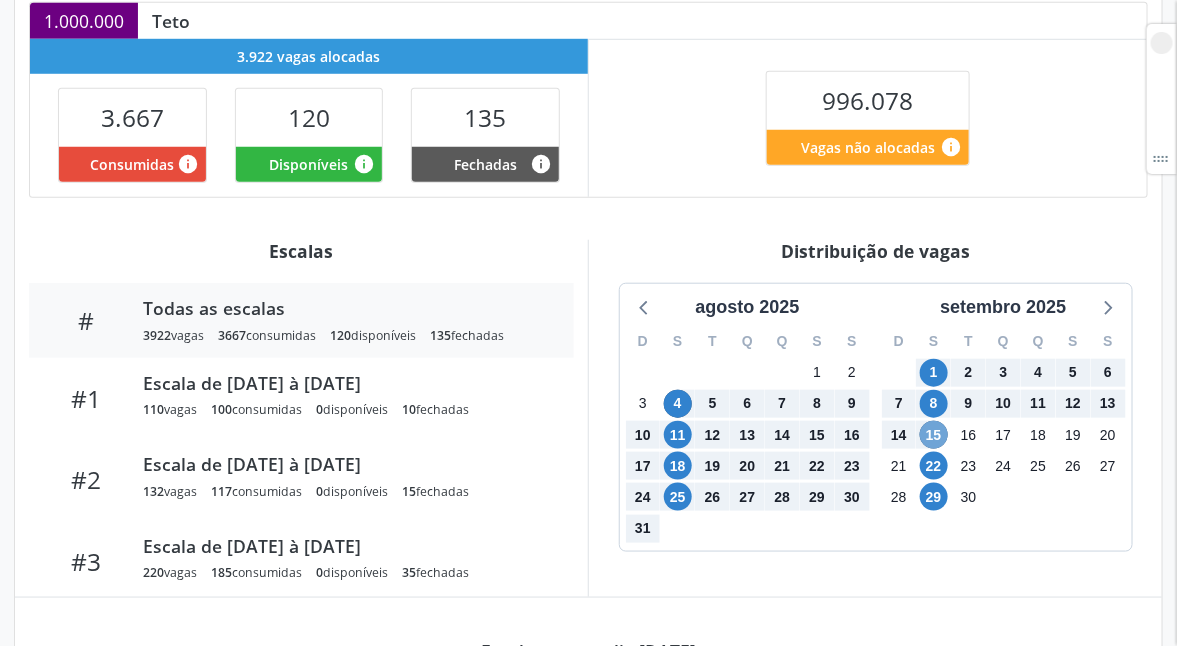 click on "15" at bounding box center [934, 435] 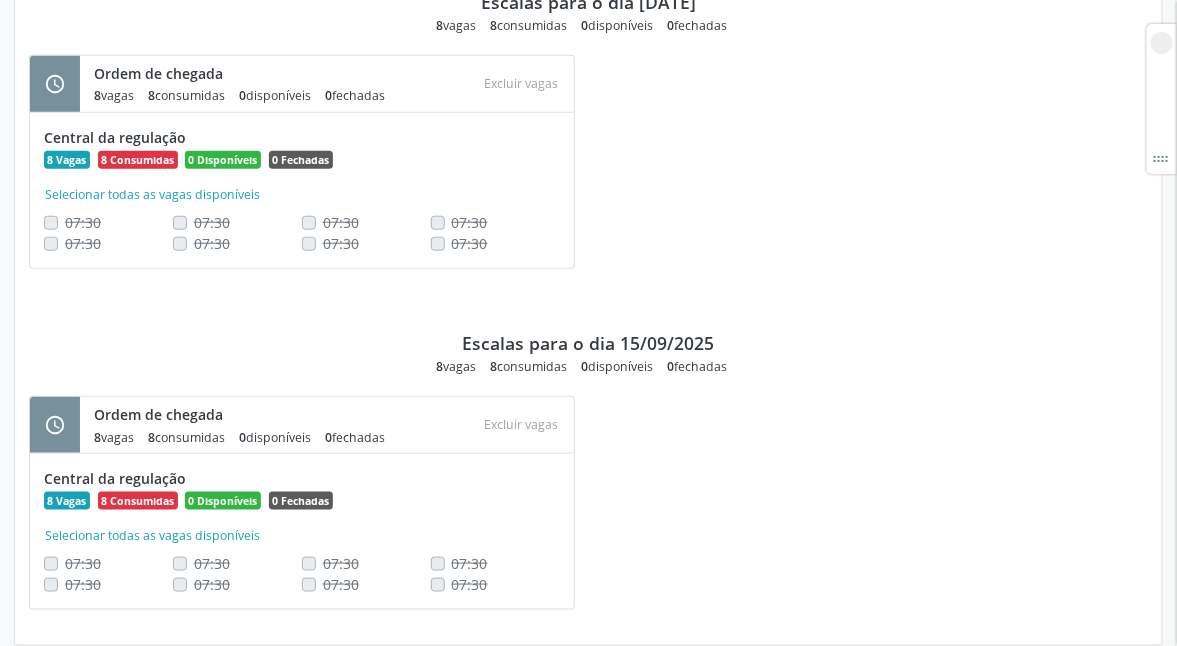scroll, scrollTop: 2841, scrollLeft: 0, axis: vertical 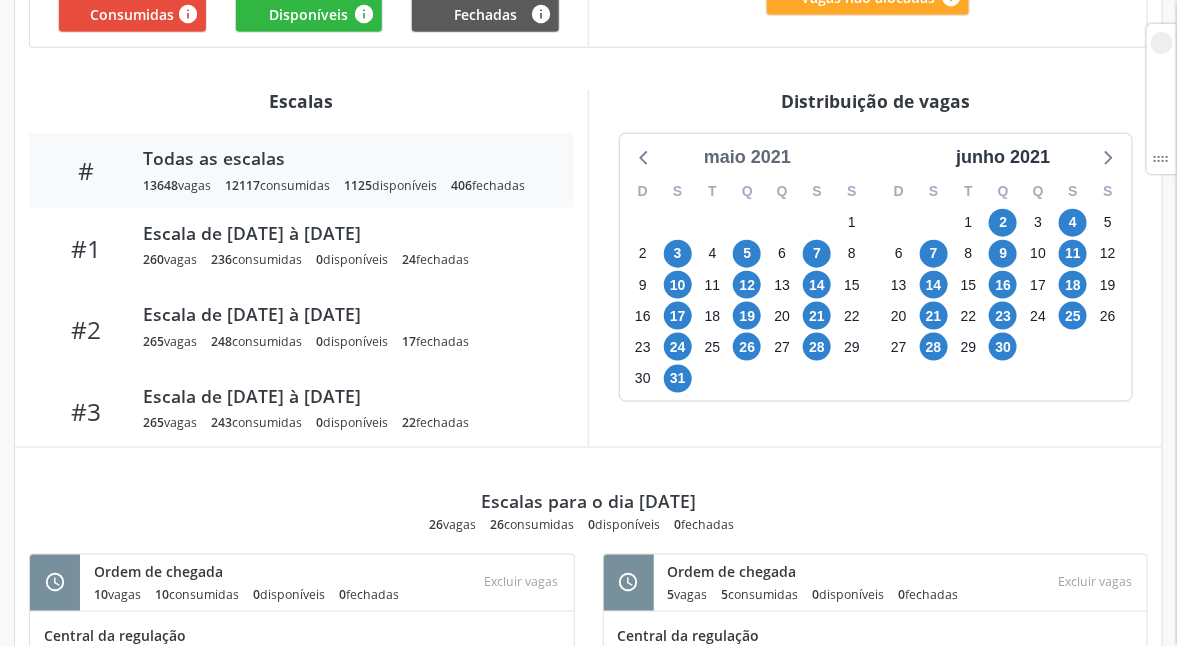 click on "maio 2021" at bounding box center [747, 157] 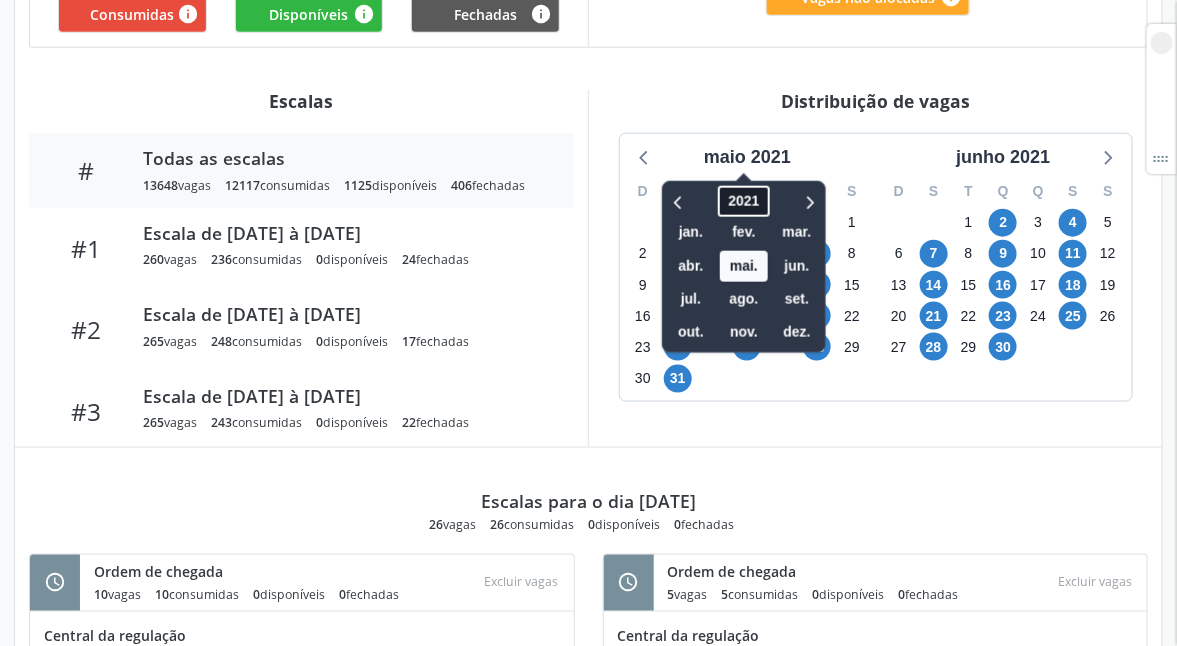 click on "2021" at bounding box center (743, 201) 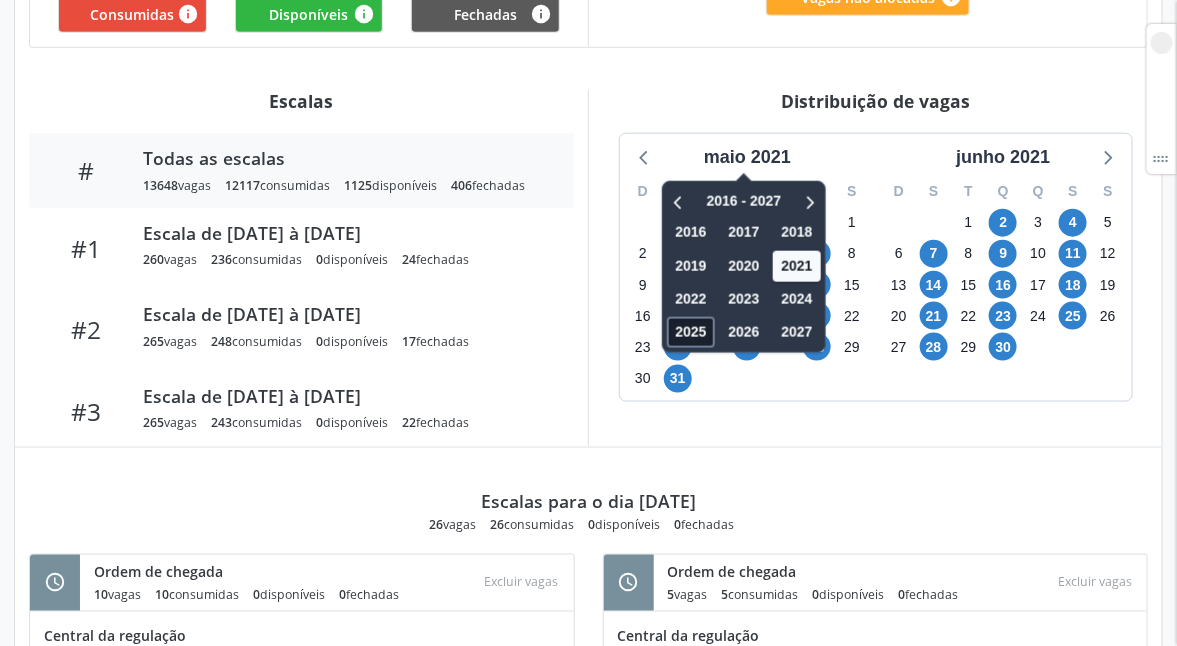 click on "2025" at bounding box center (691, 332) 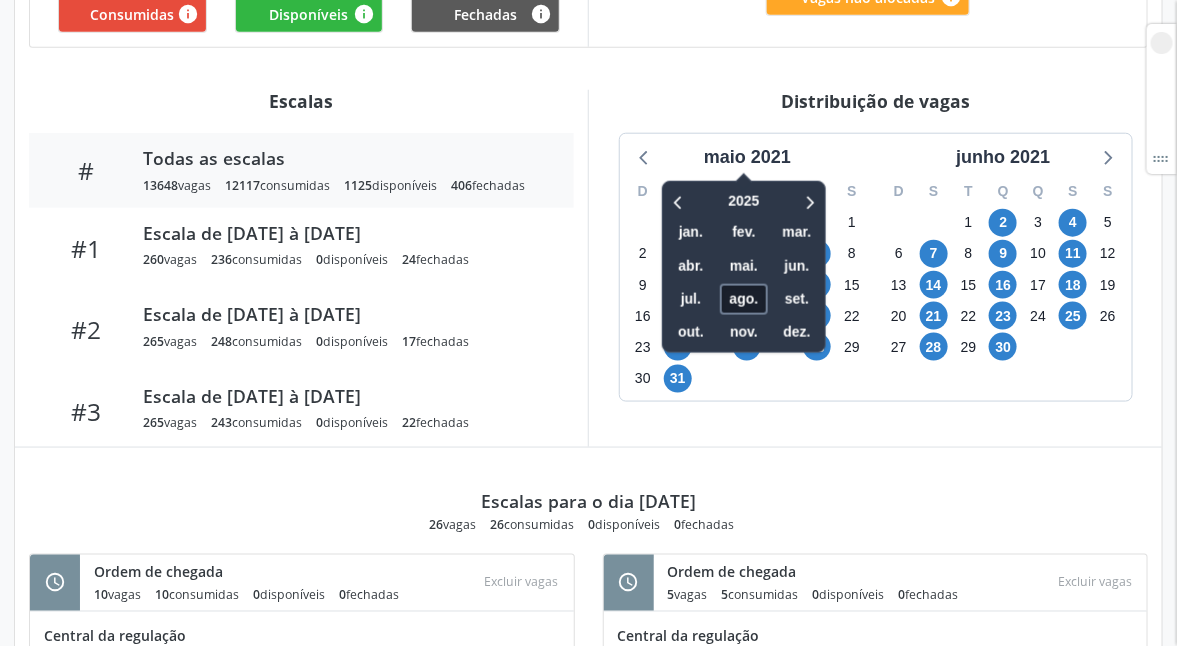 click on "ago." at bounding box center [744, 299] 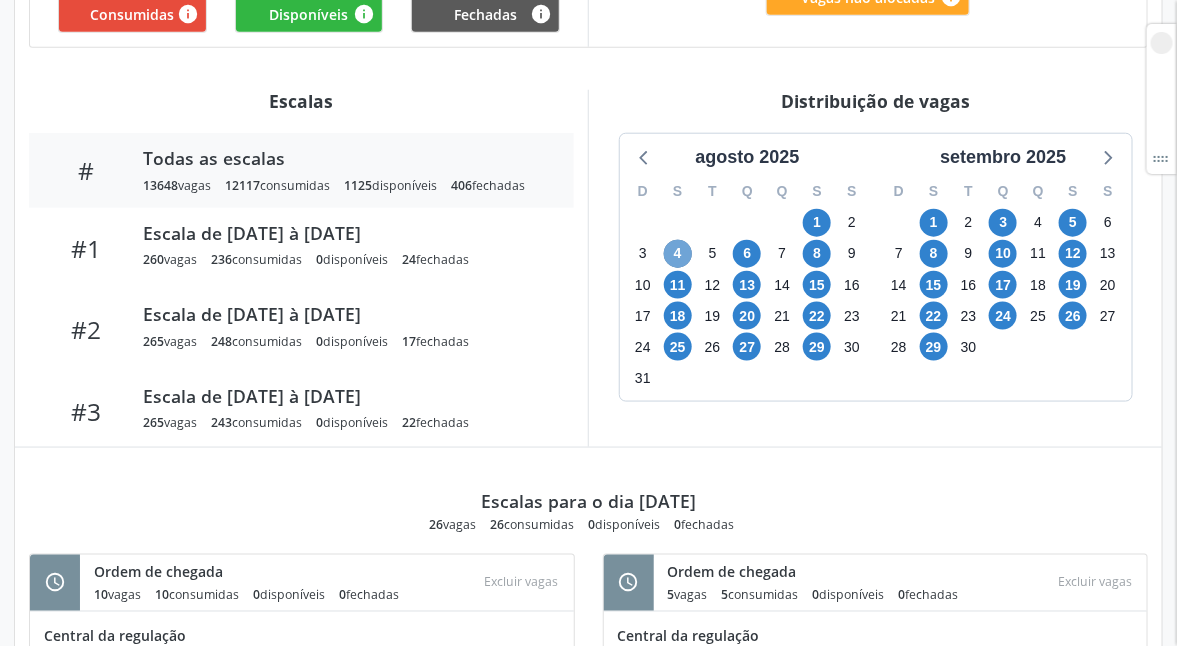 drag, startPoint x: 669, startPoint y: 246, endPoint x: 718, endPoint y: 132, distance: 124.08465 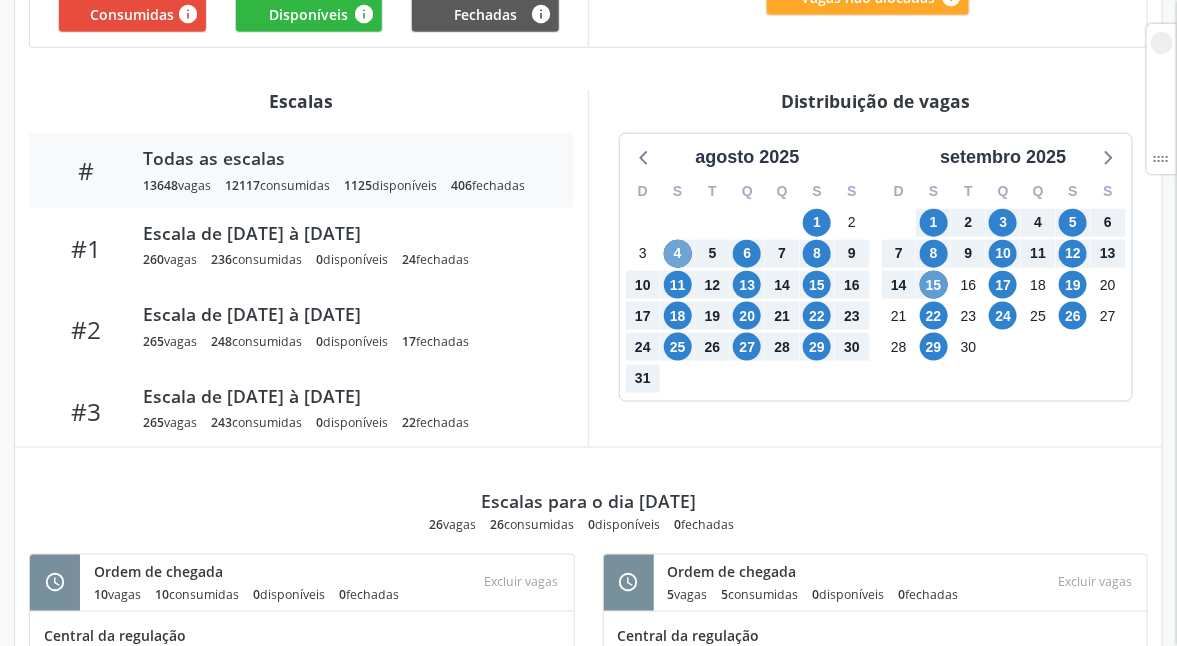 drag, startPoint x: 675, startPoint y: 256, endPoint x: 931, endPoint y: 285, distance: 257.63733 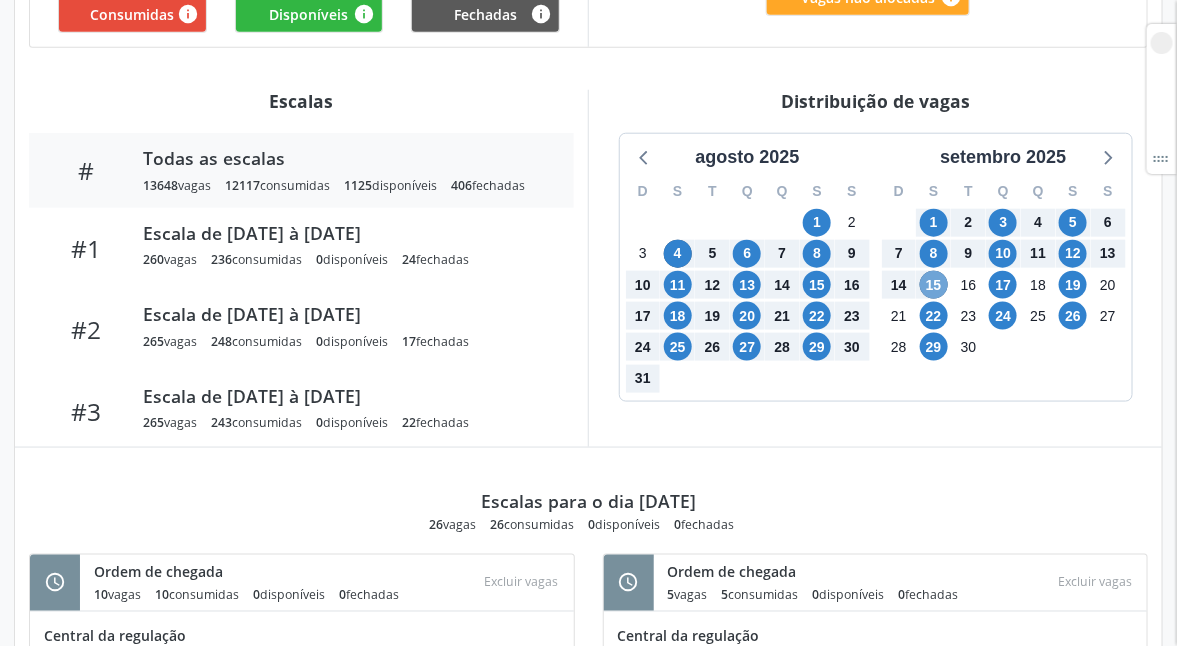 click on "15" at bounding box center (934, 285) 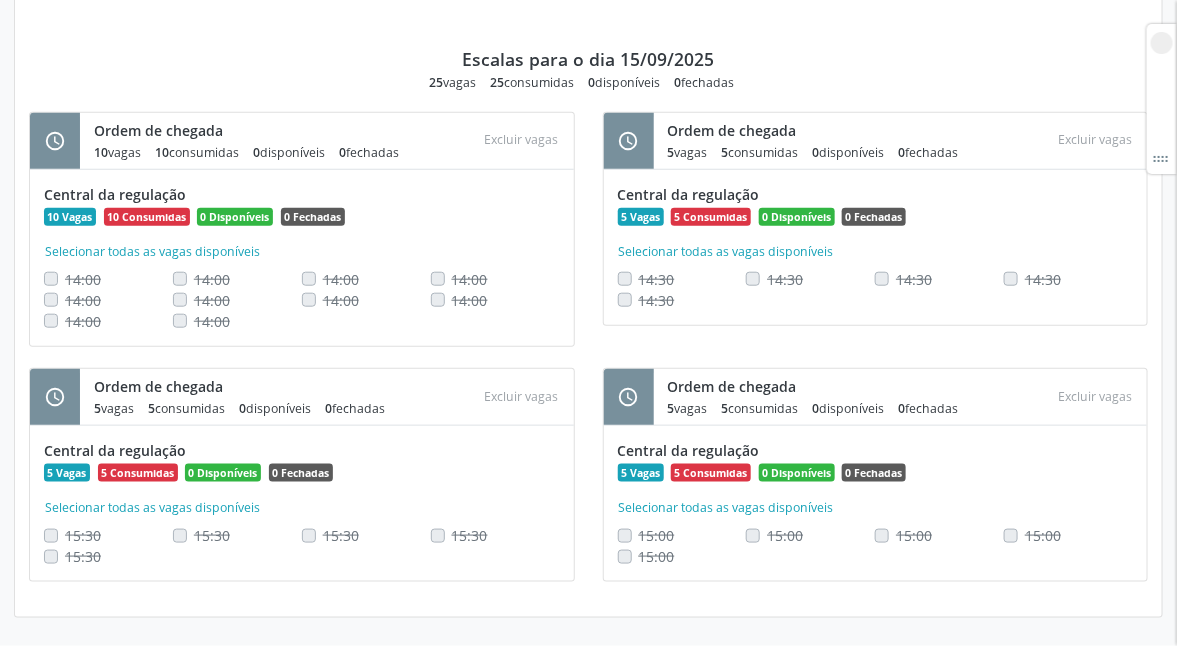 scroll, scrollTop: 12258, scrollLeft: 0, axis: vertical 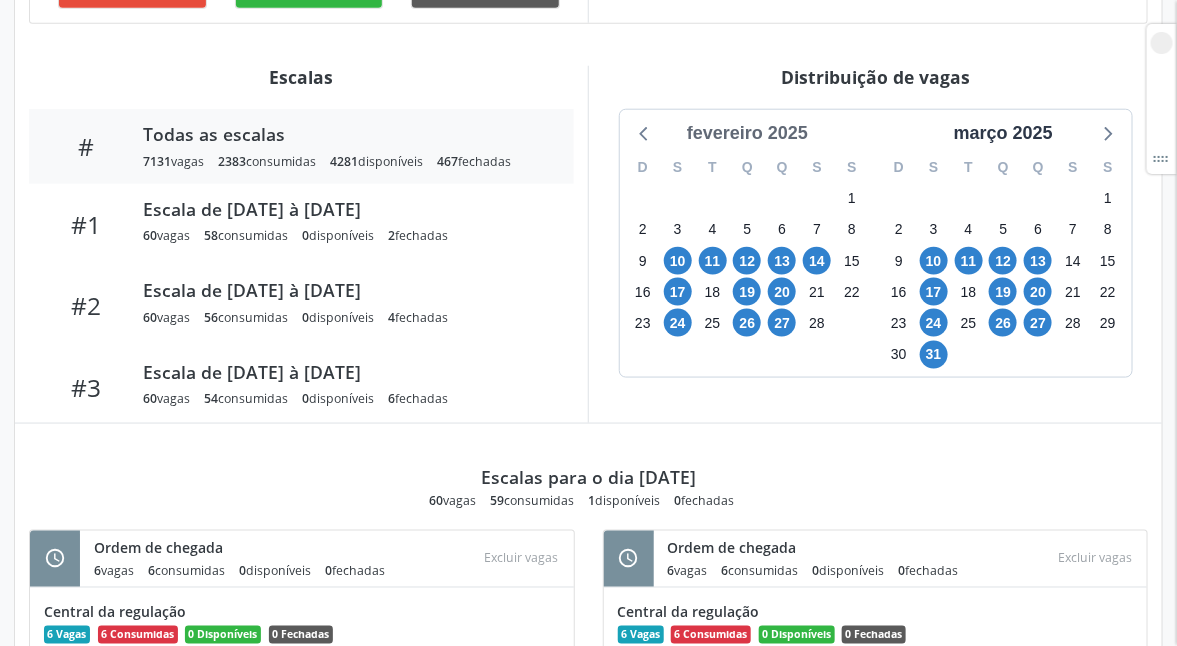 click on "fevereiro 2025" at bounding box center [747, 133] 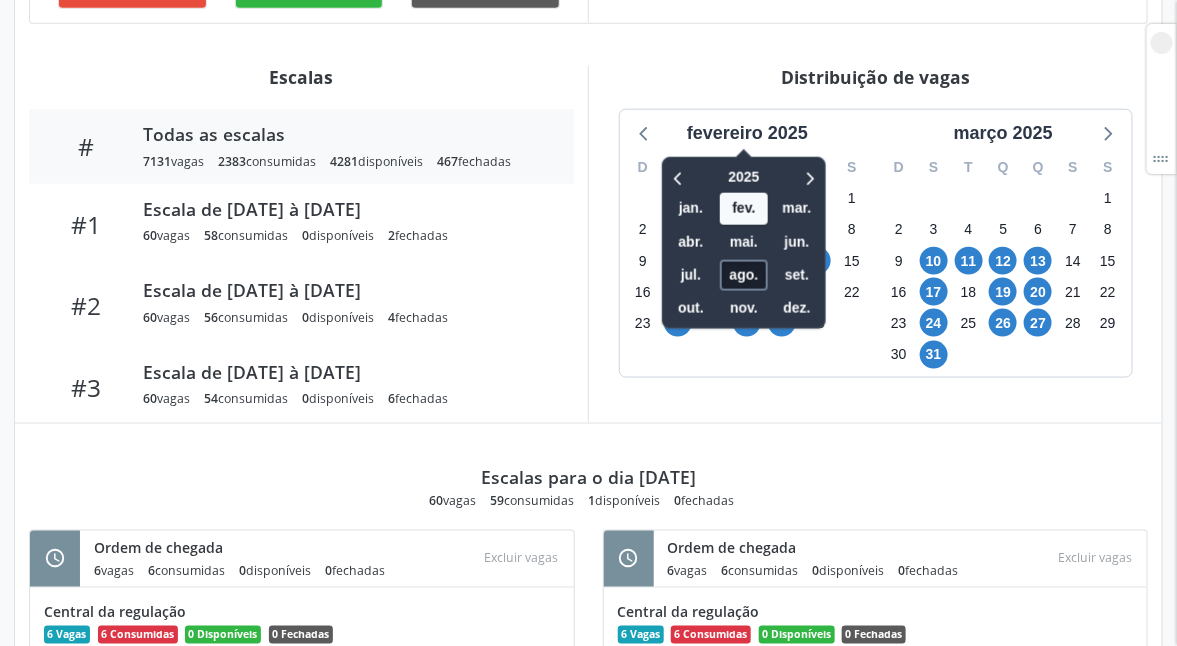 click on "ago." at bounding box center (744, 275) 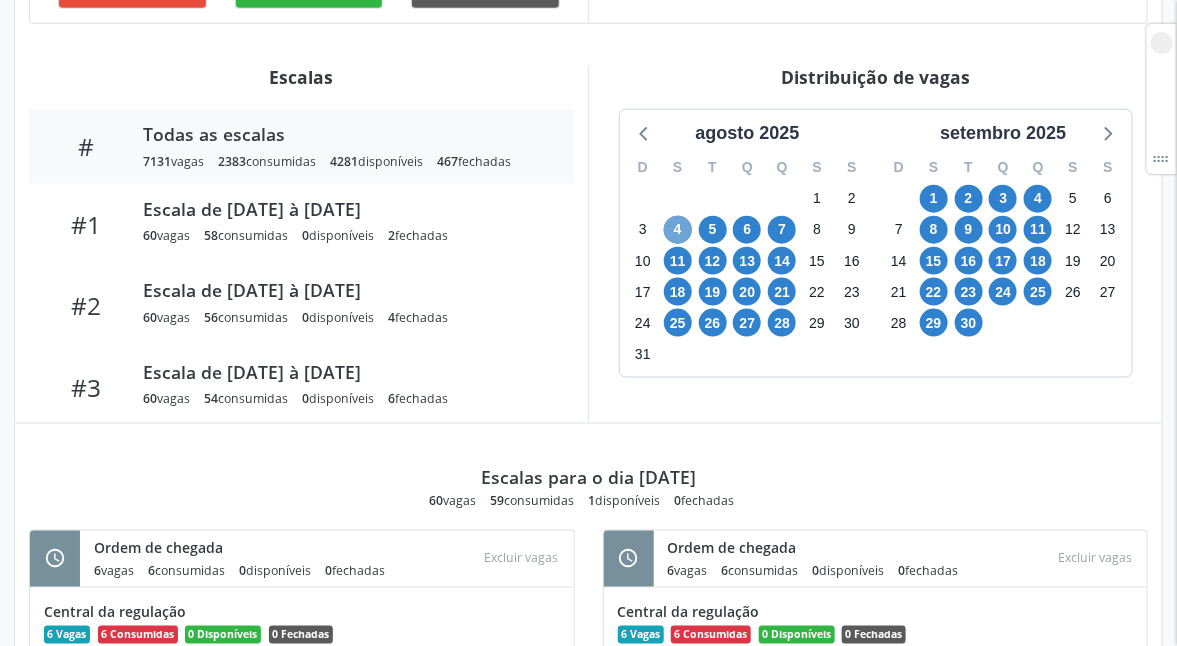click on "4" at bounding box center [678, 230] 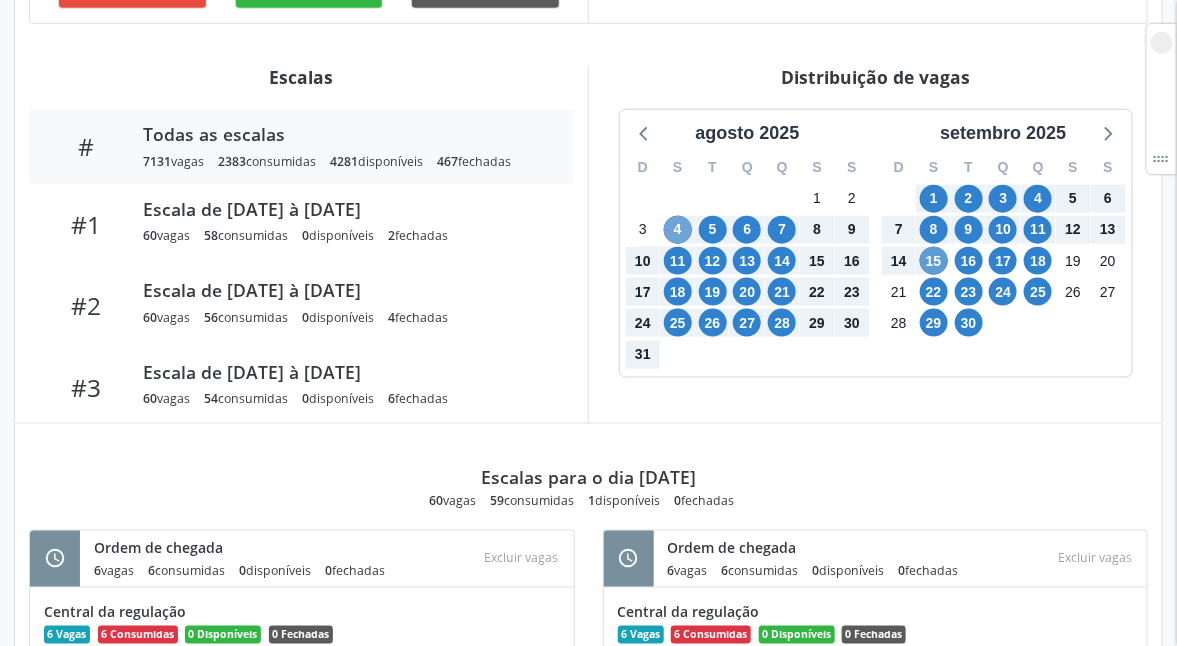 drag, startPoint x: 676, startPoint y: 237, endPoint x: 936, endPoint y: 261, distance: 261.10535 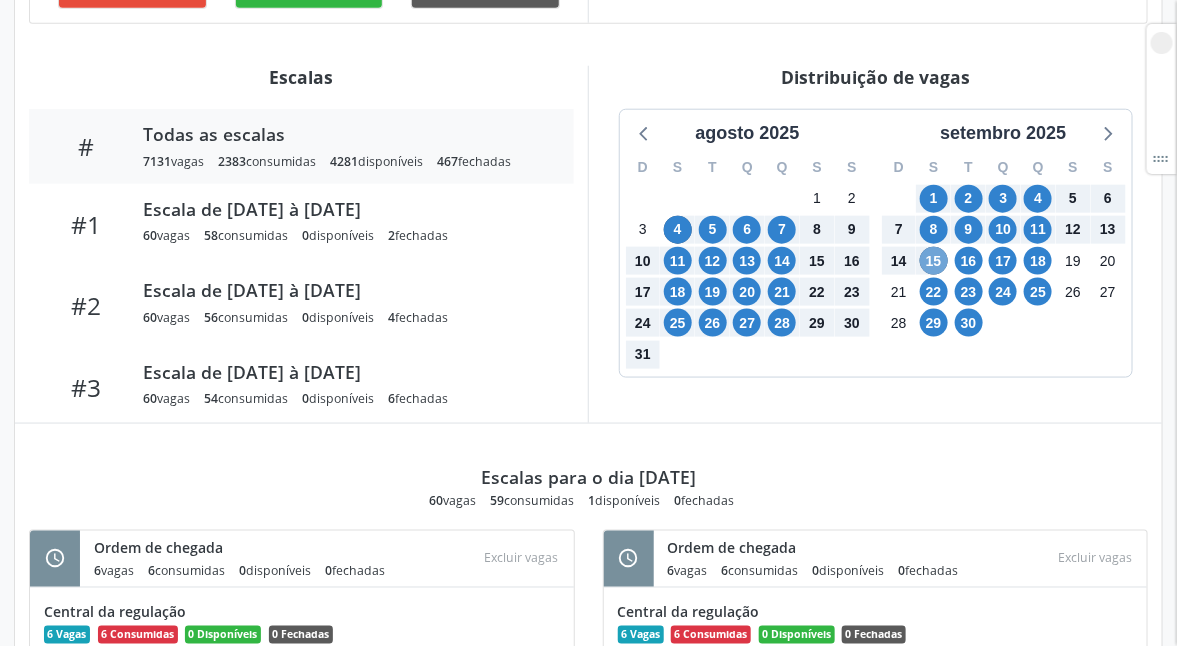 click on "15" at bounding box center (934, 261) 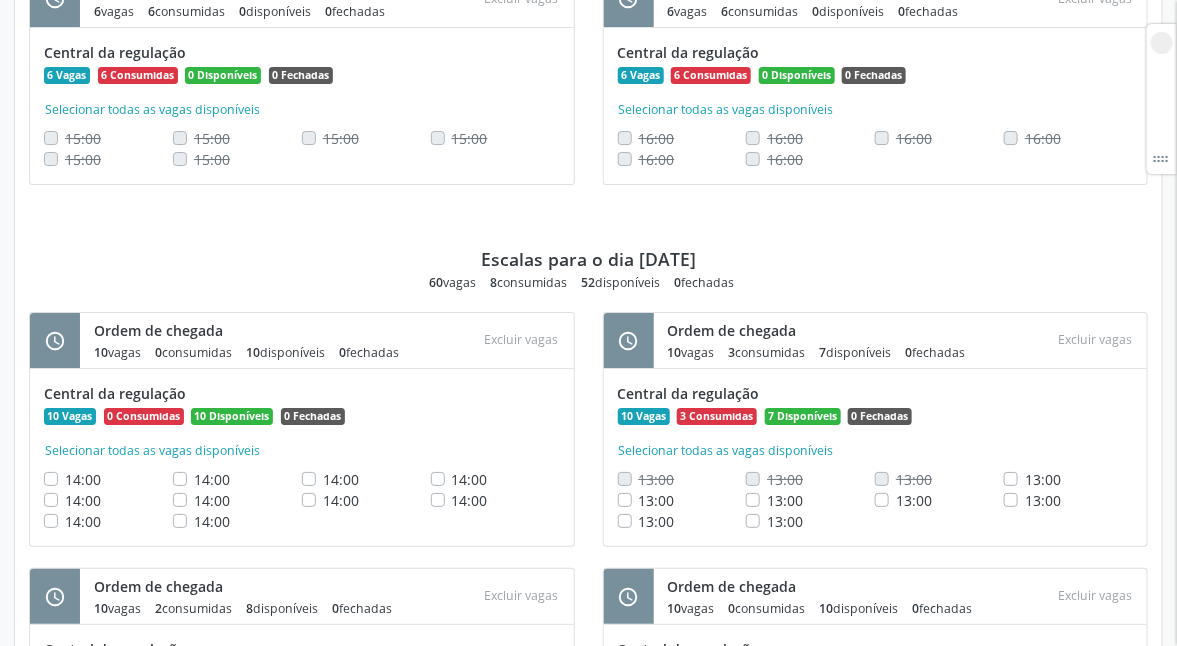scroll, scrollTop: 2274, scrollLeft: 0, axis: vertical 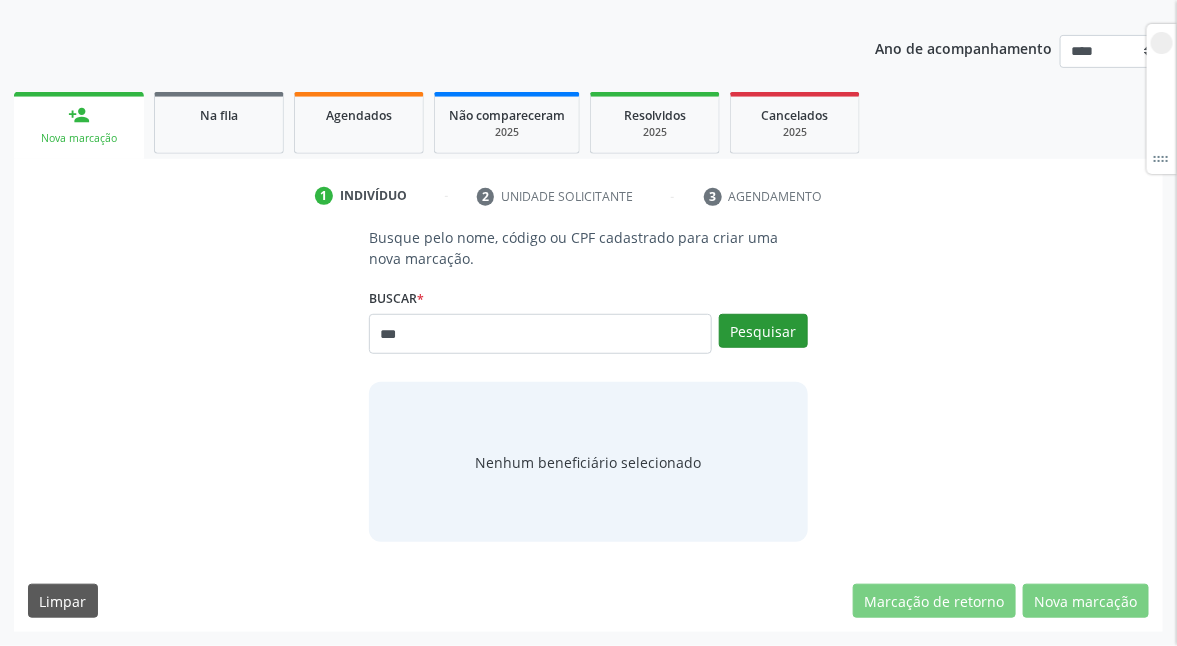 type on "***" 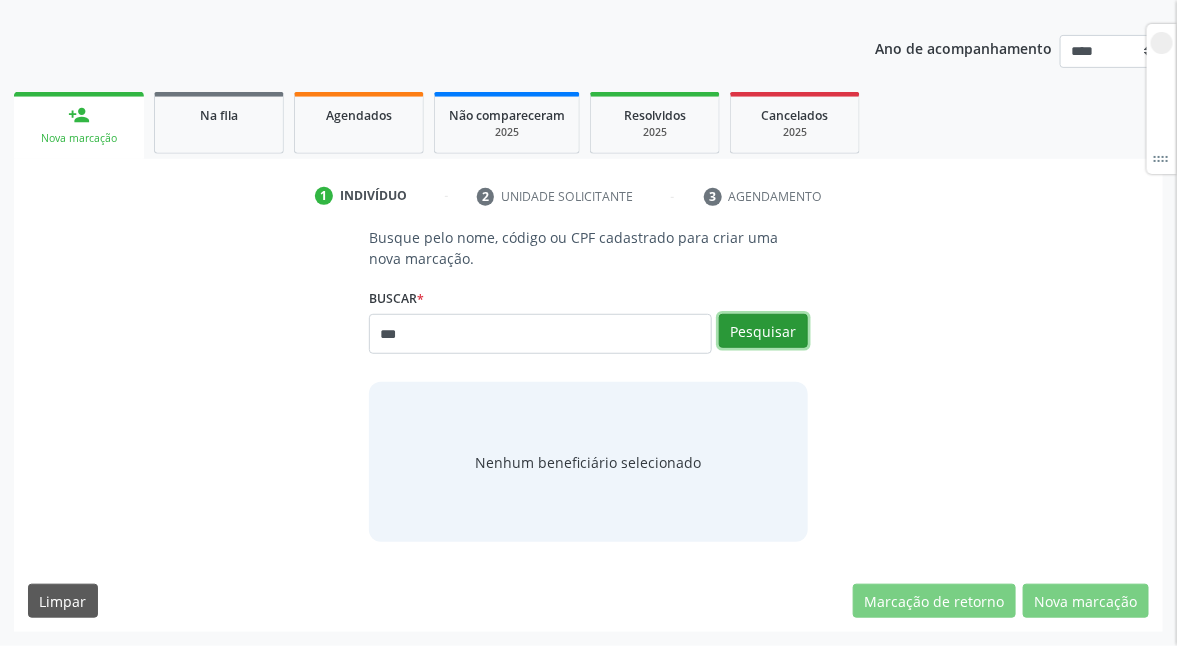 click on "Pesquisar" at bounding box center (763, 331) 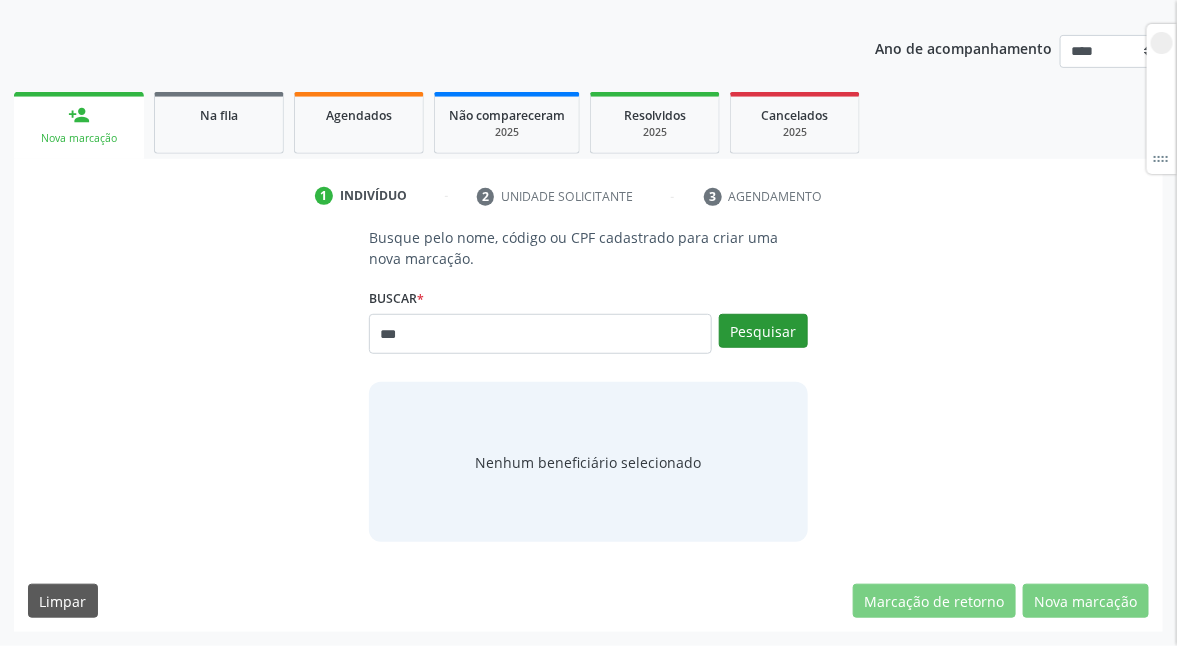 type on "***" 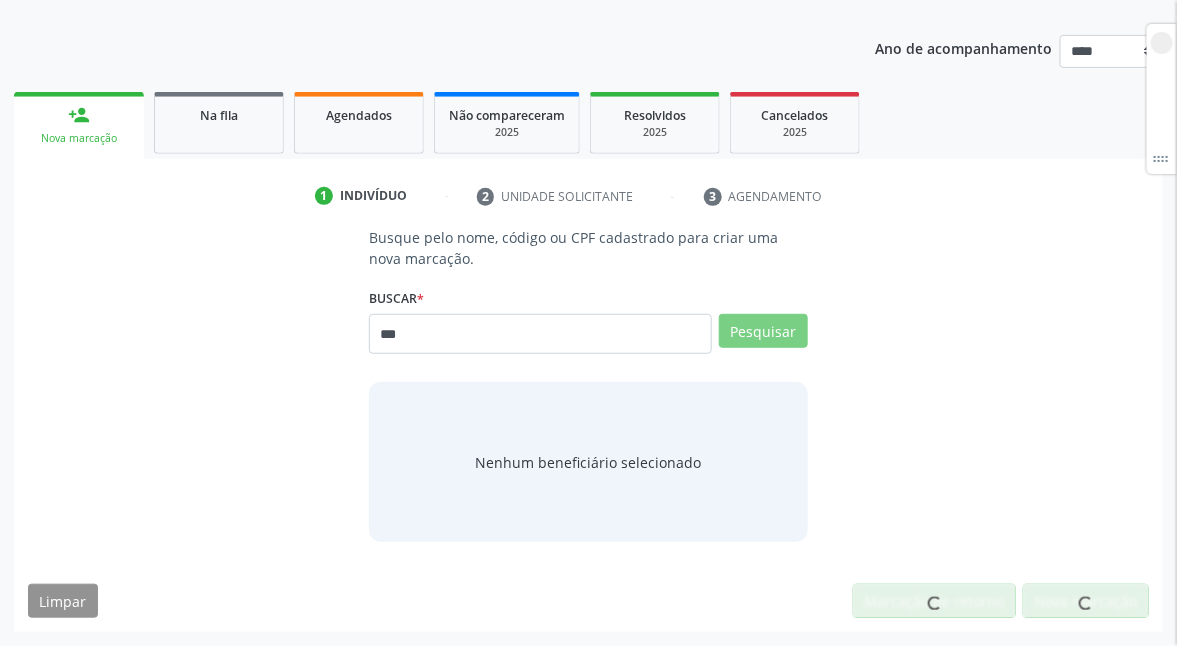scroll, scrollTop: 201, scrollLeft: 0, axis: vertical 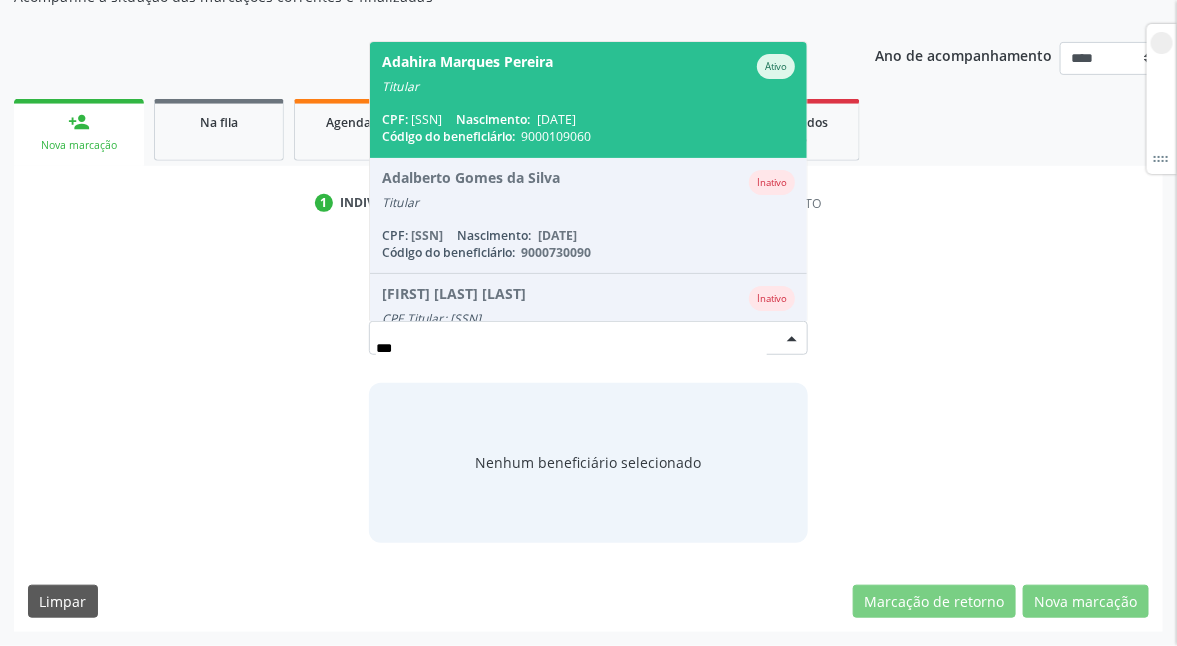 click on "[FIRST] [LAST] [LAST]
Ativo" at bounding box center [588, 66] 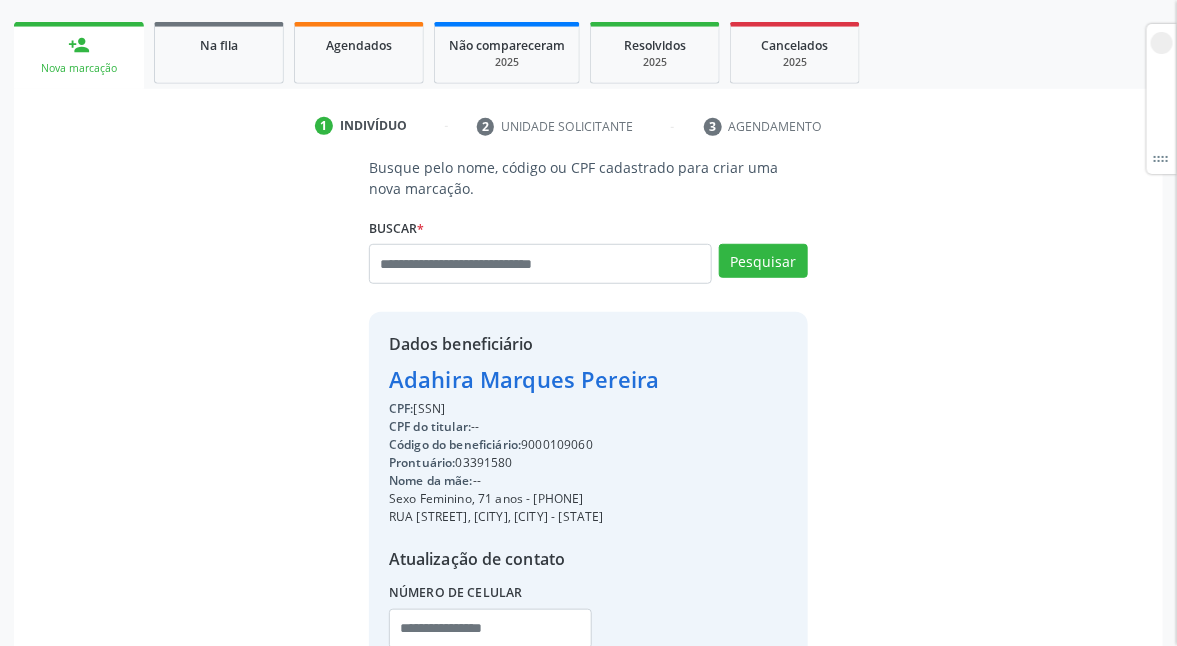 scroll, scrollTop: 351, scrollLeft: 0, axis: vertical 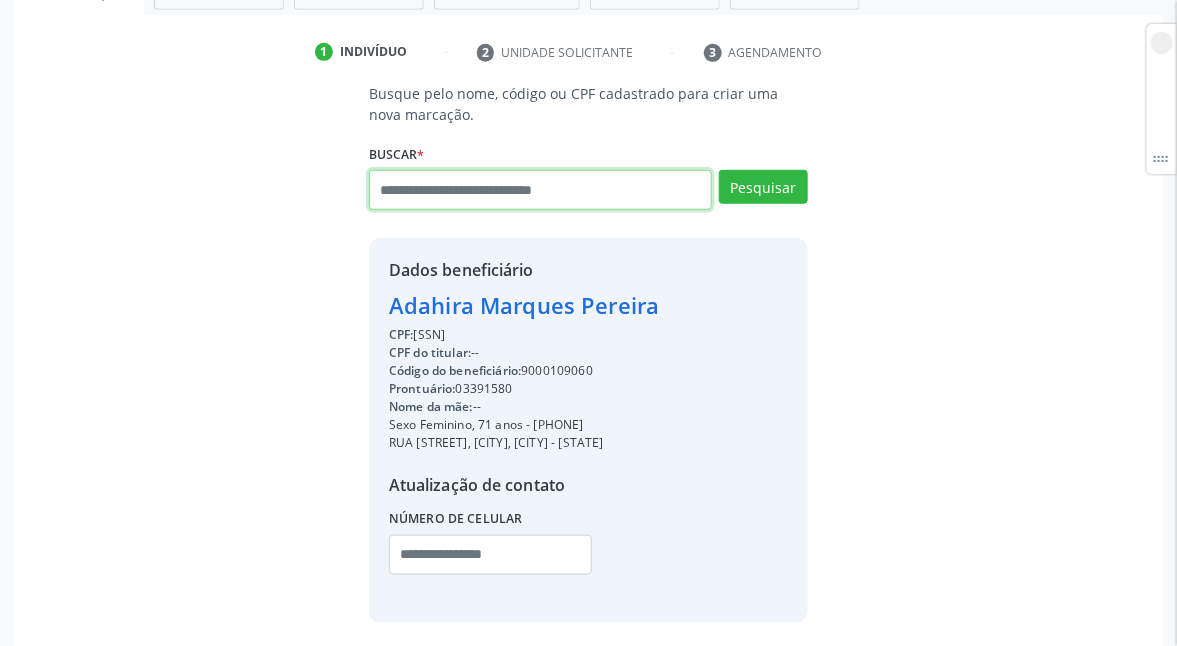 click at bounding box center (540, 190) 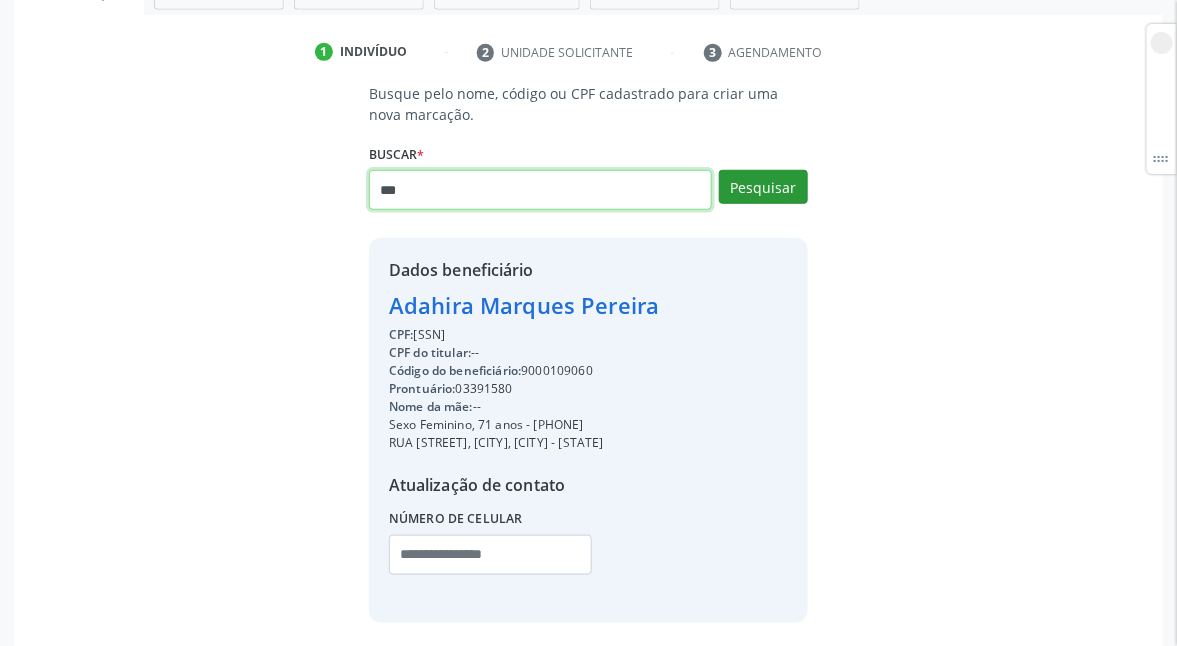 type on "***" 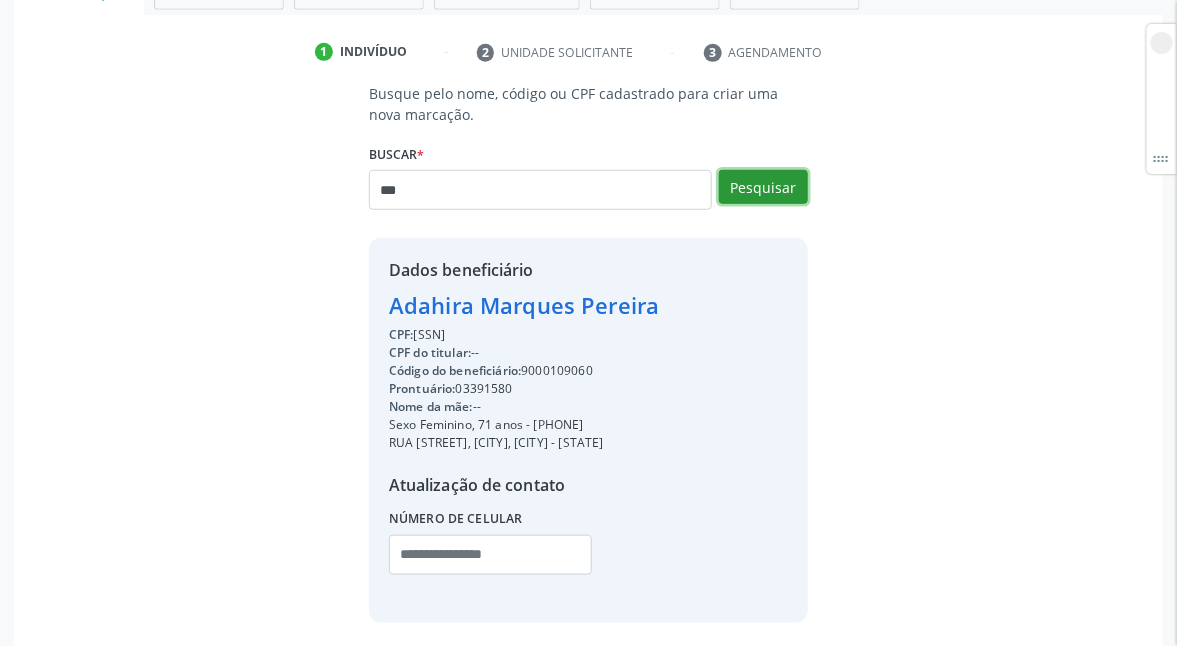 click on "Pesquisar" at bounding box center (763, 187) 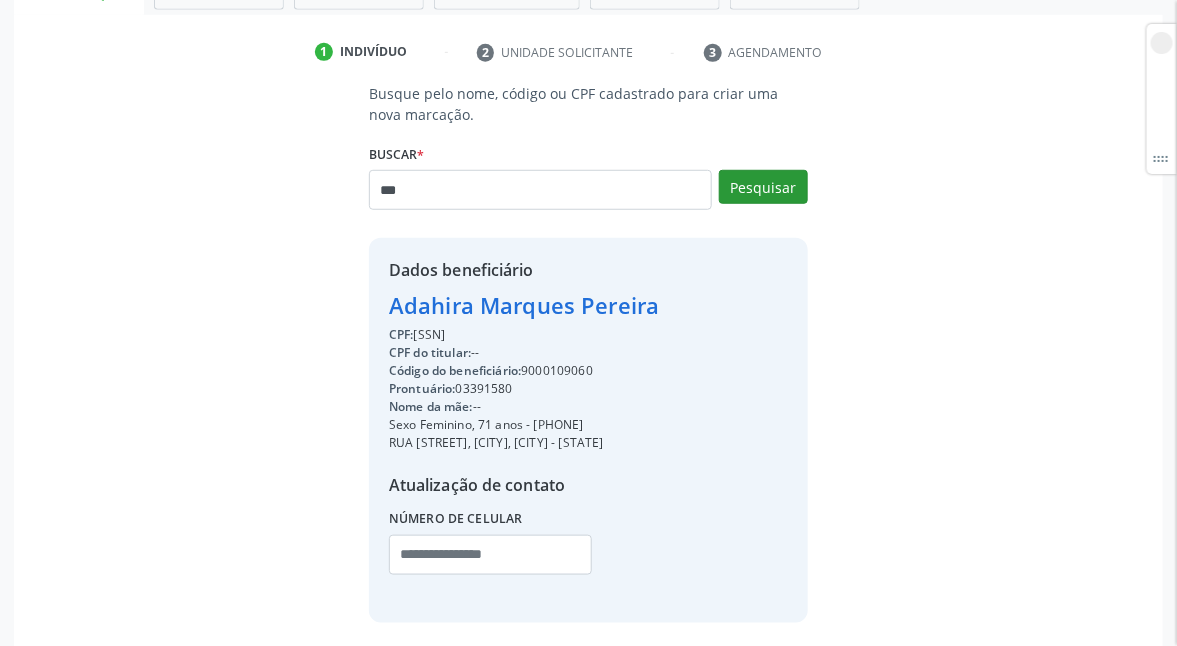 type on "***" 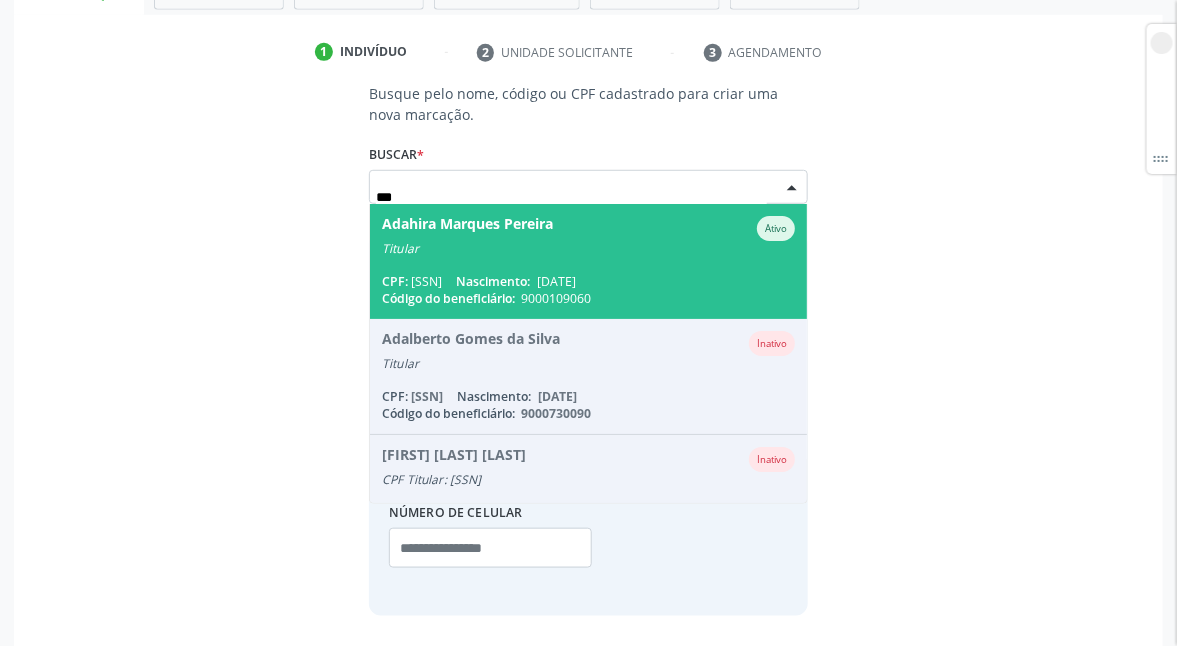 click on "[FIRST] [LAST] [LAST]
Inativo
Titular
CPF:
[SSN]
Nascimento:
[DATE]
Código do beneficiário:
[NUMBER]" at bounding box center [588, 377] 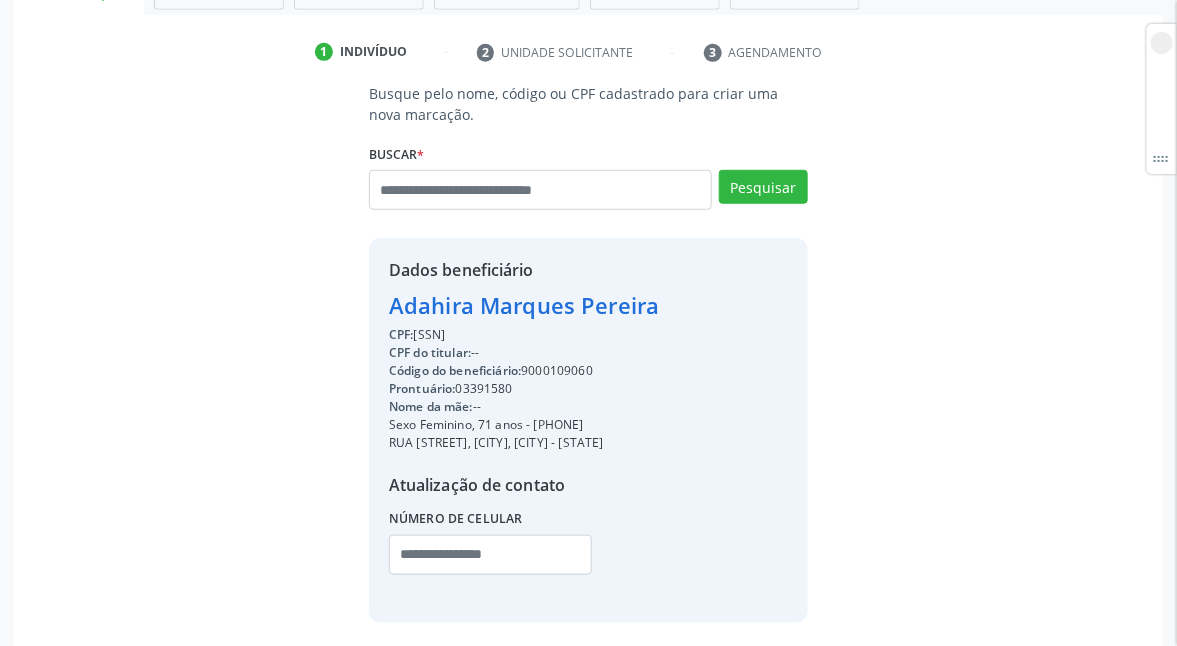 scroll, scrollTop: 430, scrollLeft: 0, axis: vertical 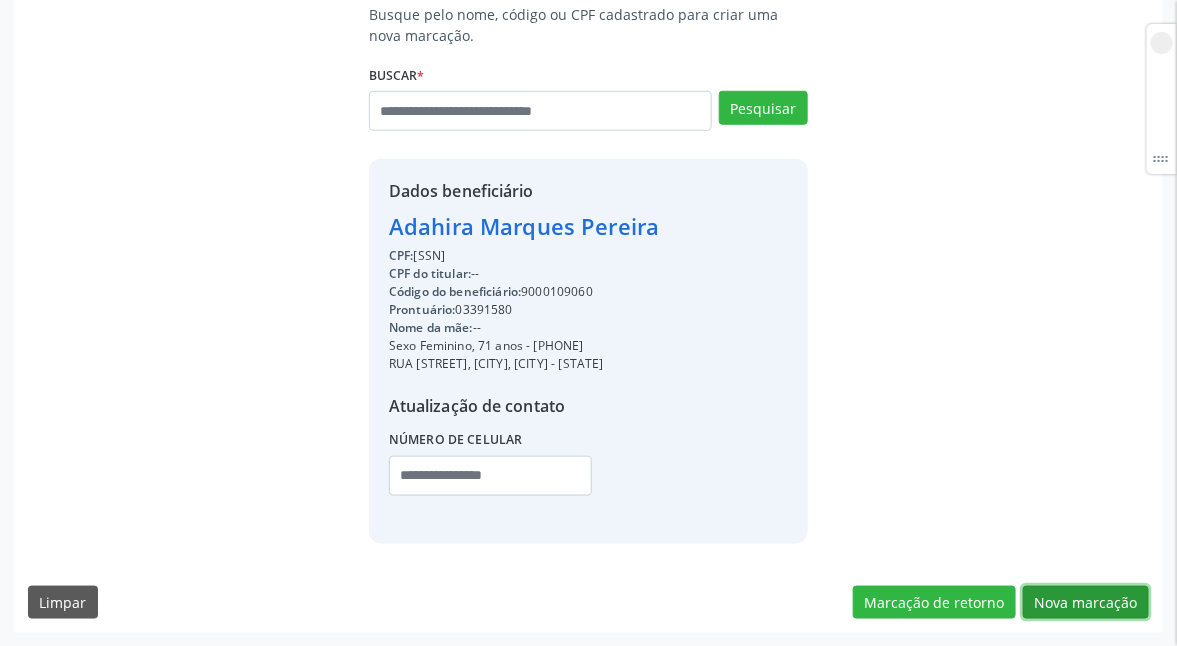 click on "Nova marcação" at bounding box center (1086, 603) 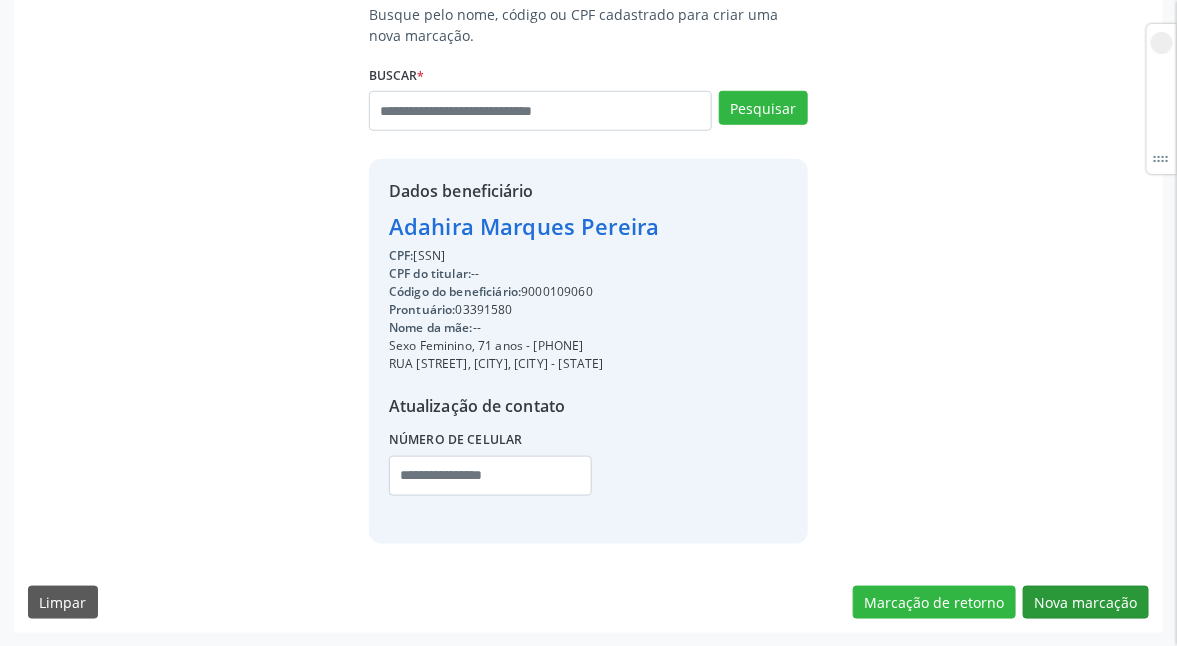scroll, scrollTop: 249, scrollLeft: 0, axis: vertical 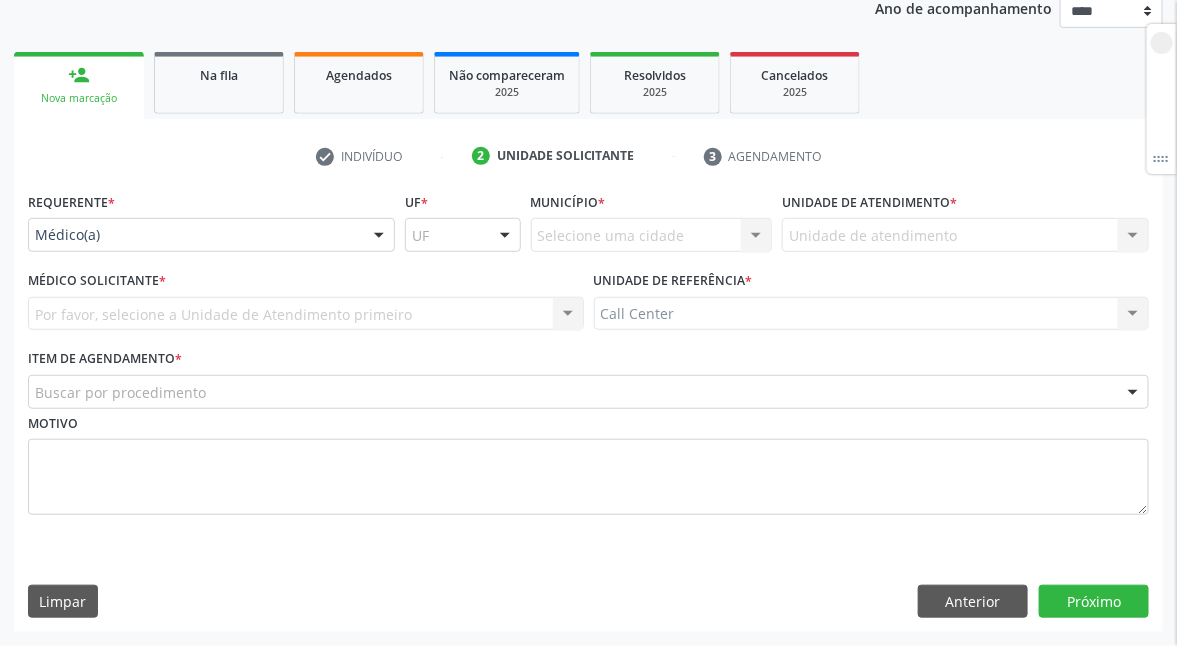 click at bounding box center (379, 236) 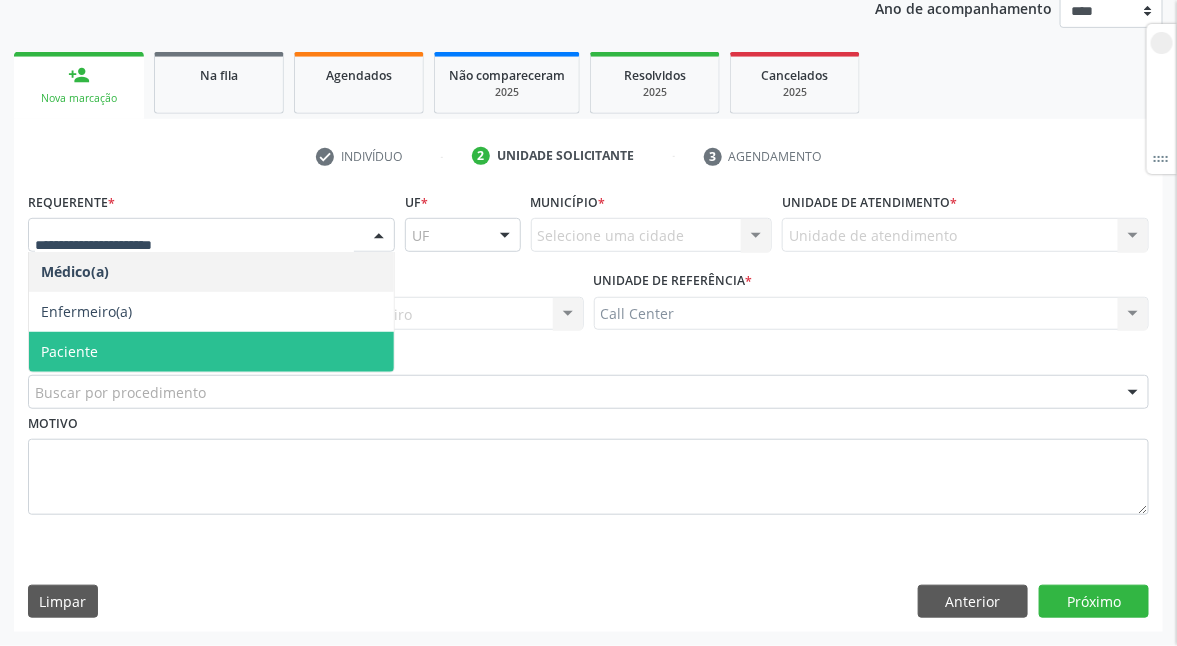 click on "Paciente" at bounding box center [211, 352] 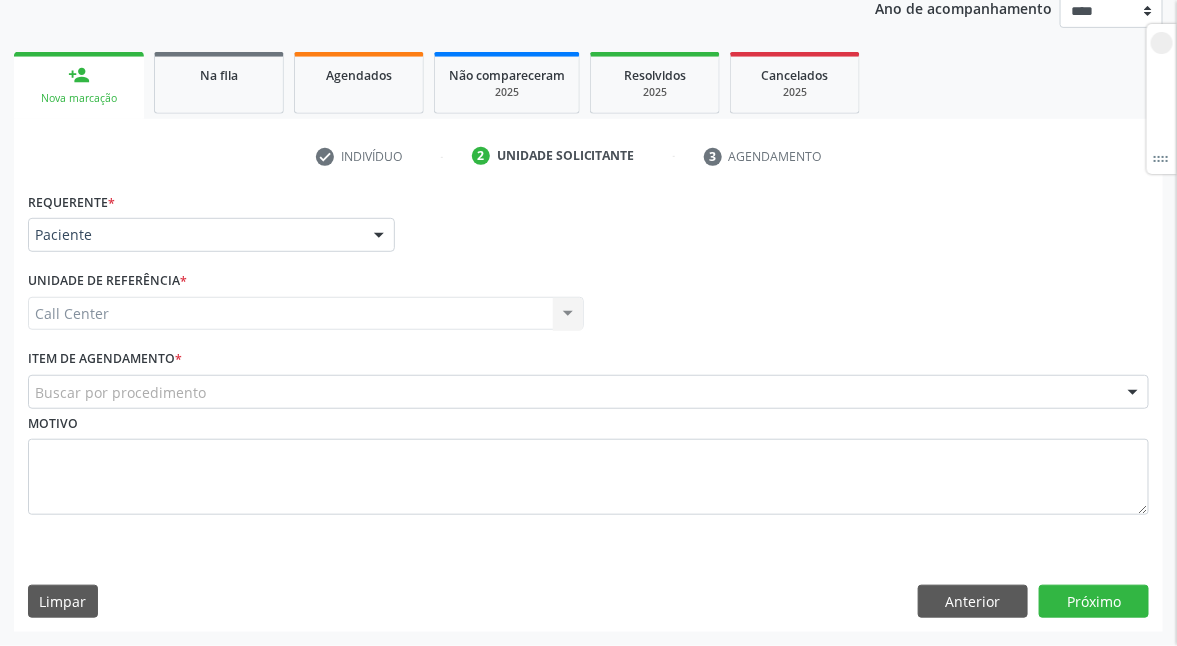 click on "Buscar por procedimento" at bounding box center [588, 392] 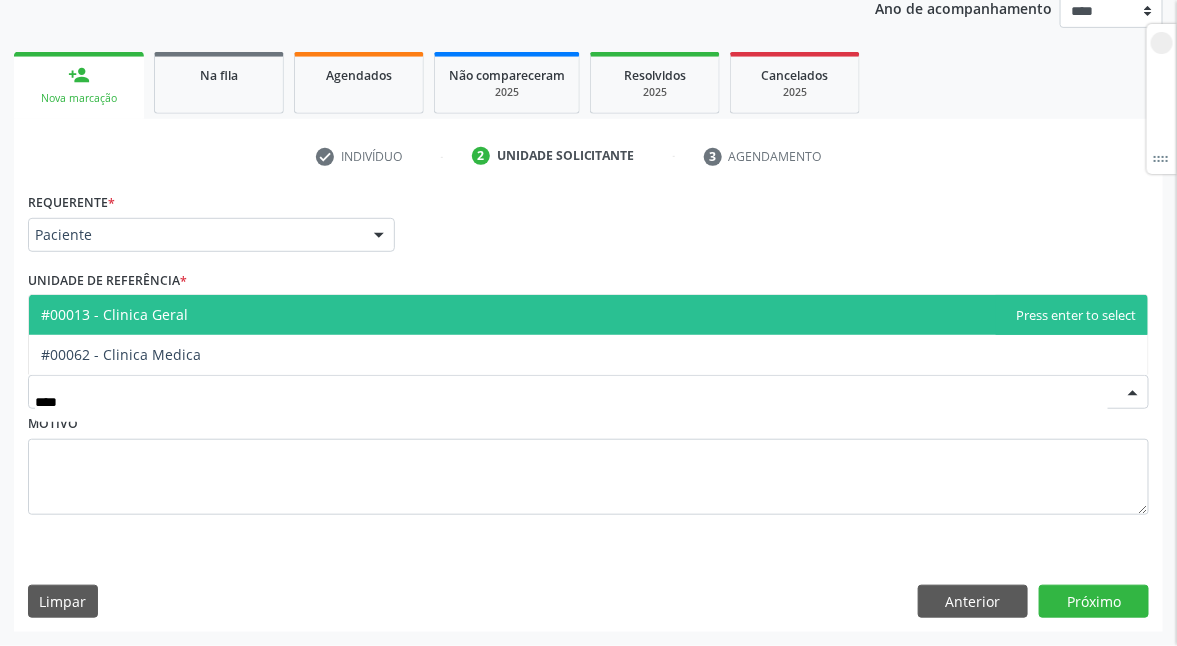 type on "*****" 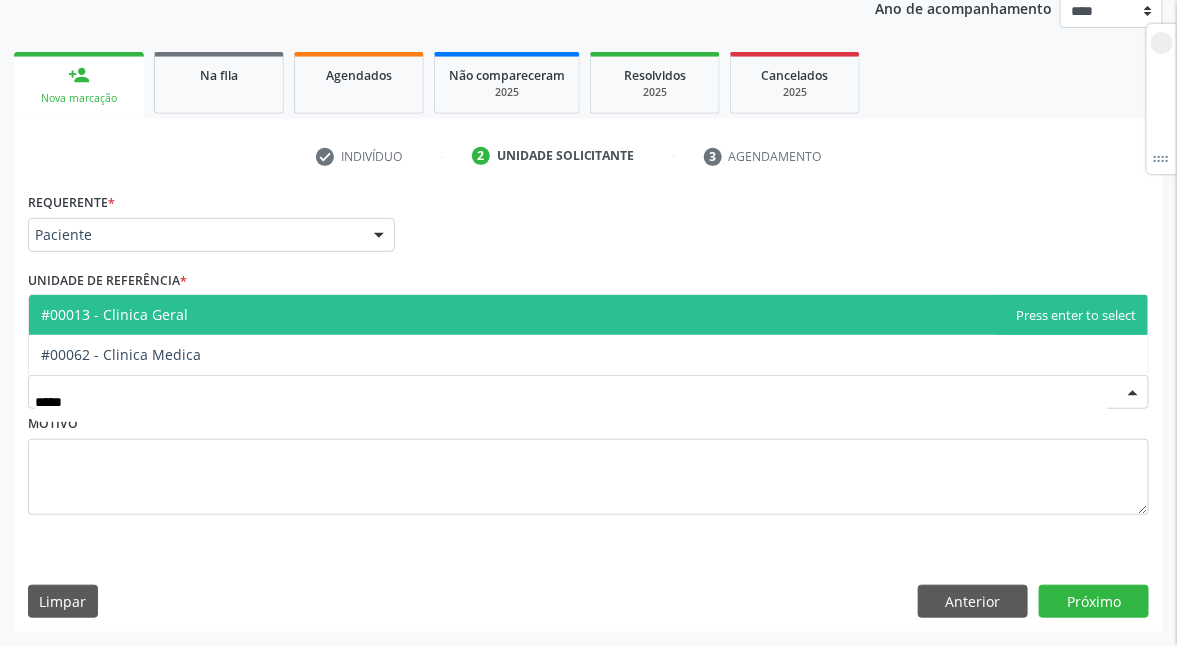 click on "#00013 - Clinica Geral" at bounding box center (588, 315) 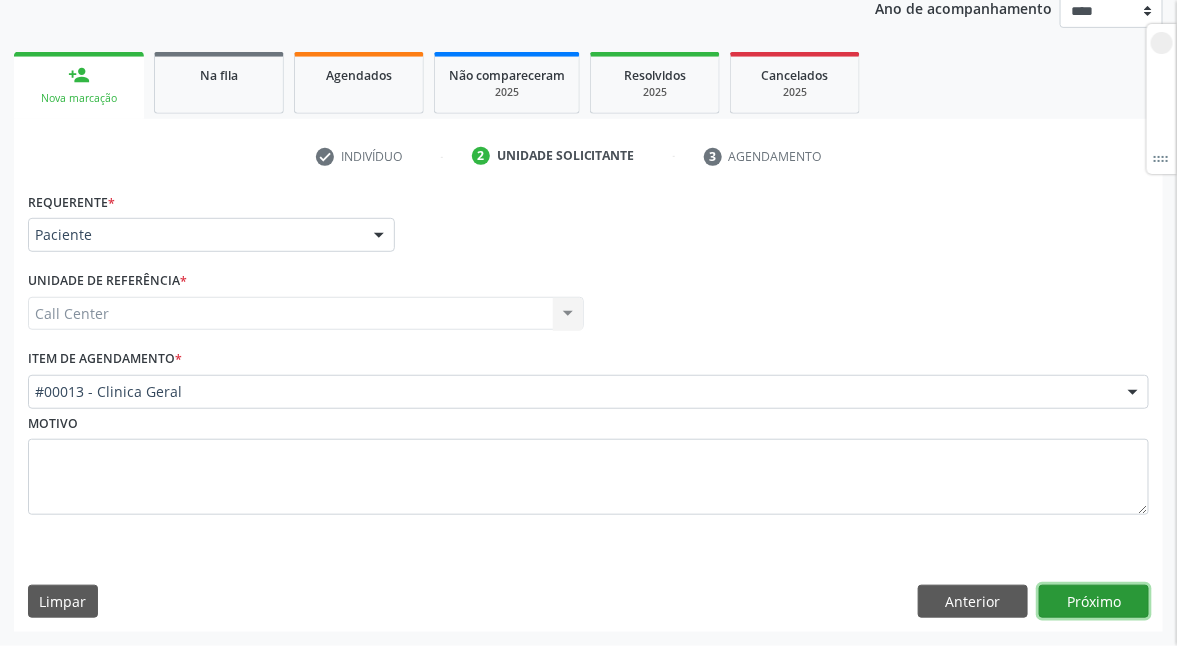 click on "Próximo" at bounding box center [1094, 602] 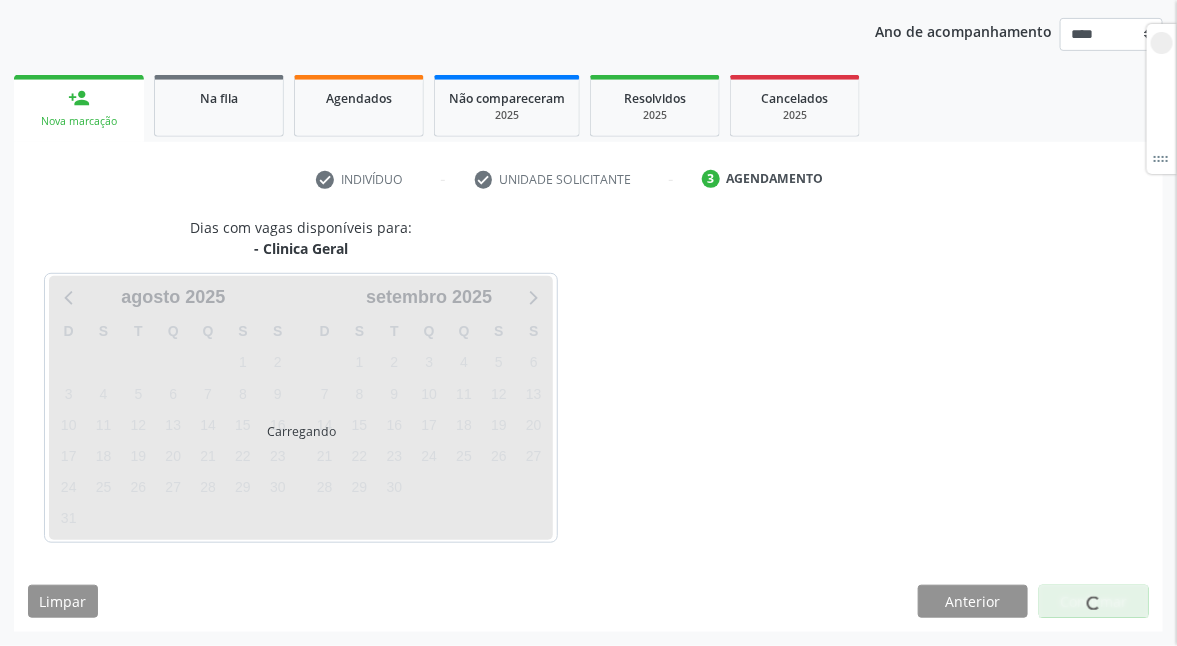 scroll, scrollTop: 225, scrollLeft: 0, axis: vertical 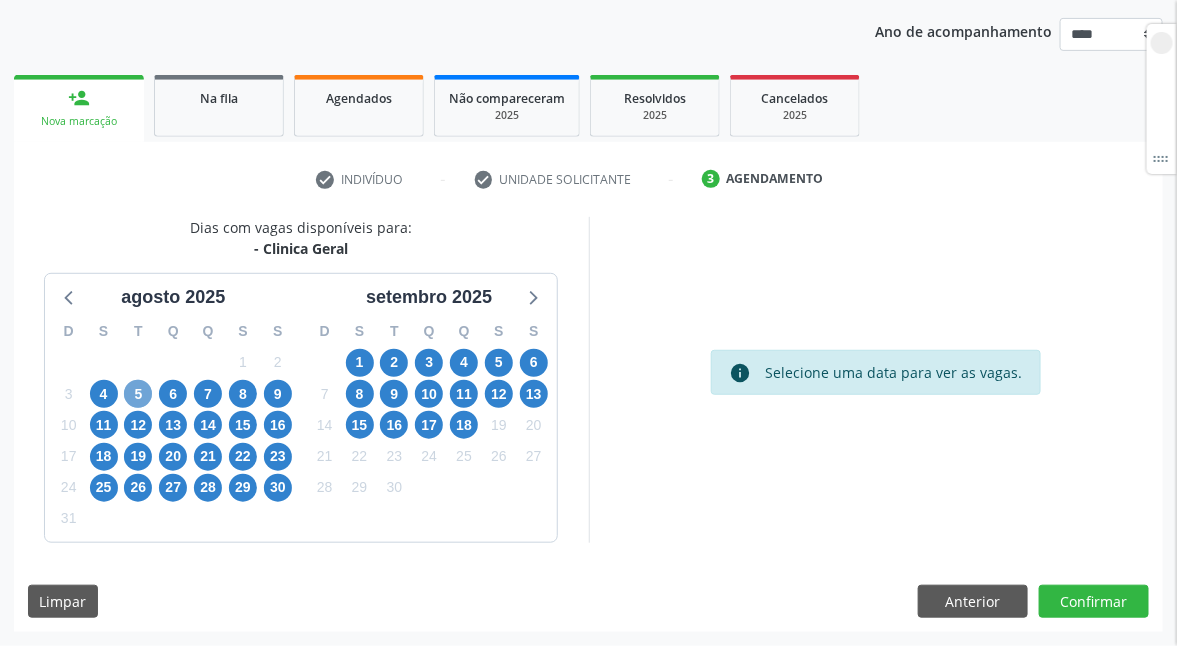 click on "5" at bounding box center [138, 394] 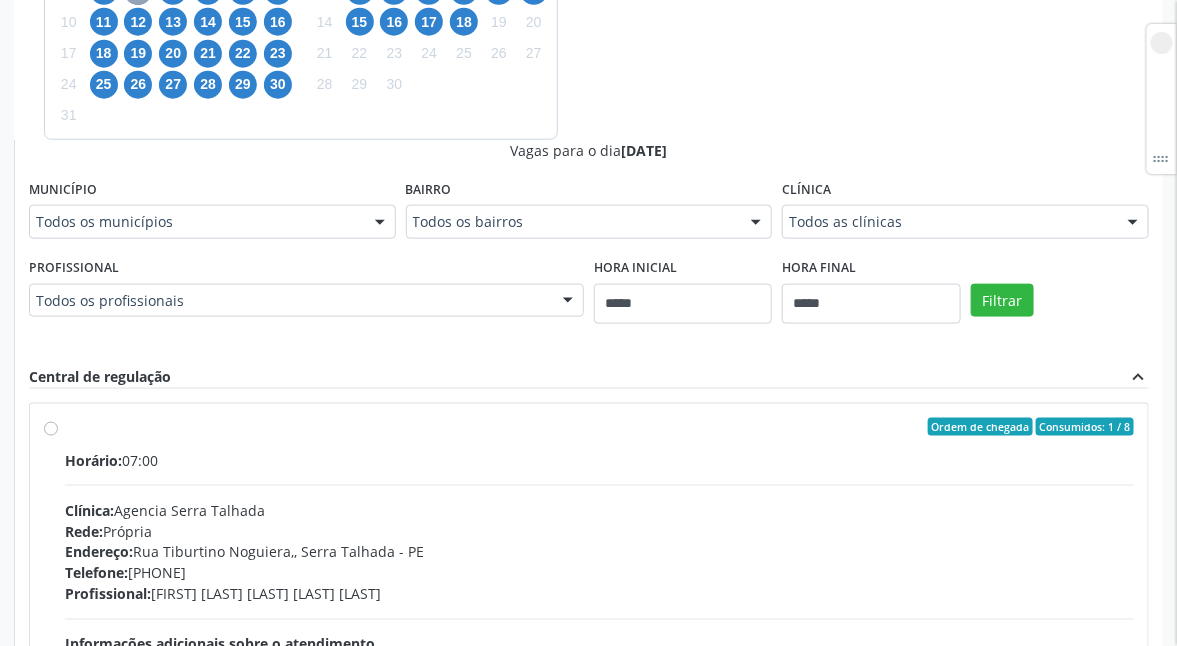 scroll, scrollTop: 675, scrollLeft: 0, axis: vertical 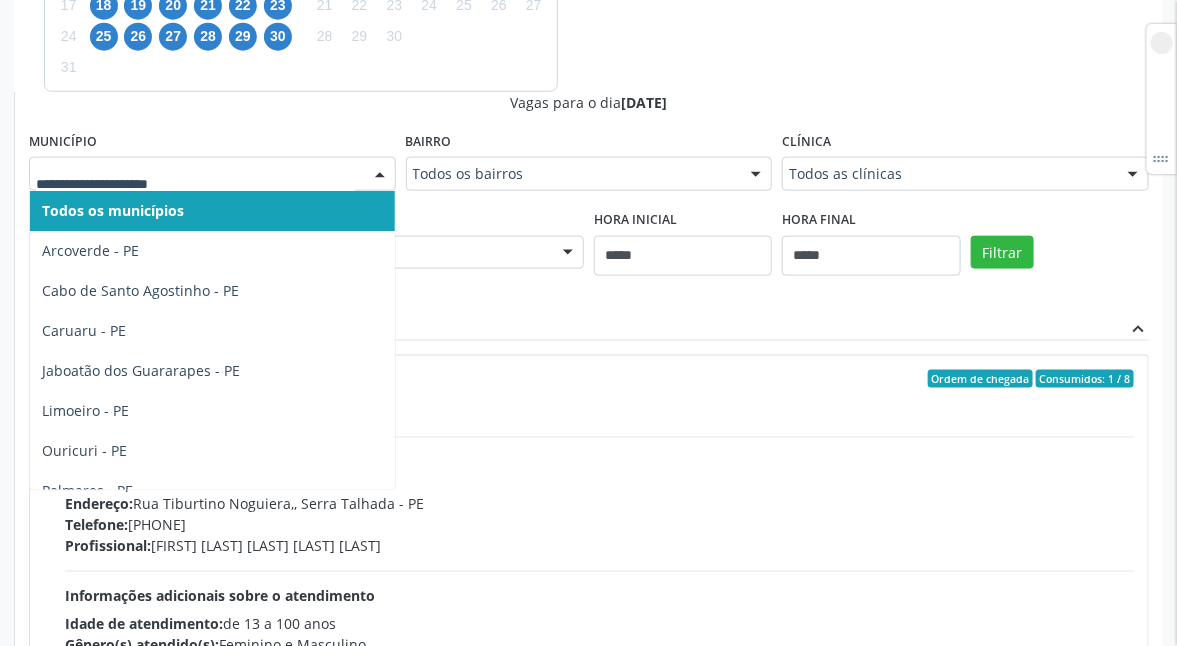 click at bounding box center (380, 175) 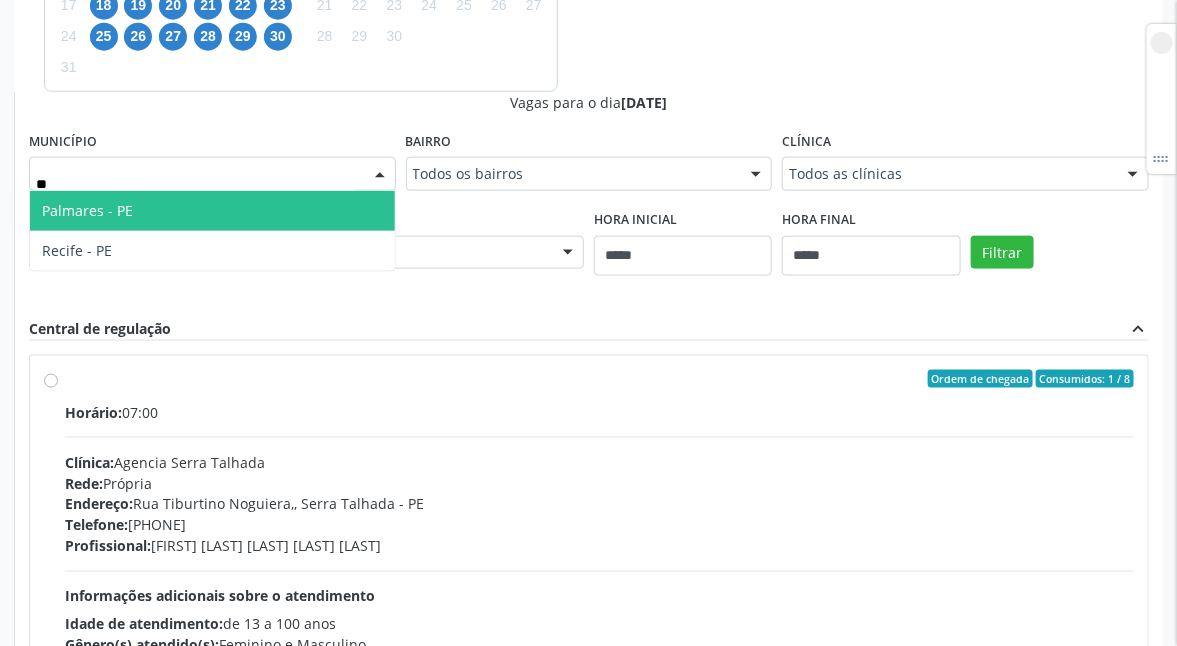 type on "***" 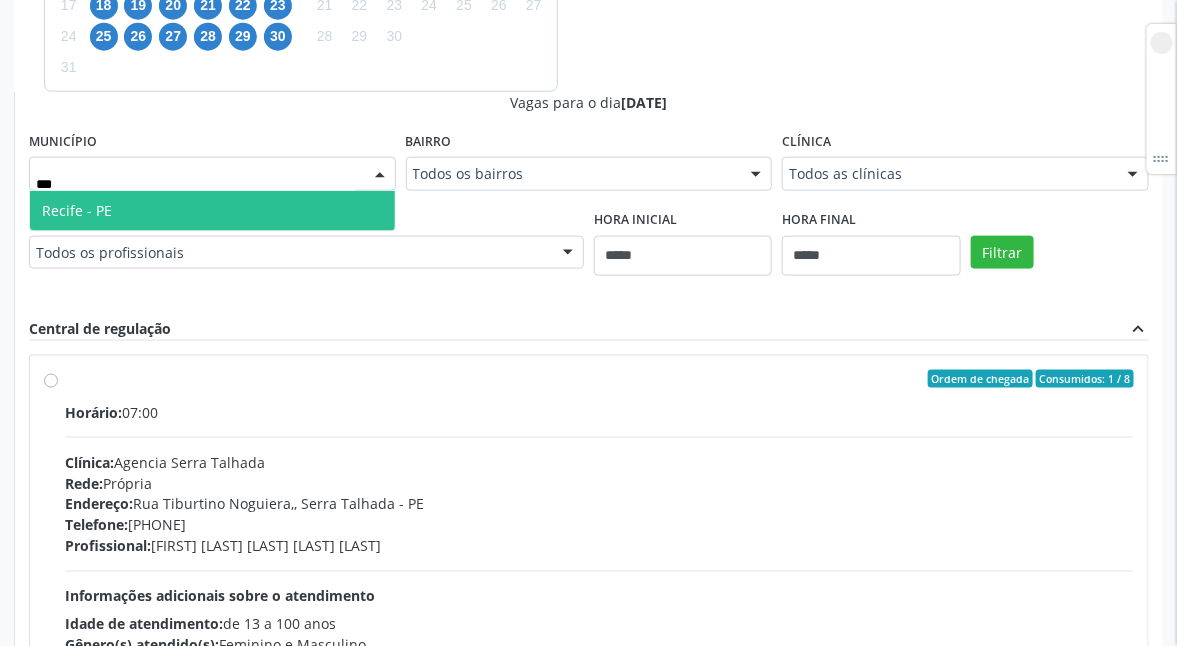 click on "Recife - PE" at bounding box center [212, 211] 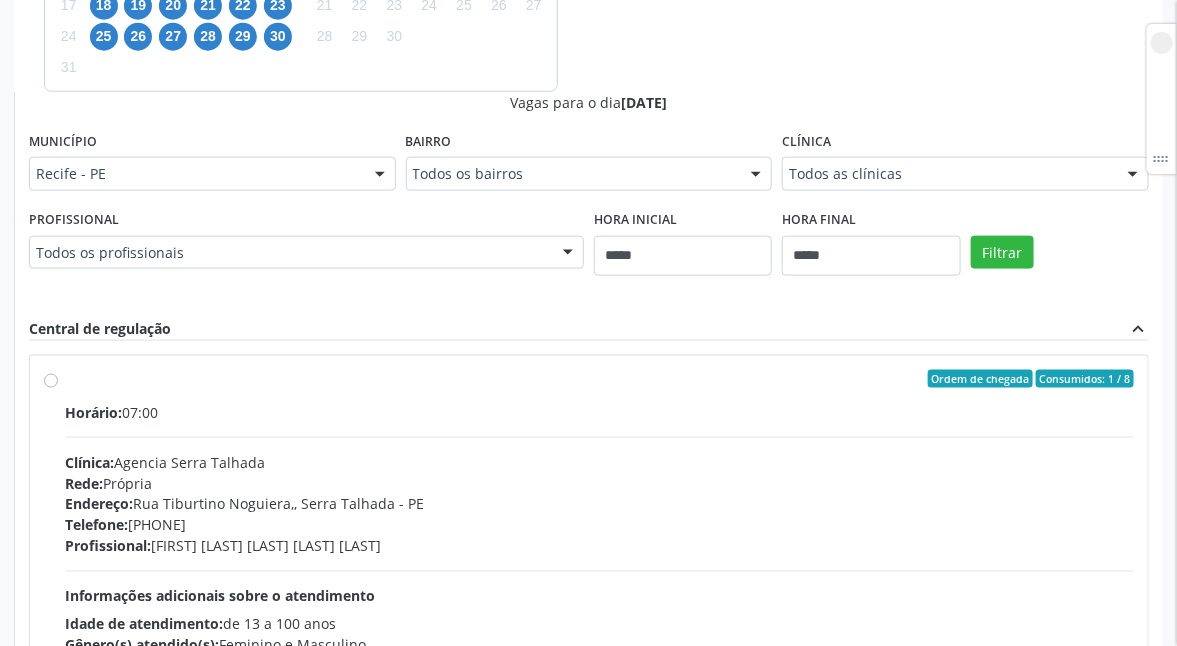 click at bounding box center [1133, 175] 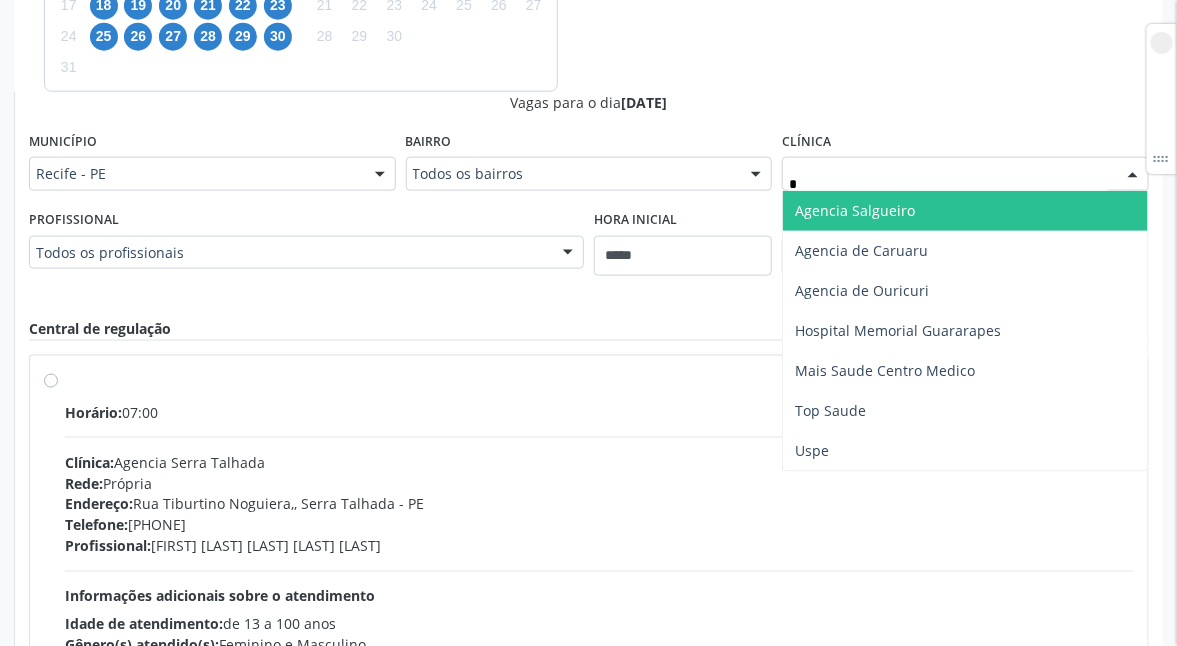type on "**" 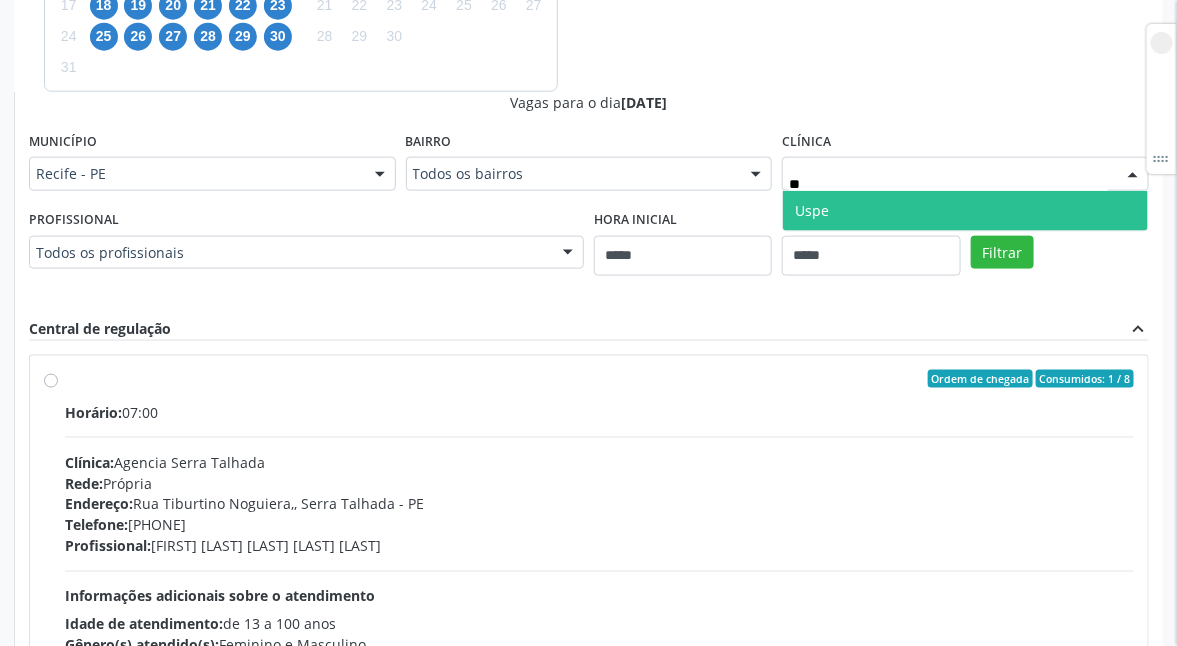 click on "Uspe" at bounding box center [965, 211] 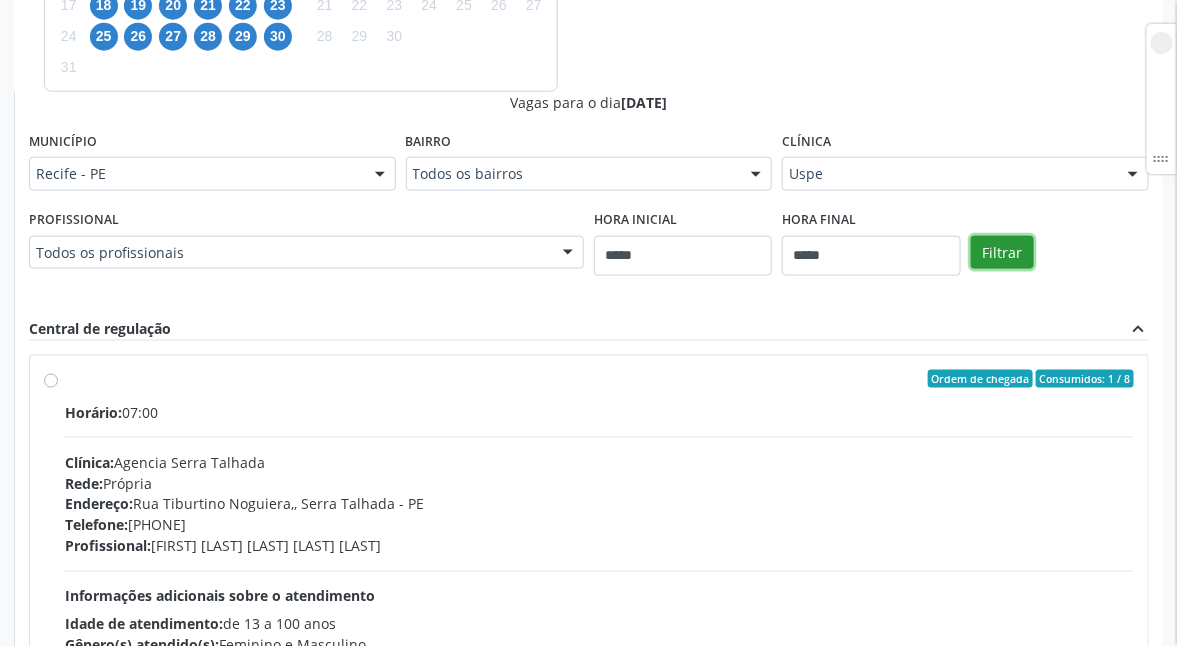 click on "Filtrar" at bounding box center [1002, 253] 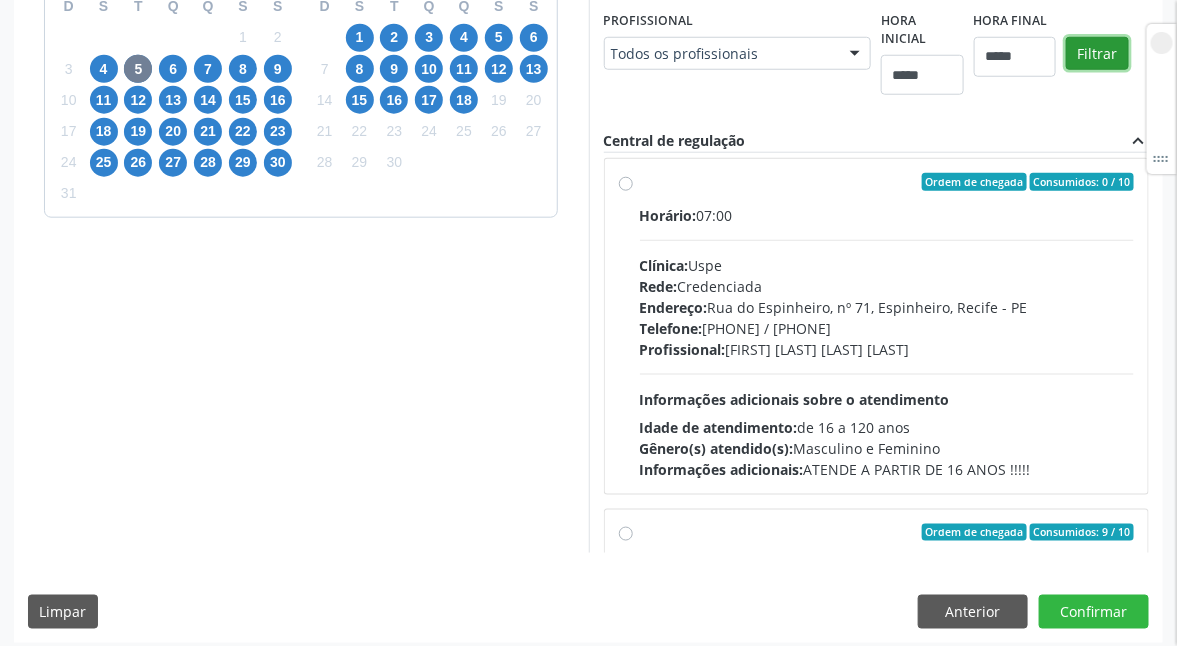 scroll, scrollTop: 0, scrollLeft: 0, axis: both 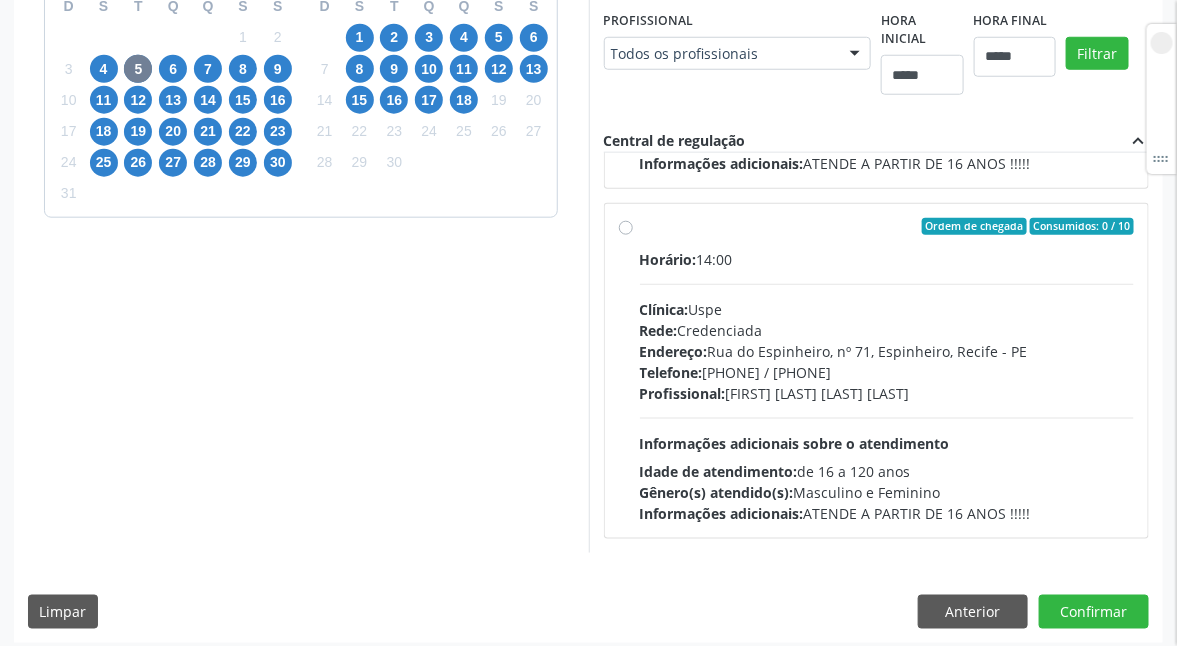 click on "Ordem de chegada
Consumidos: 0 / 10
Horário:   14:00
Clínica:  Uspe
Rede:
Credenciada
Endereço:   Rua [STREET], nº [NUMBER], [CITY], [CITY] - [STATE]
Telefone:   [PHONE] / [PHONE]
Profissional:
[FIRST] [LAST] [LAST]
Informações adicionais sobre o atendimento
Idade de atendimento:
de 16 a 120 anos
Gênero(s) atendido(s):
Masculino e Feminino
Informações adicionais:
ATENDE A PARTIR DE 16 ANOS !!!!!" at bounding box center (877, 371) 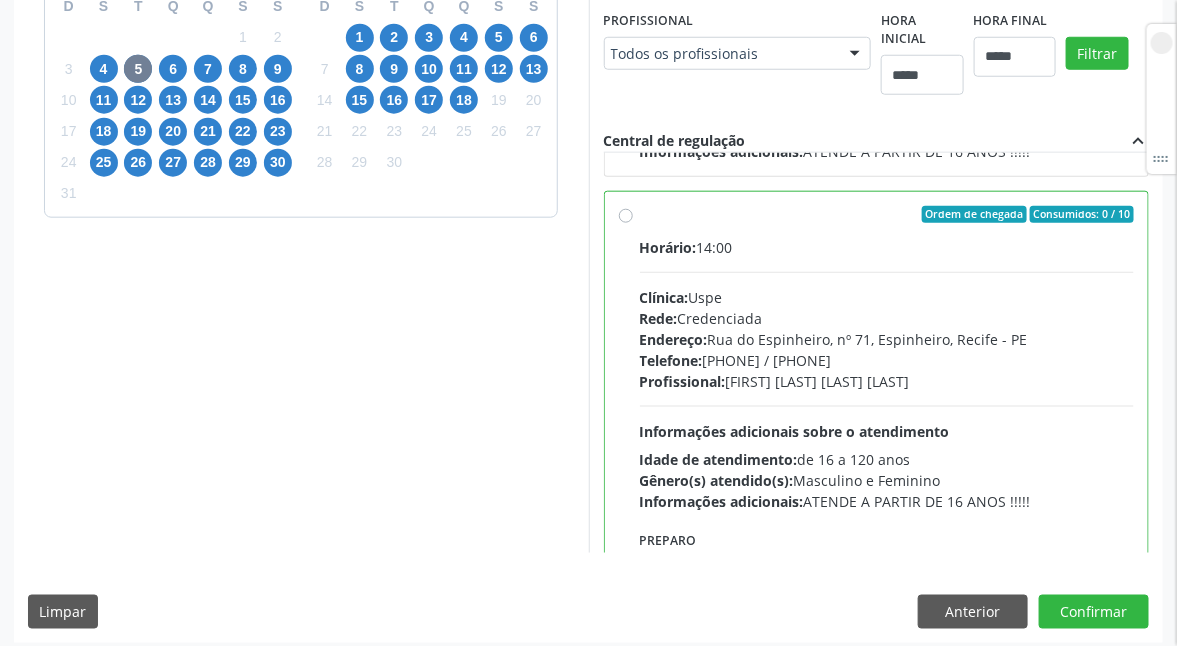 scroll, scrollTop: 2566, scrollLeft: 0, axis: vertical 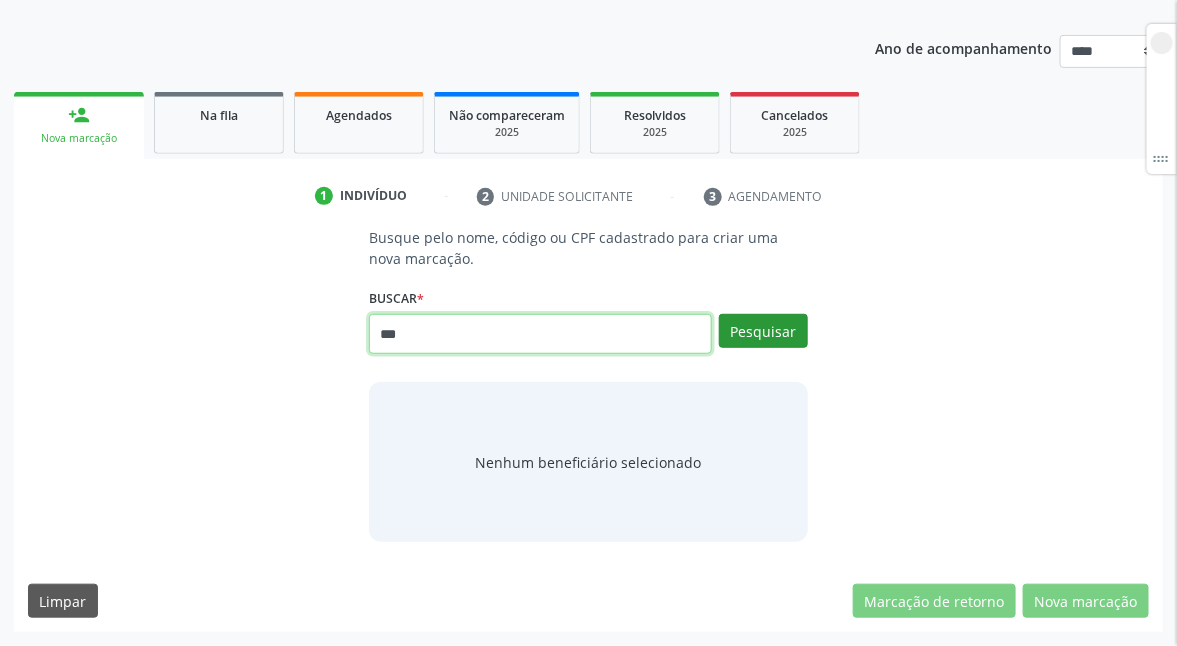 type on "***" 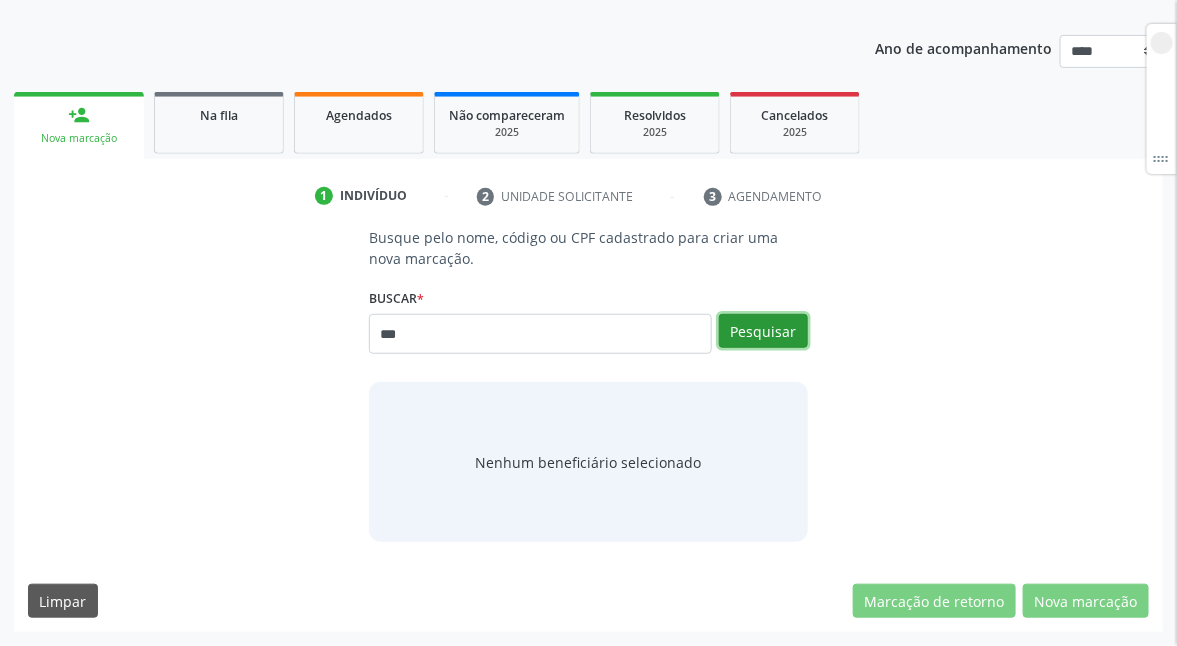 click on "Pesquisar" at bounding box center (763, 331) 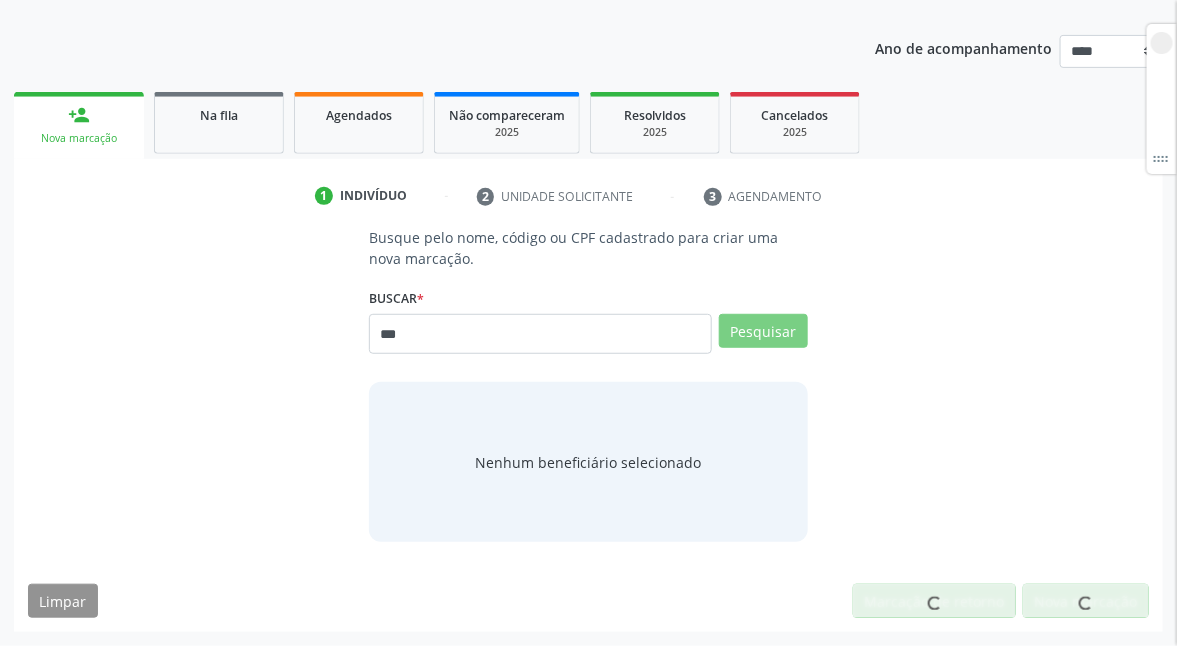 scroll, scrollTop: 201, scrollLeft: 0, axis: vertical 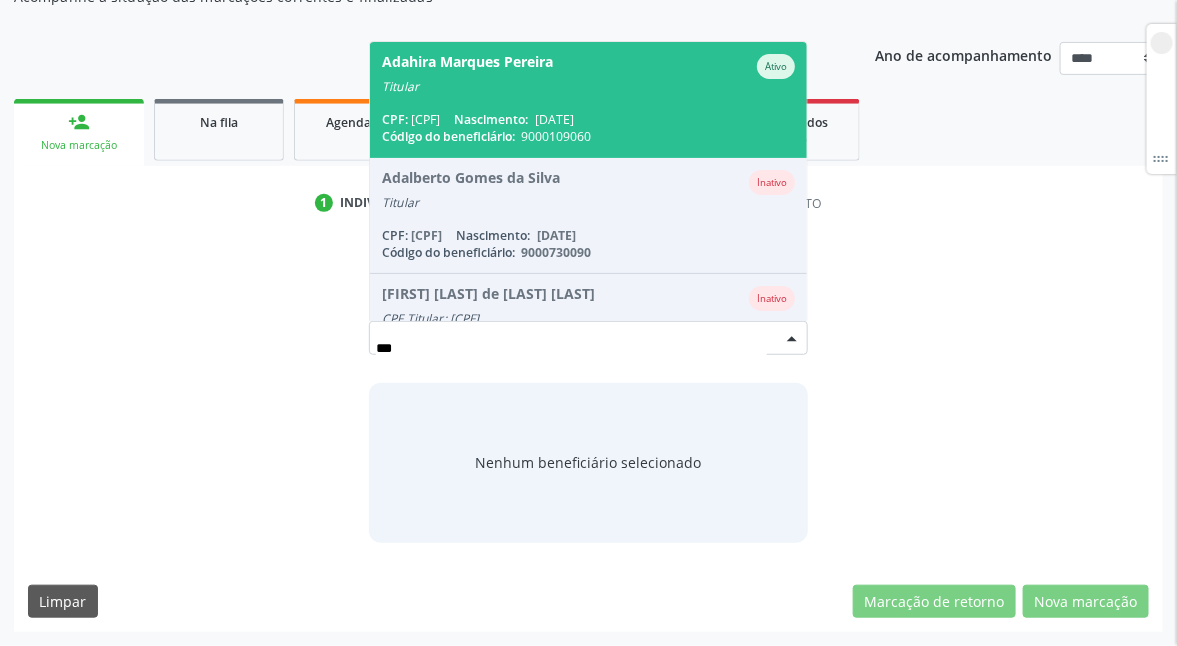 click on "Titular" at bounding box center [588, 87] 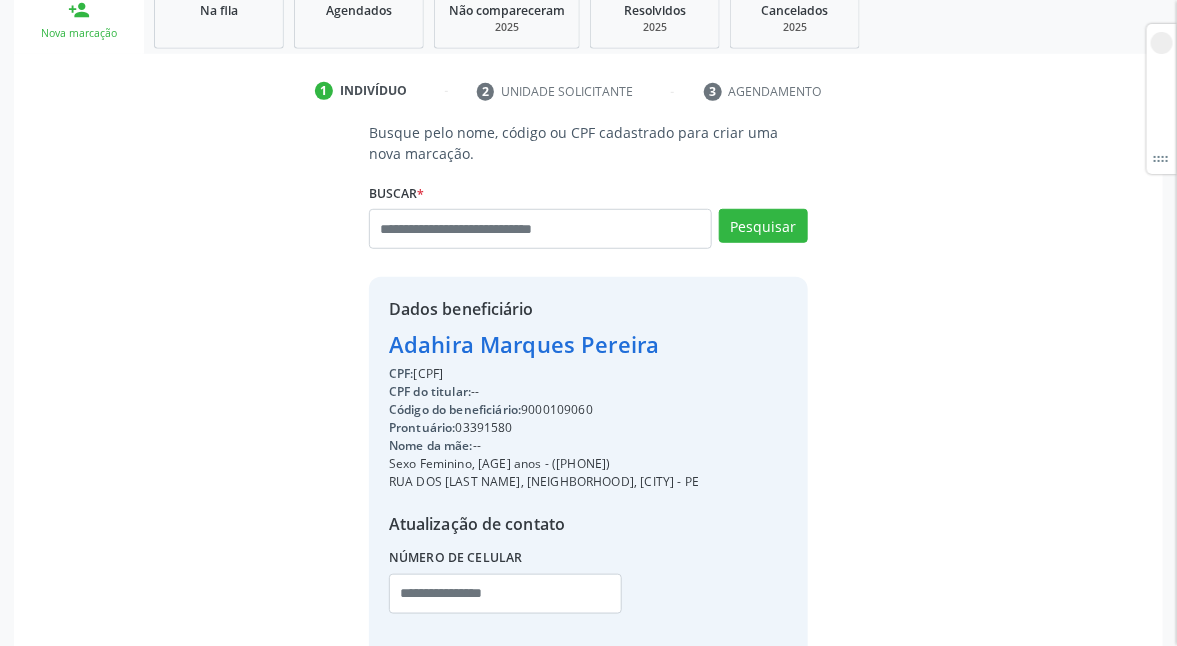 scroll, scrollTop: 430, scrollLeft: 0, axis: vertical 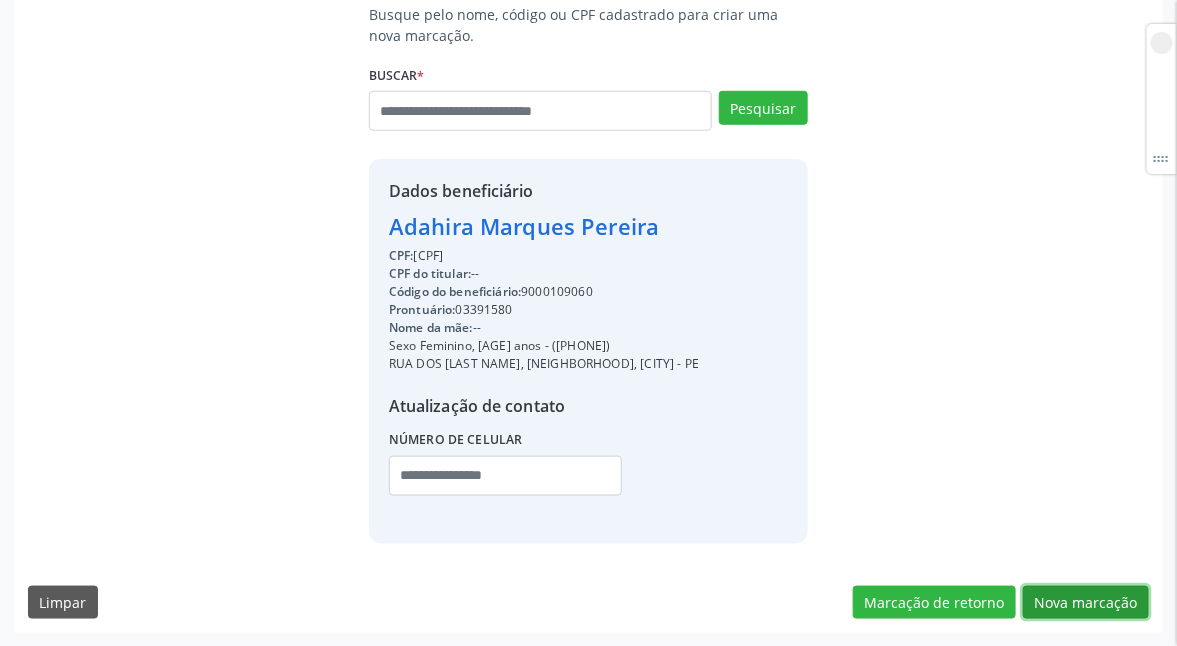 click on "Nova marcação" at bounding box center [1086, 603] 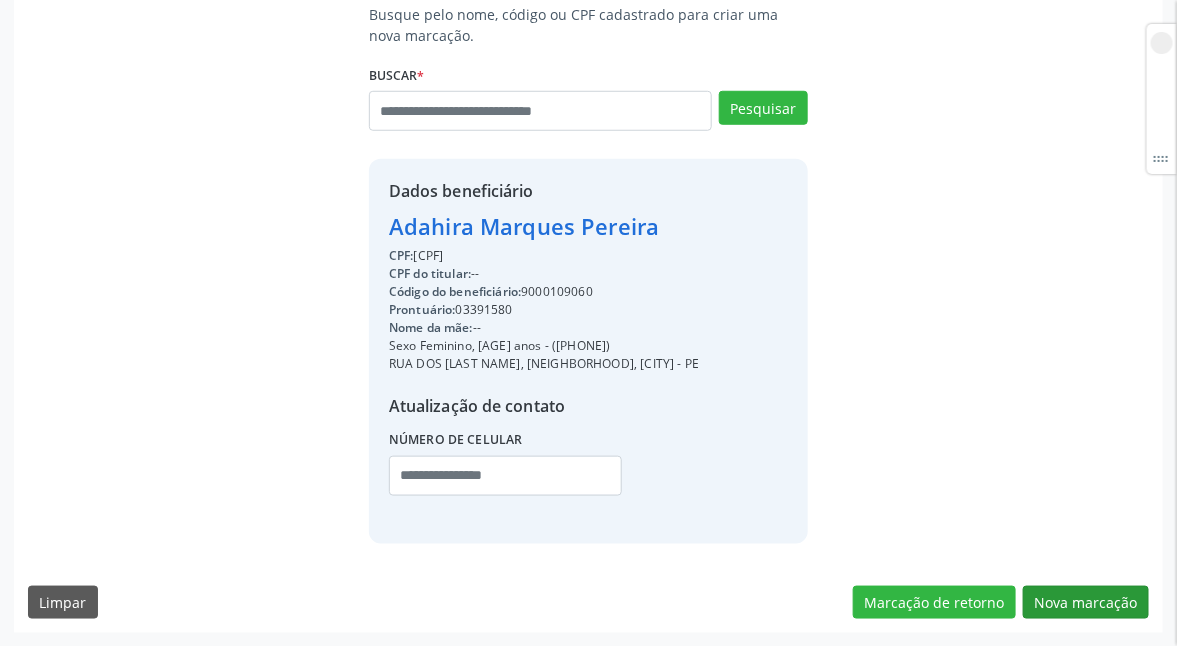scroll, scrollTop: 249, scrollLeft: 0, axis: vertical 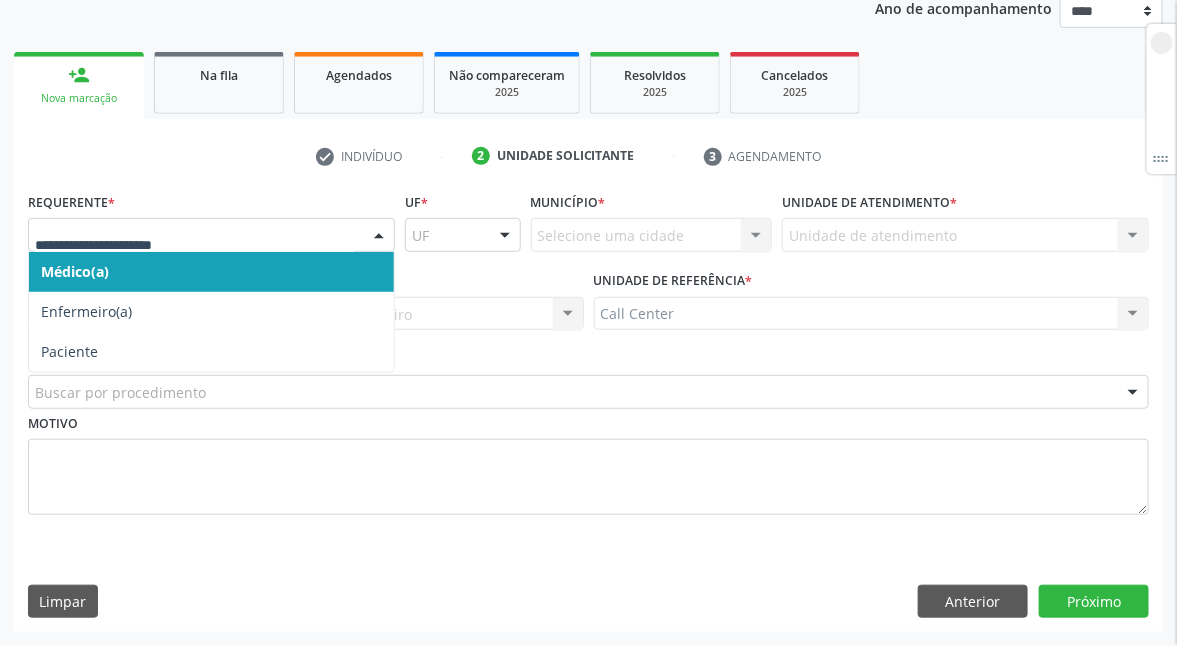 click at bounding box center [211, 235] 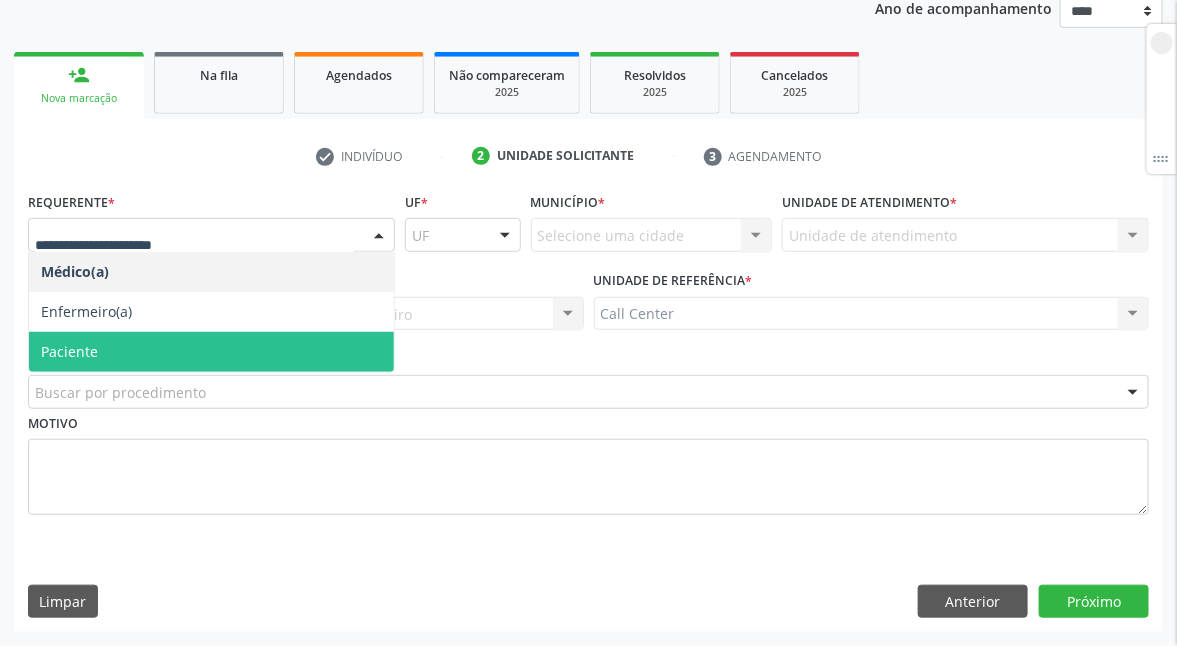 click on "Paciente" at bounding box center (211, 352) 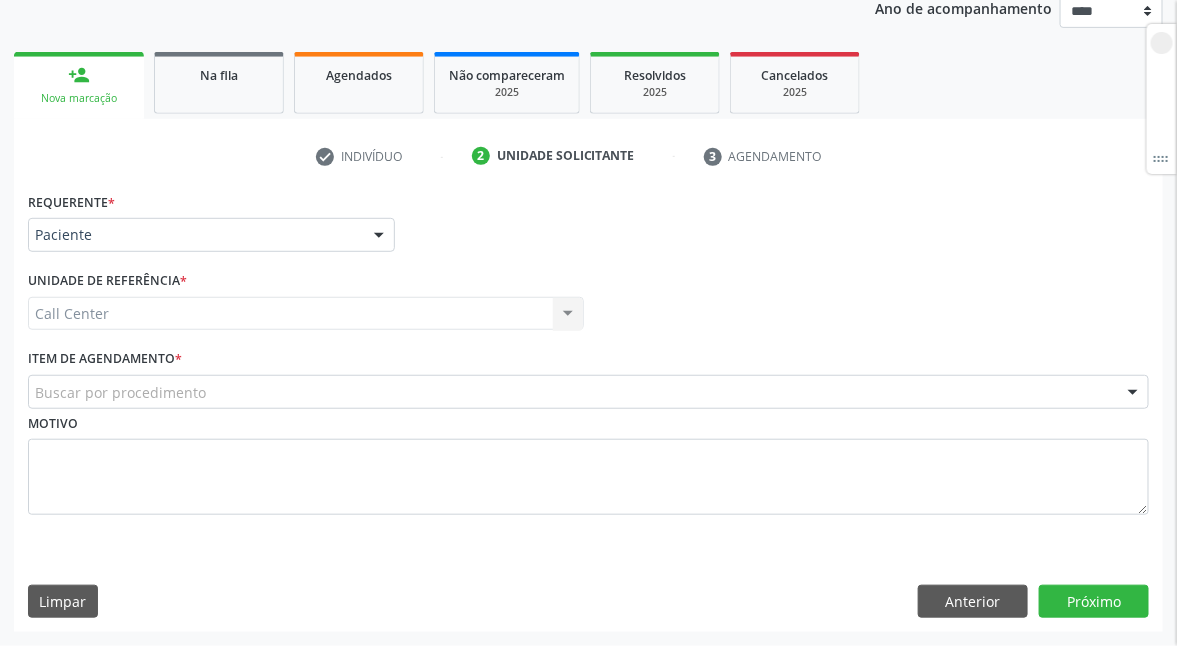 click on "Call Center         Call Center
Nenhum resultado encontrado para: "   "
Não há nenhuma opção para ser exibida." at bounding box center (306, 314) 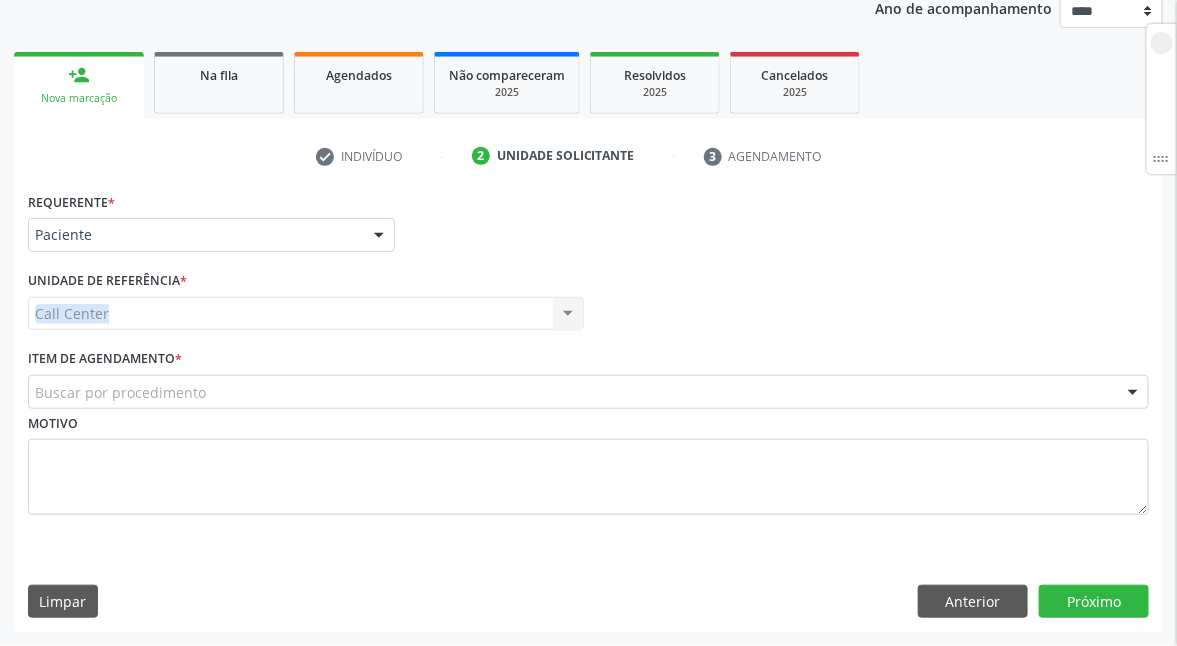 click on "Call Center         Call Center
Nenhum resultado encontrado para: "   "
Não há nenhuma opção para ser exibida." at bounding box center (306, 314) 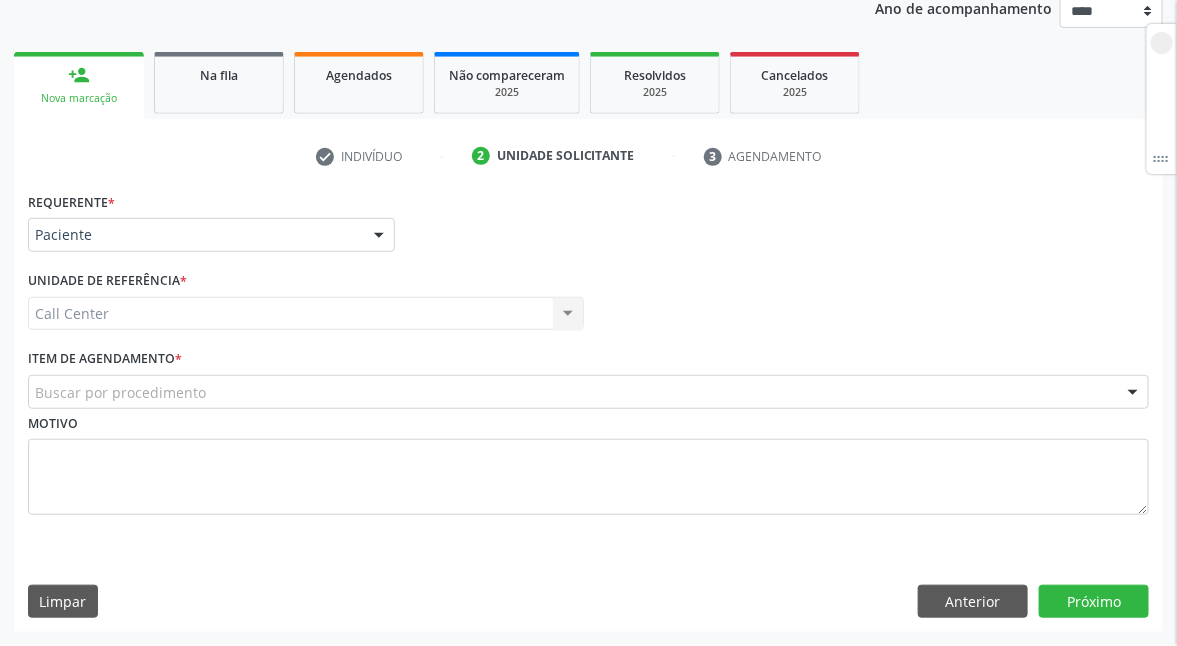 click on "Requerente
*
Paciente         Médico(a)   Enfermeiro(a)   Paciente
Nenhum resultado encontrado para: "   "
Não há nenhuma opção para ser exibida.
UF
UF
PE
Nenhum resultado encontrado para: "   "
Não há nenhuma opção para ser exibida.
Município
Selecione uma cidade
Nenhum resultado encontrado para: "   "
Não há nenhuma opção para ser exibida." at bounding box center [588, 226] 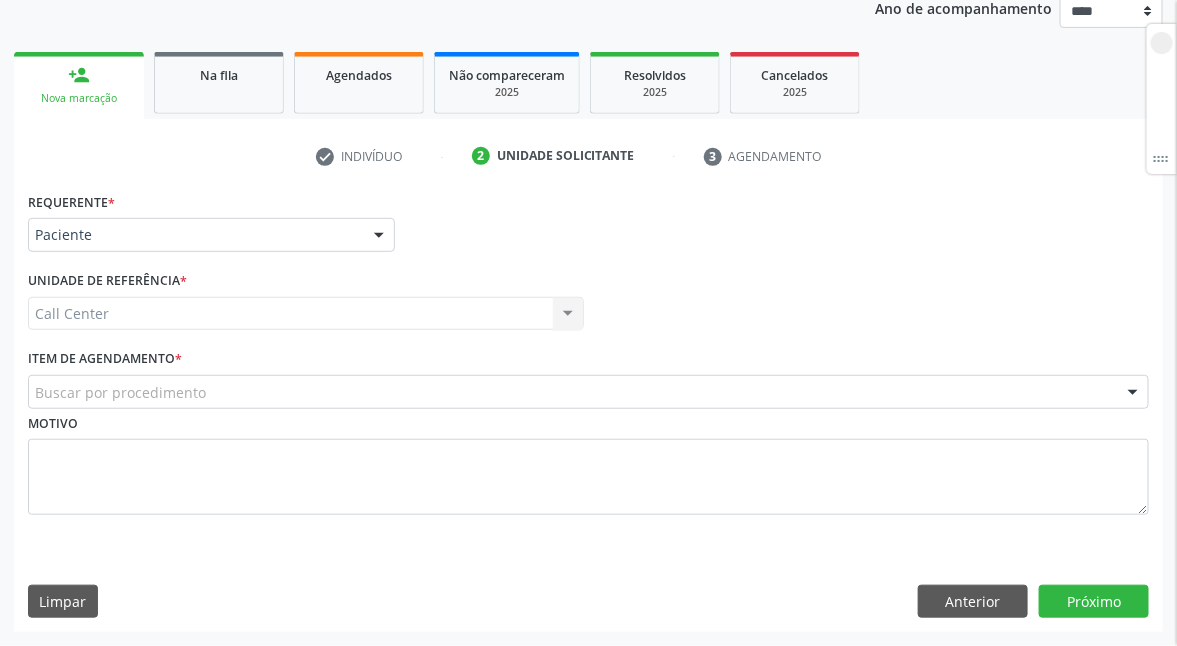 click on "Buscar por procedimento" at bounding box center (588, 392) 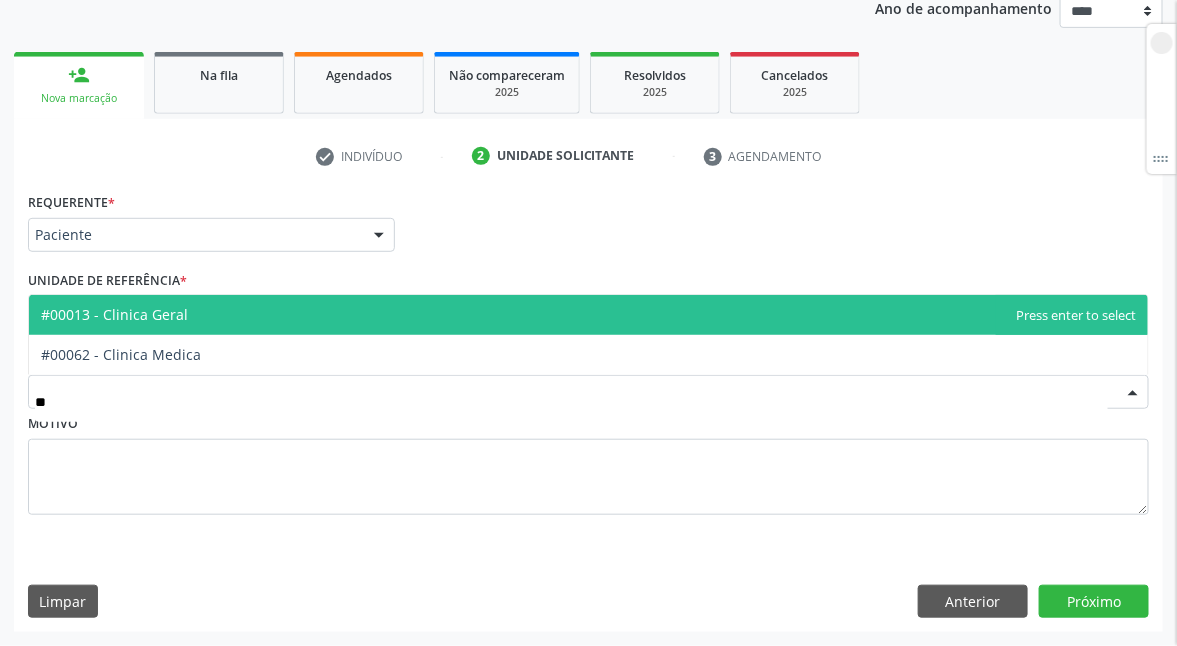 type on "***" 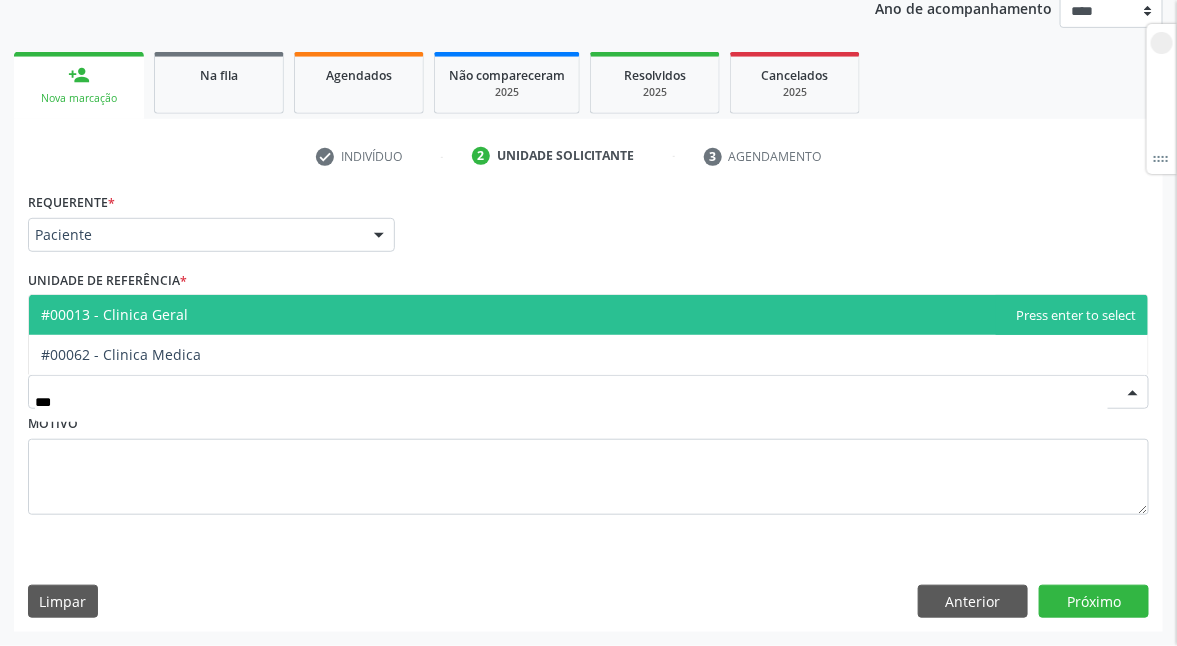 click on "#00013 - Clinica Geral" at bounding box center (588, 315) 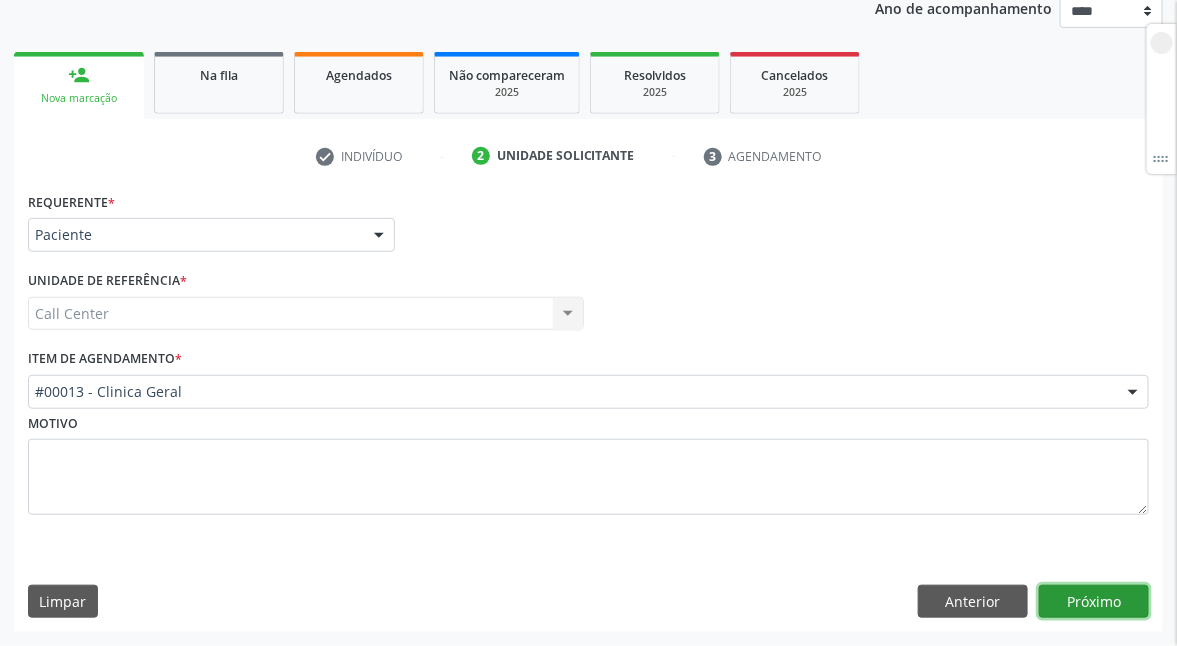 click on "Próximo" at bounding box center (1094, 602) 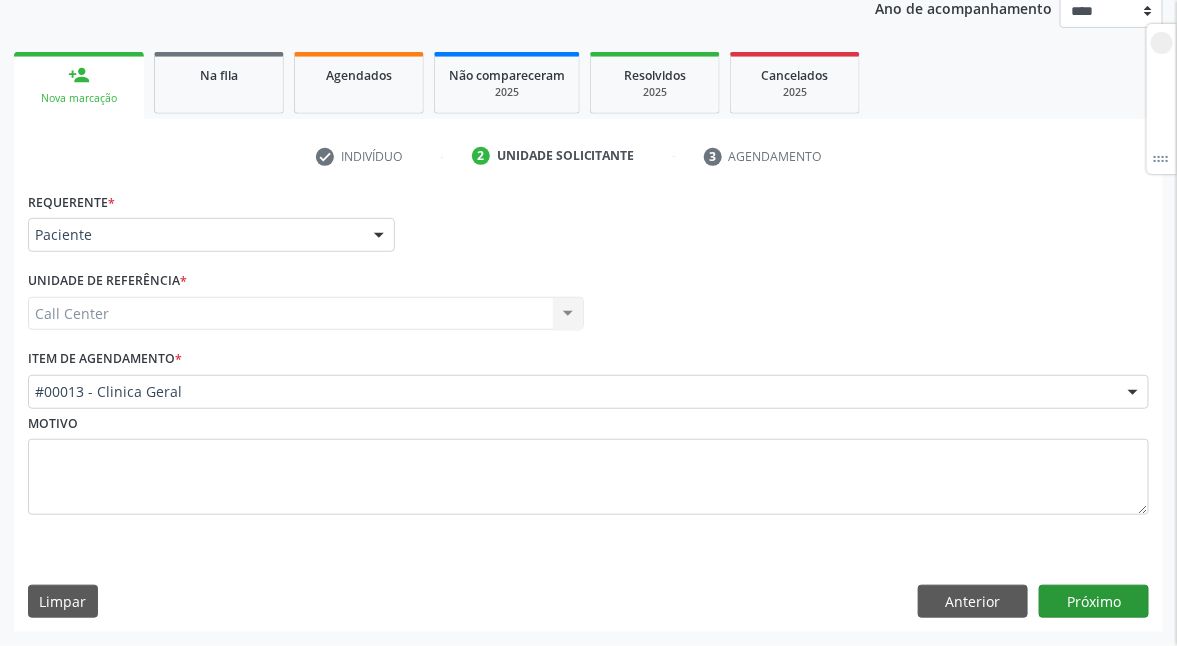 scroll, scrollTop: 225, scrollLeft: 0, axis: vertical 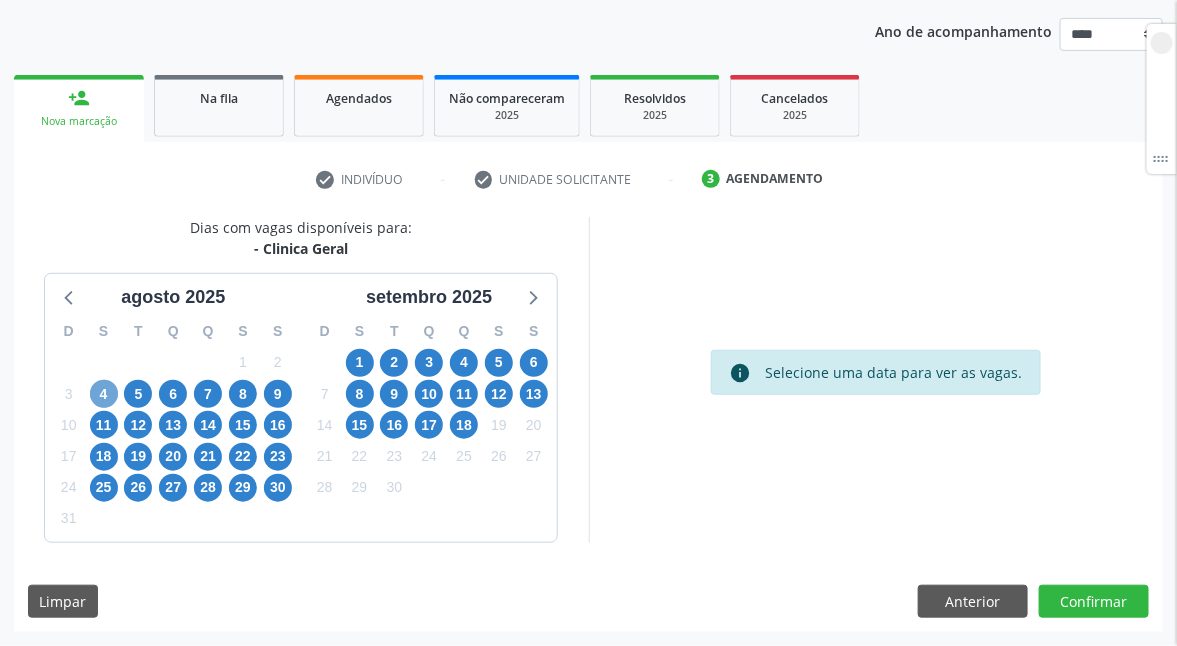 click on "4" at bounding box center [104, 394] 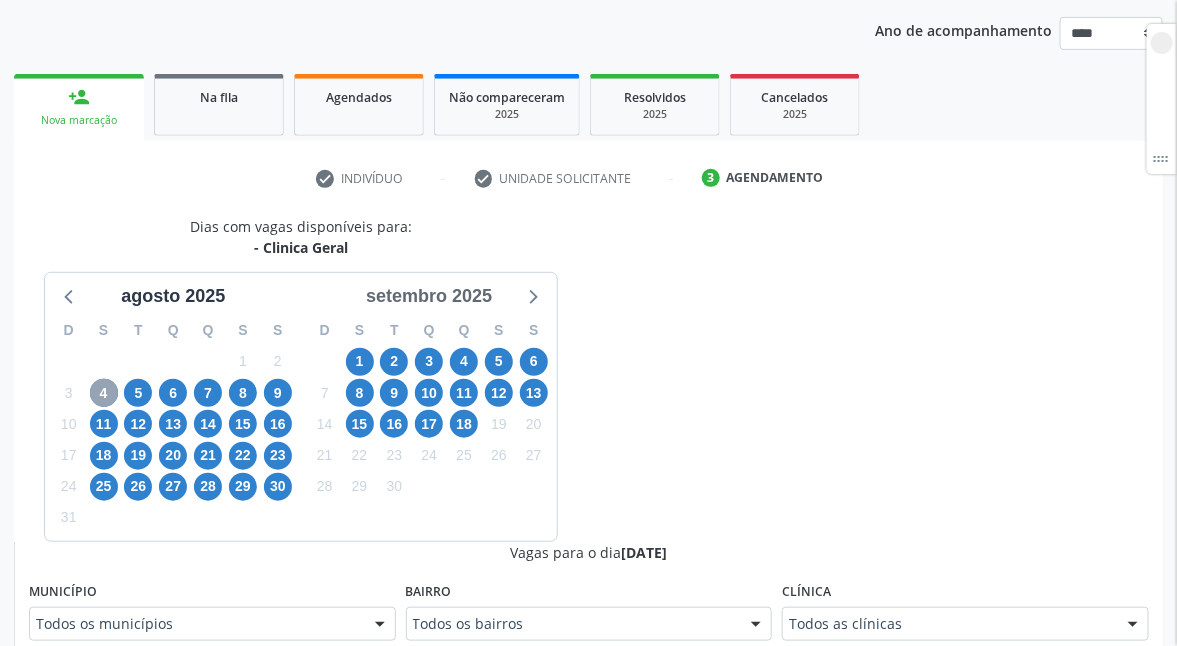 drag, startPoint x: 103, startPoint y: 390, endPoint x: 489, endPoint y: 303, distance: 395.68295 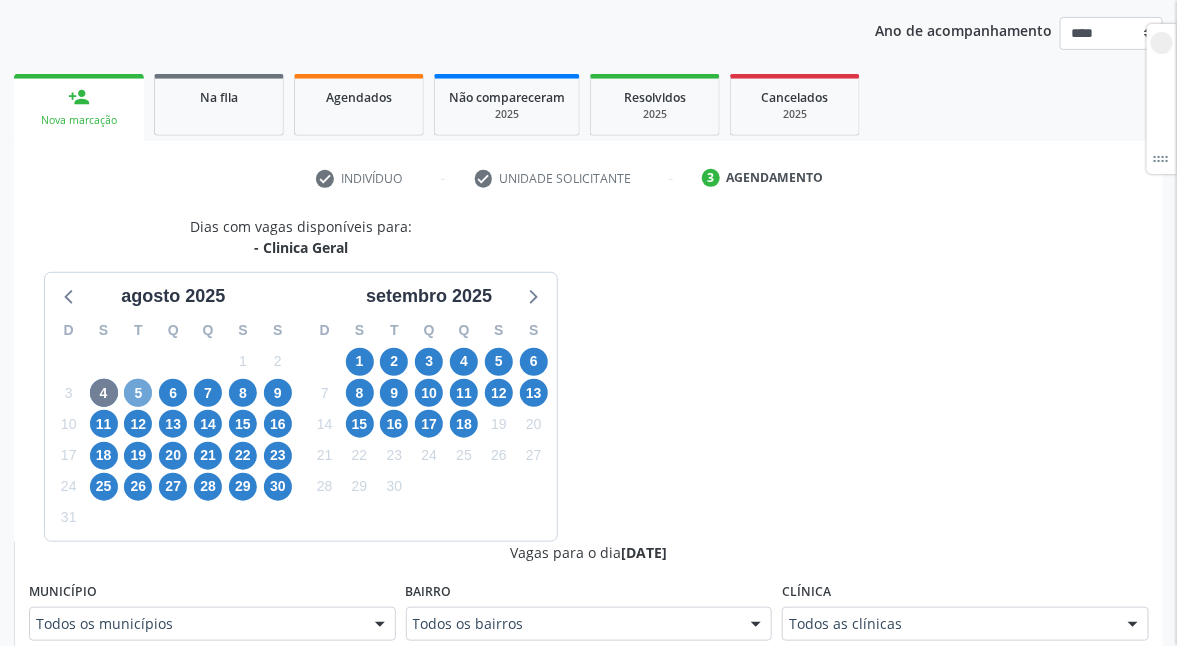click on "5" at bounding box center (138, 393) 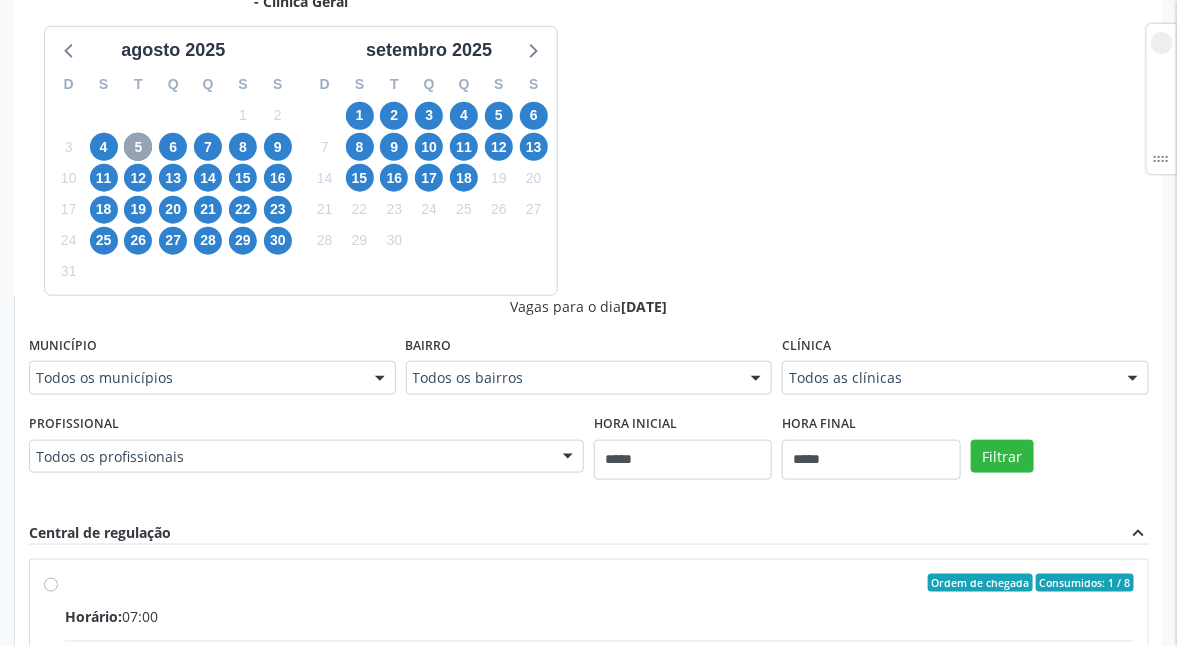 scroll, scrollTop: 525, scrollLeft: 0, axis: vertical 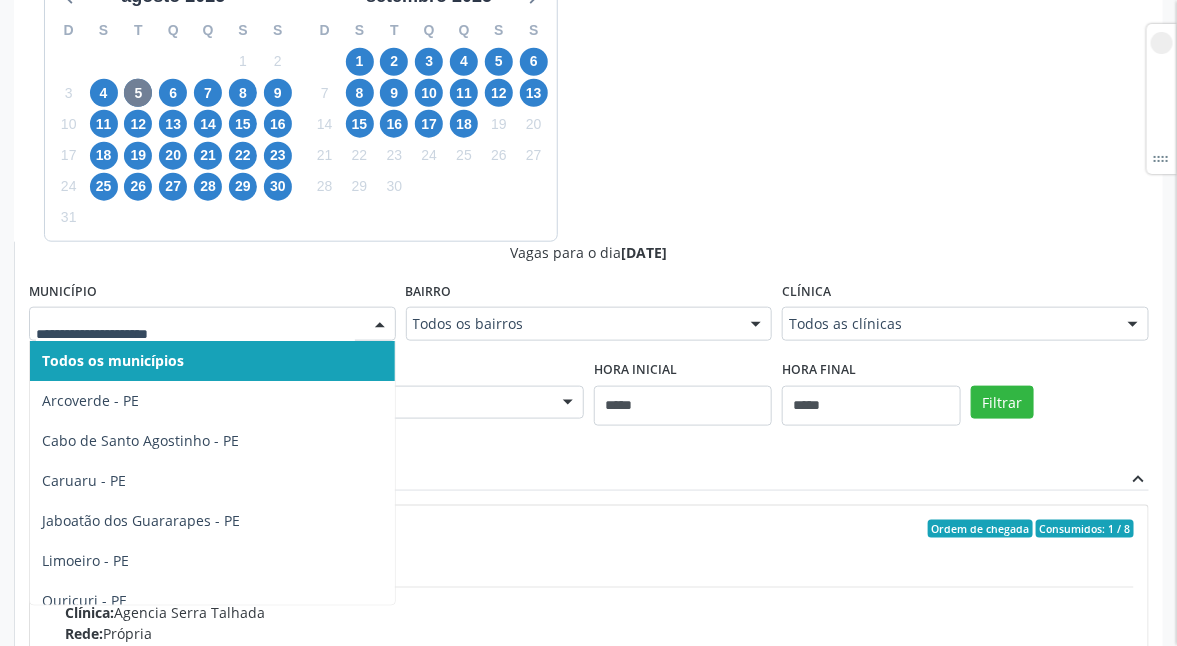 click at bounding box center [212, 324] 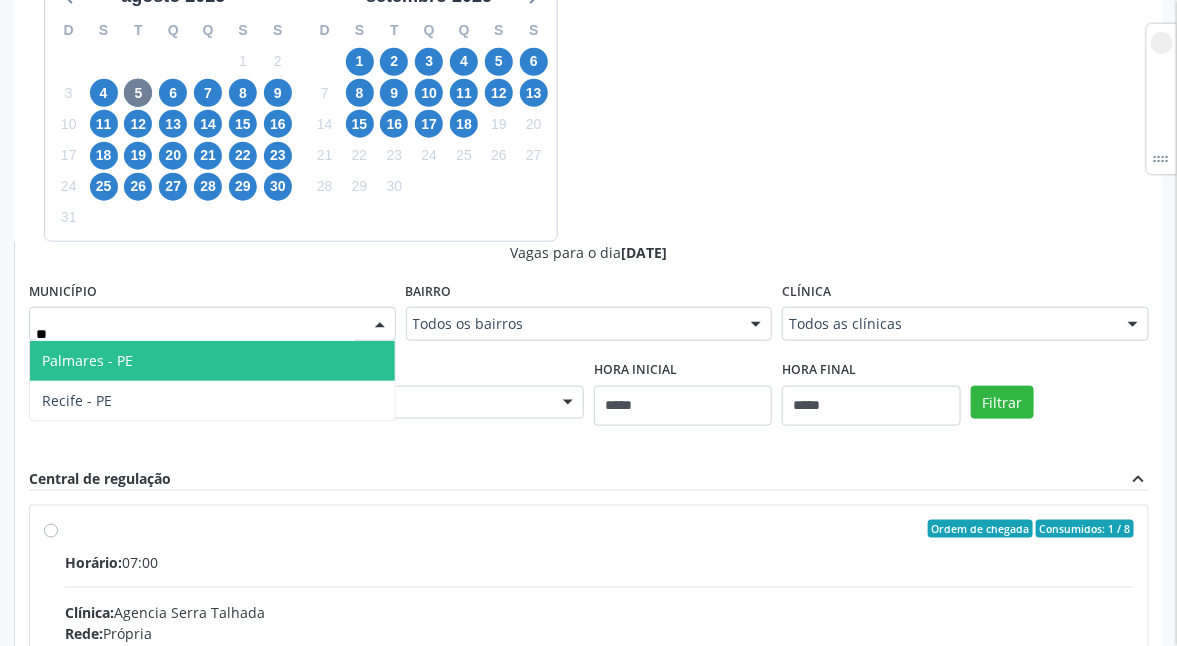 type on "***" 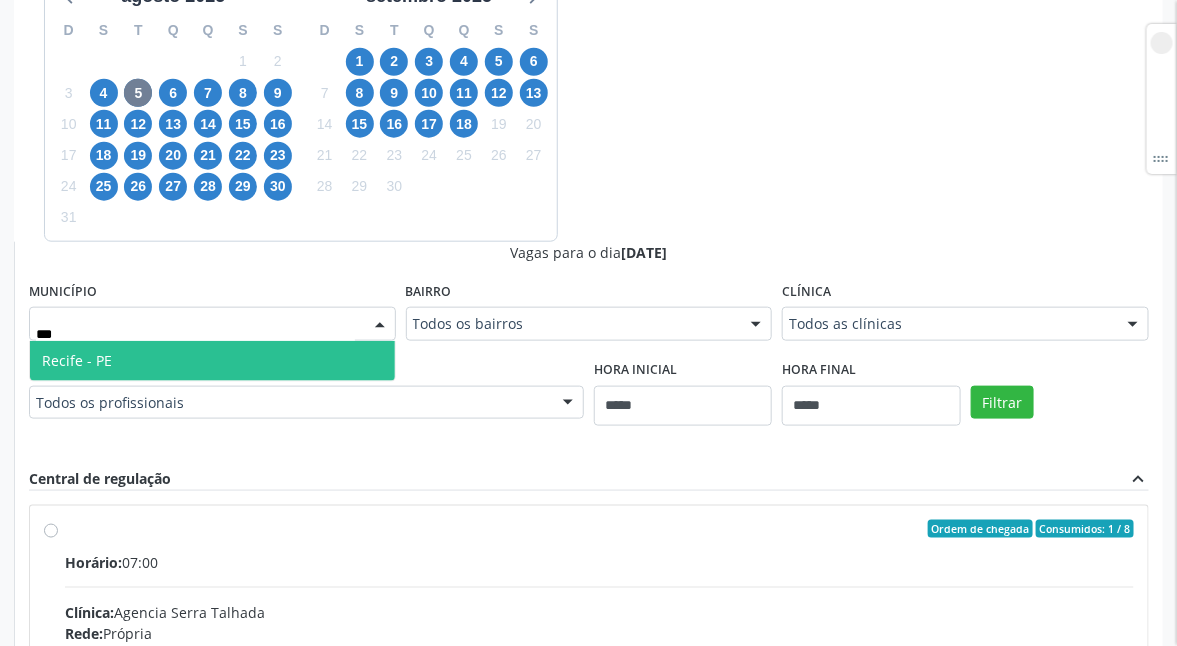 click on "Recife - PE" at bounding box center (212, 361) 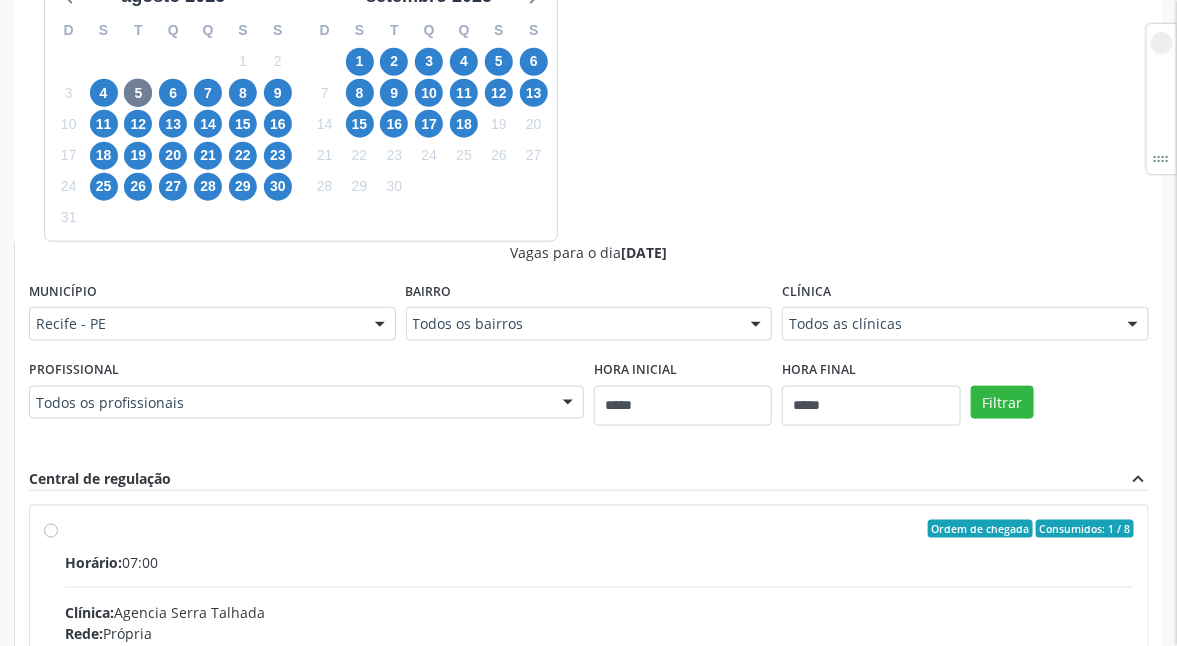 click at bounding box center (1133, 325) 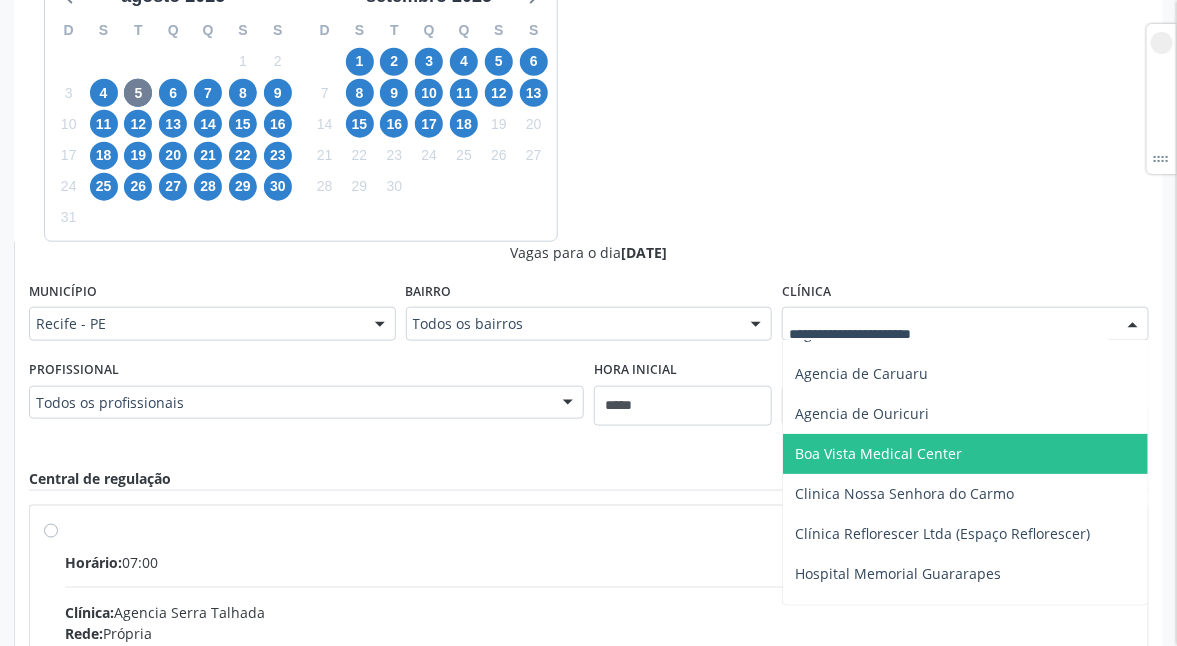 scroll, scrollTop: 337, scrollLeft: 0, axis: vertical 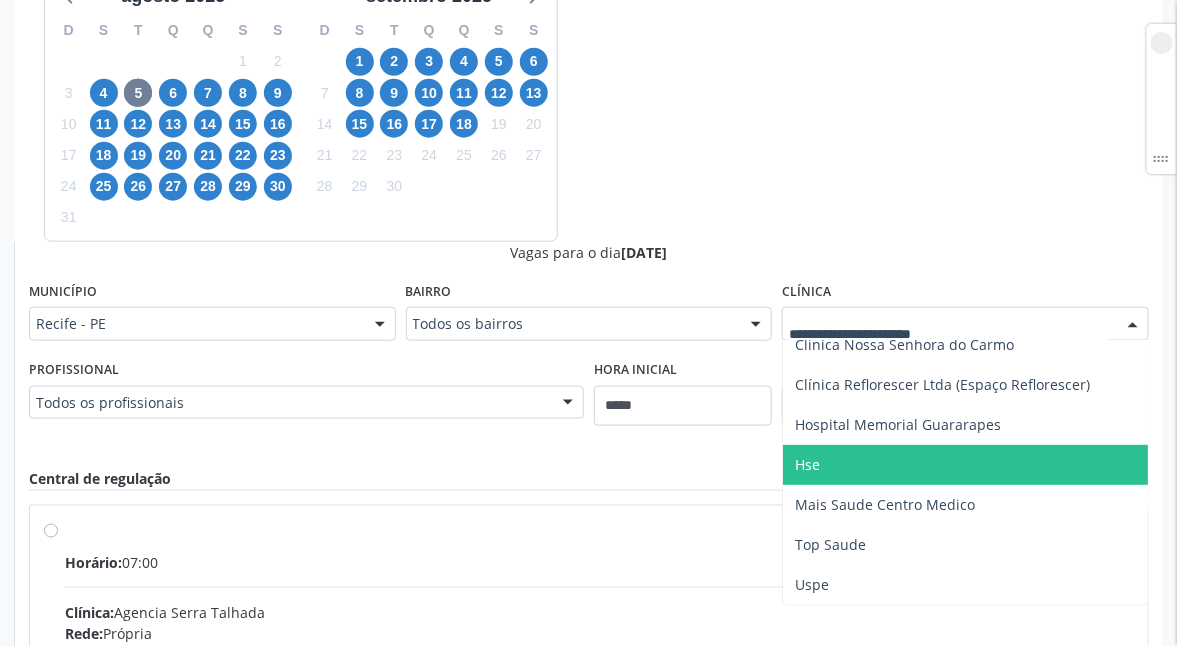 click on "Hse" at bounding box center [965, 465] 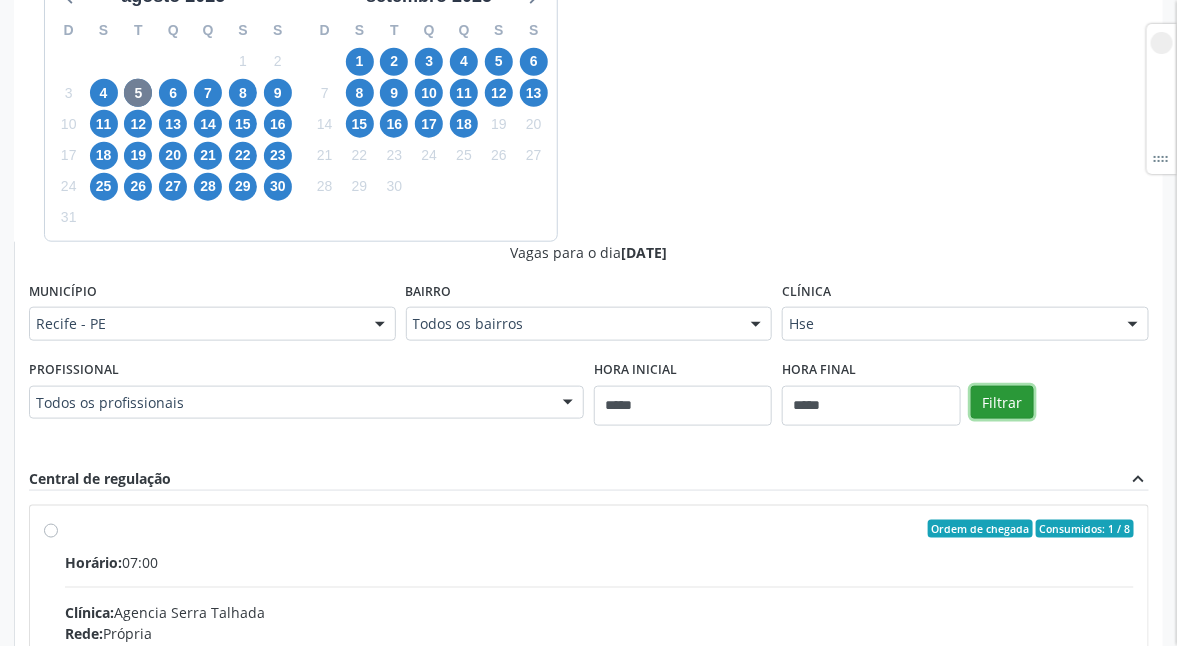click on "Filtrar" at bounding box center (1002, 403) 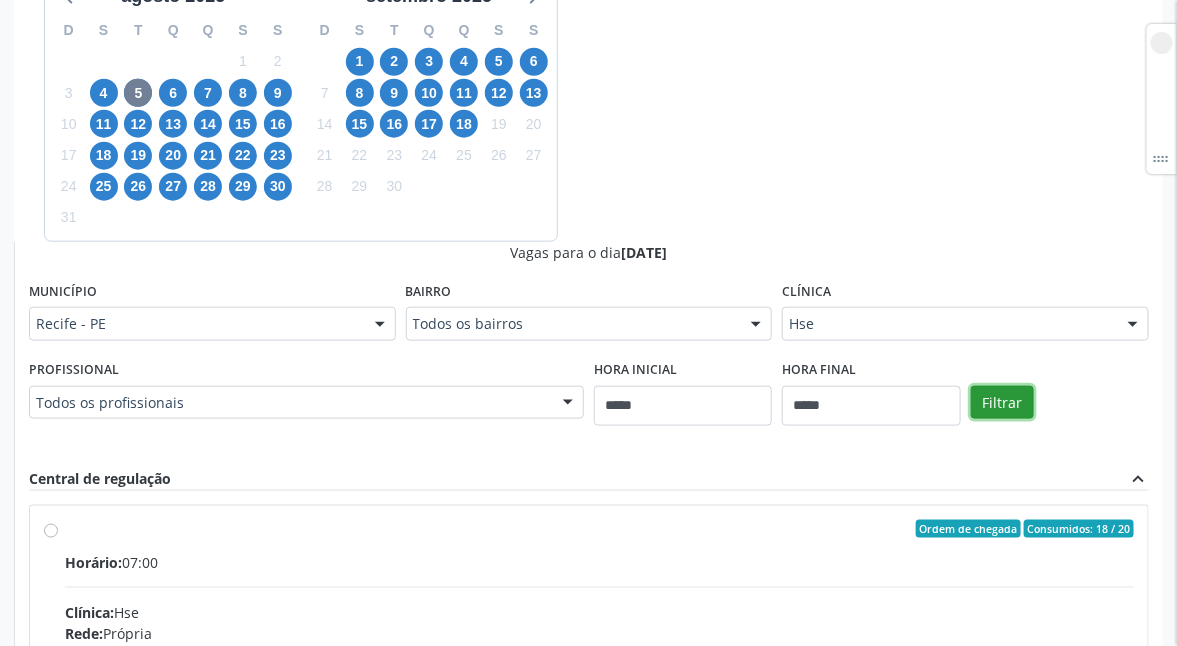 scroll, scrollTop: 516, scrollLeft: 0, axis: vertical 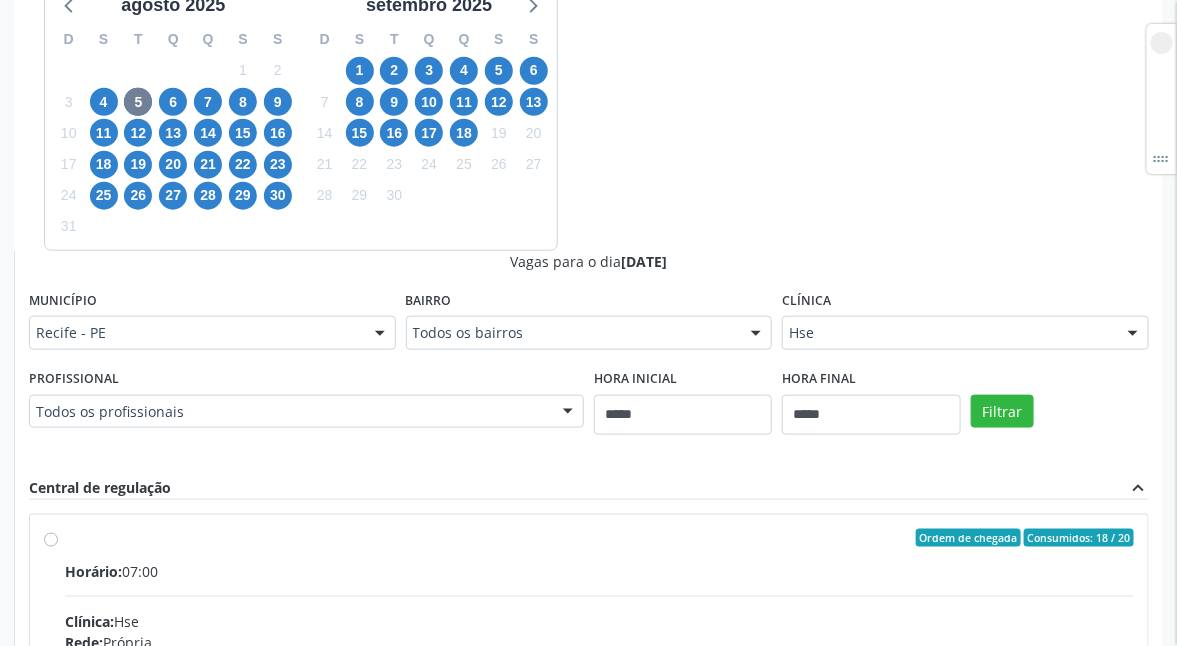 click on "Anterior" at bounding box center [973, 924] 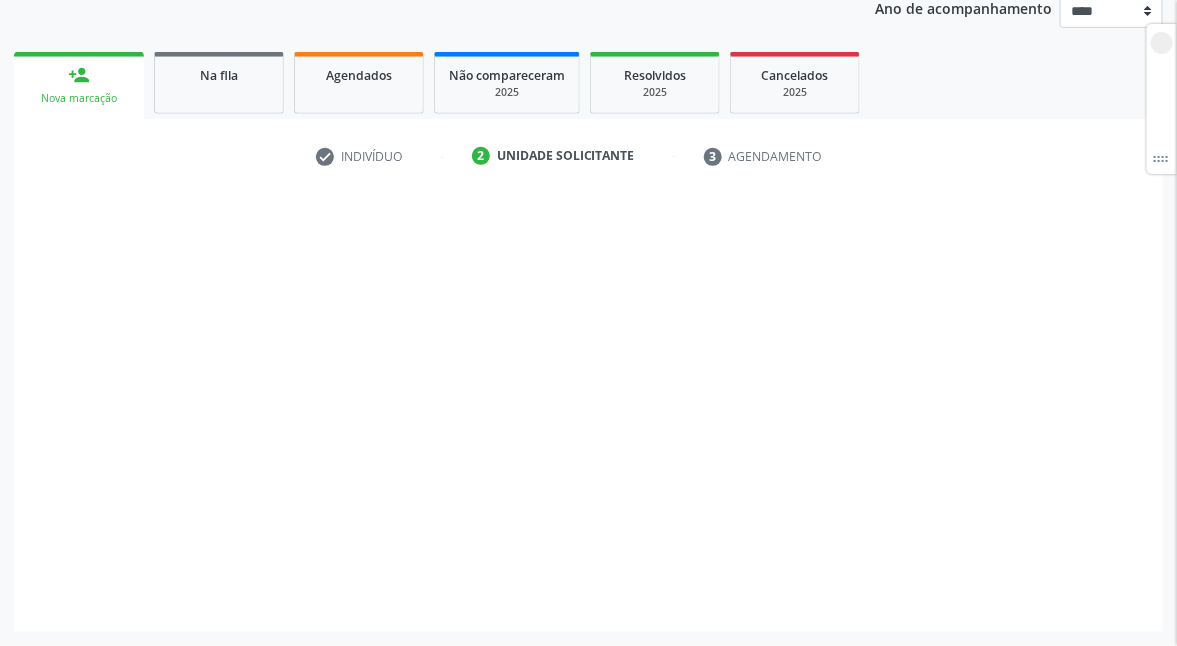 scroll, scrollTop: 249, scrollLeft: 0, axis: vertical 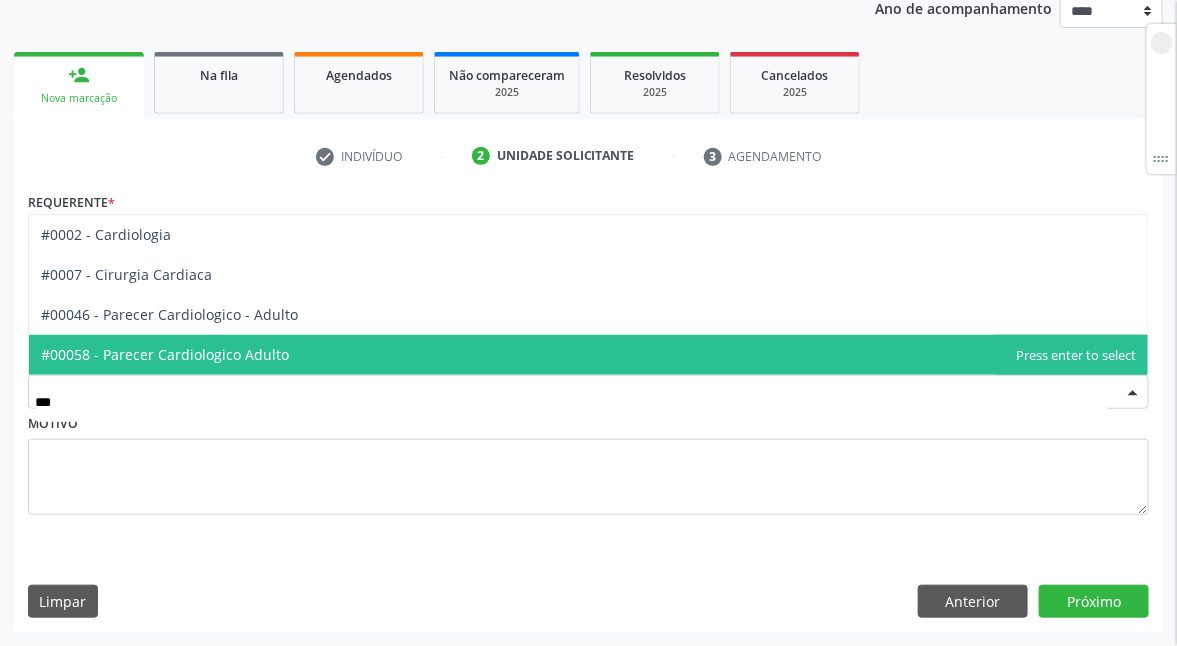type on "****" 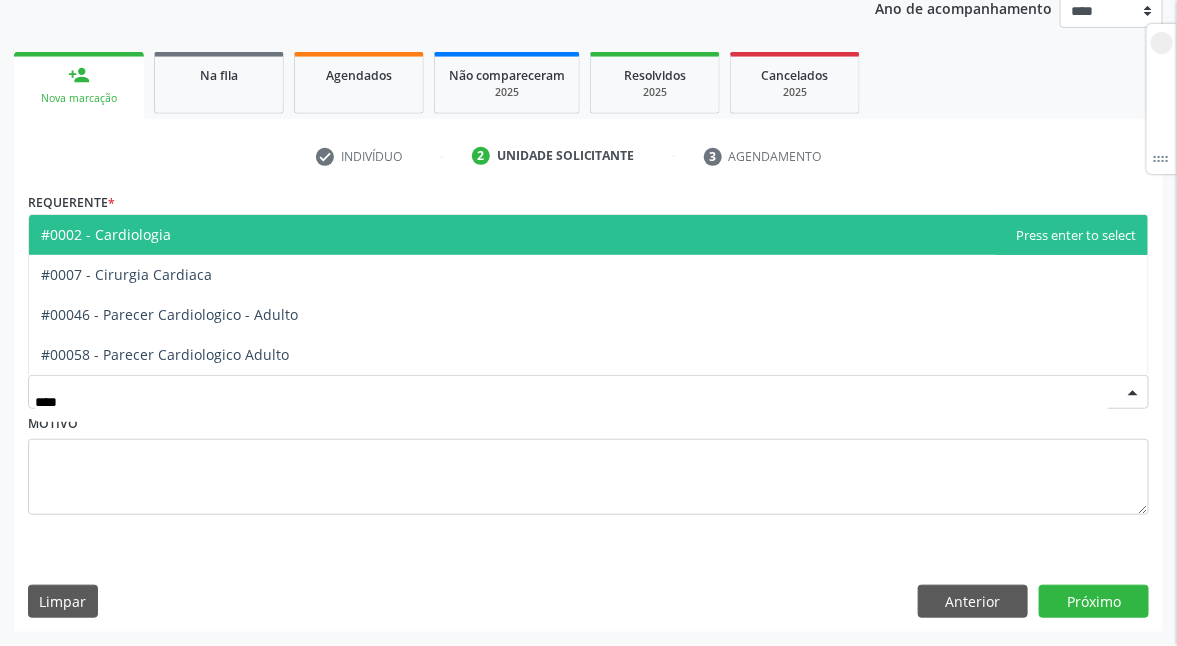 click on "#0002 - Cardiologia" at bounding box center (588, 235) 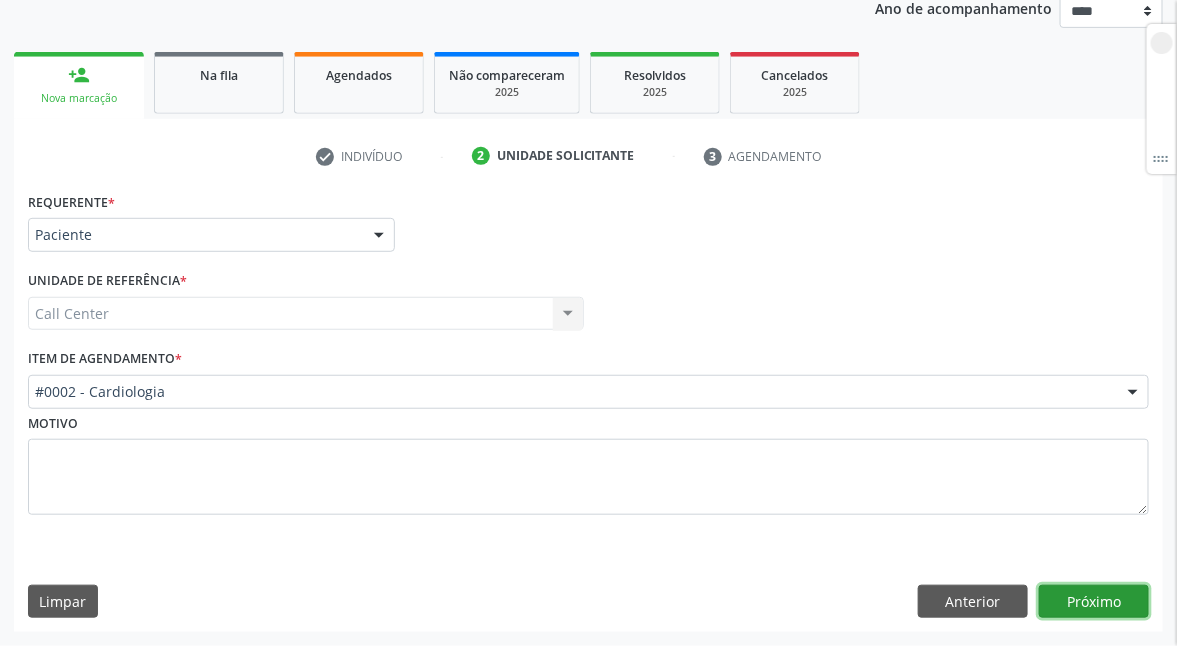 click on "Próximo" at bounding box center [1094, 602] 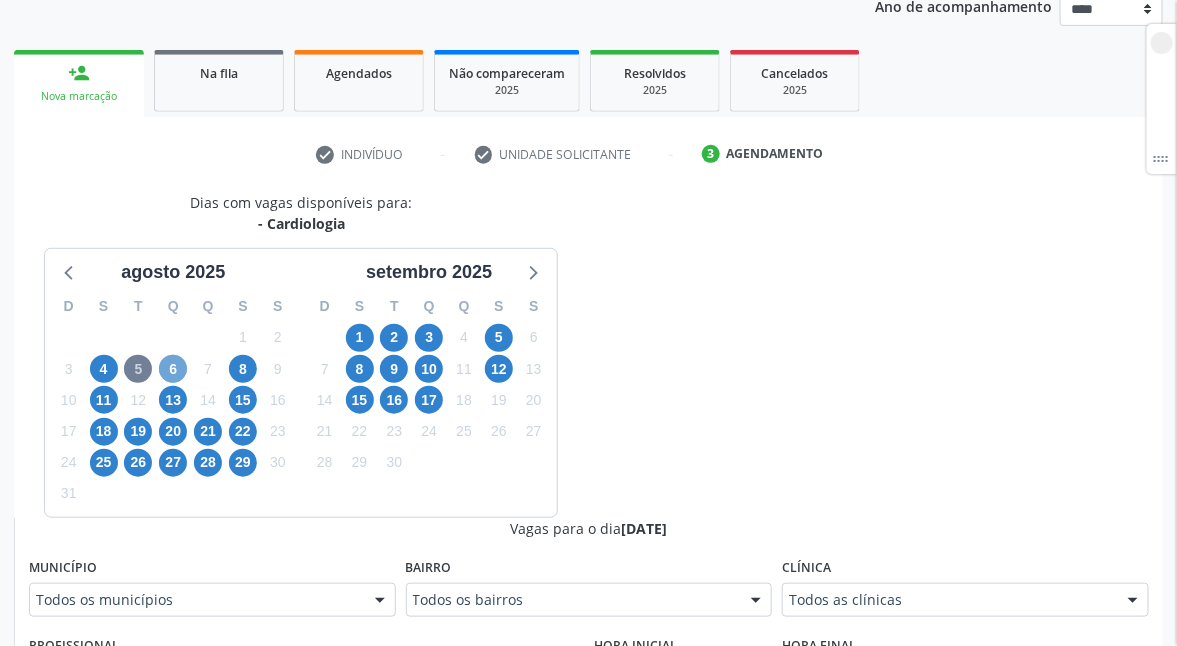 click on "6" at bounding box center [173, 369] 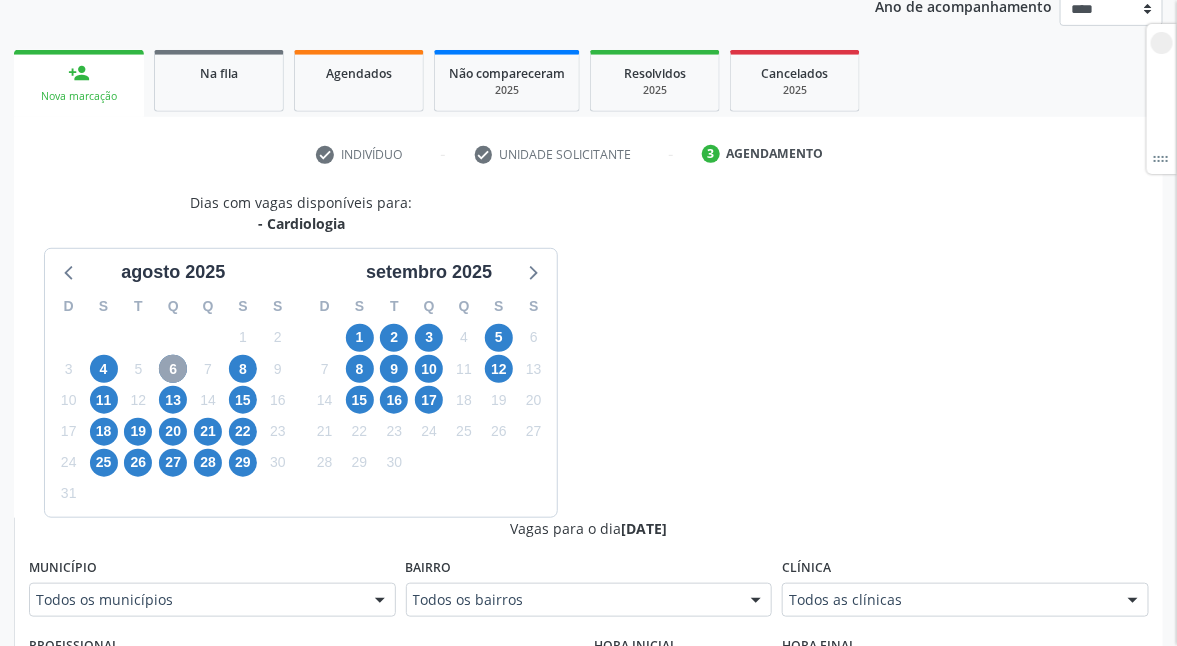 scroll, scrollTop: 549, scrollLeft: 0, axis: vertical 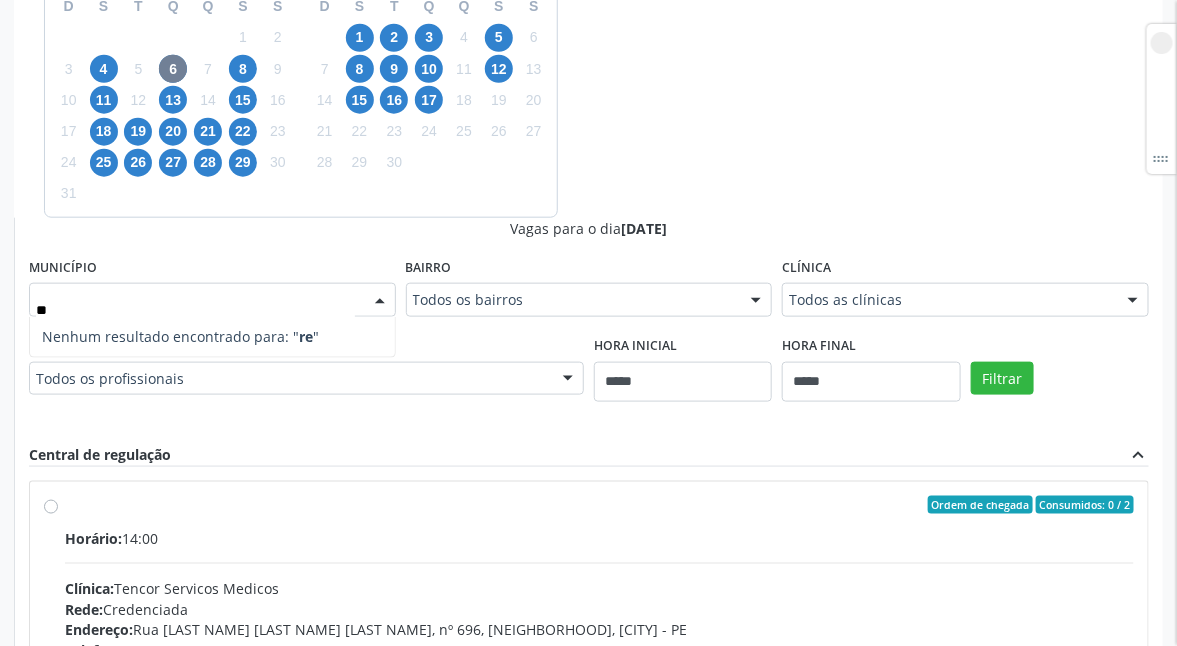 type on "*" 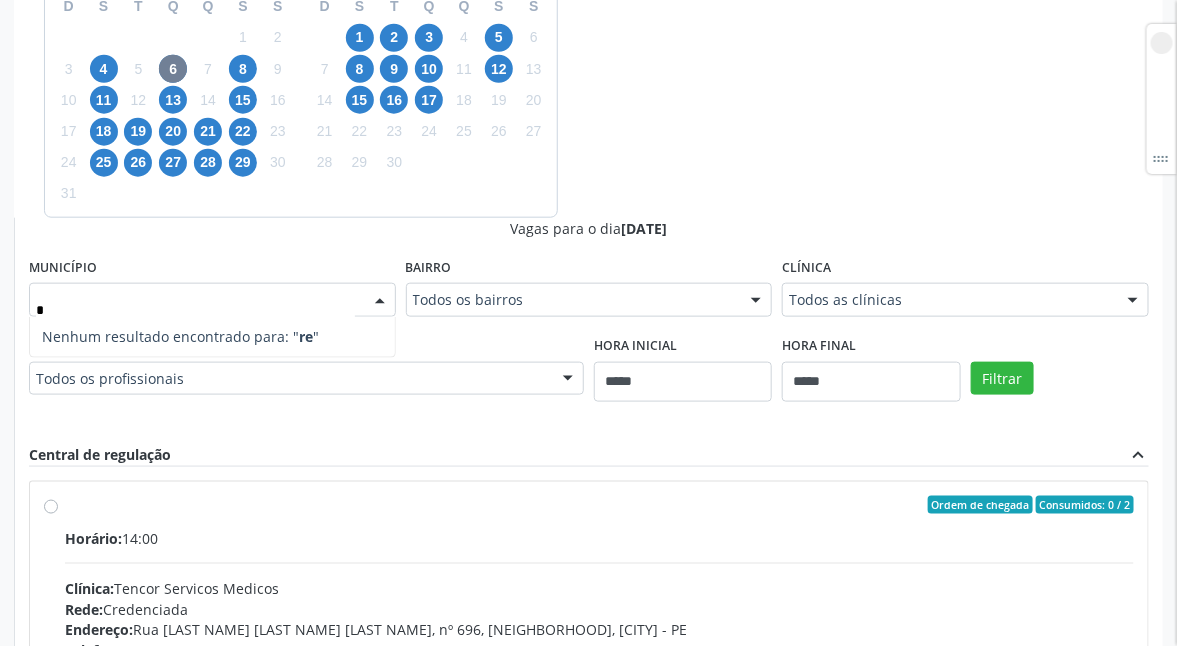 type 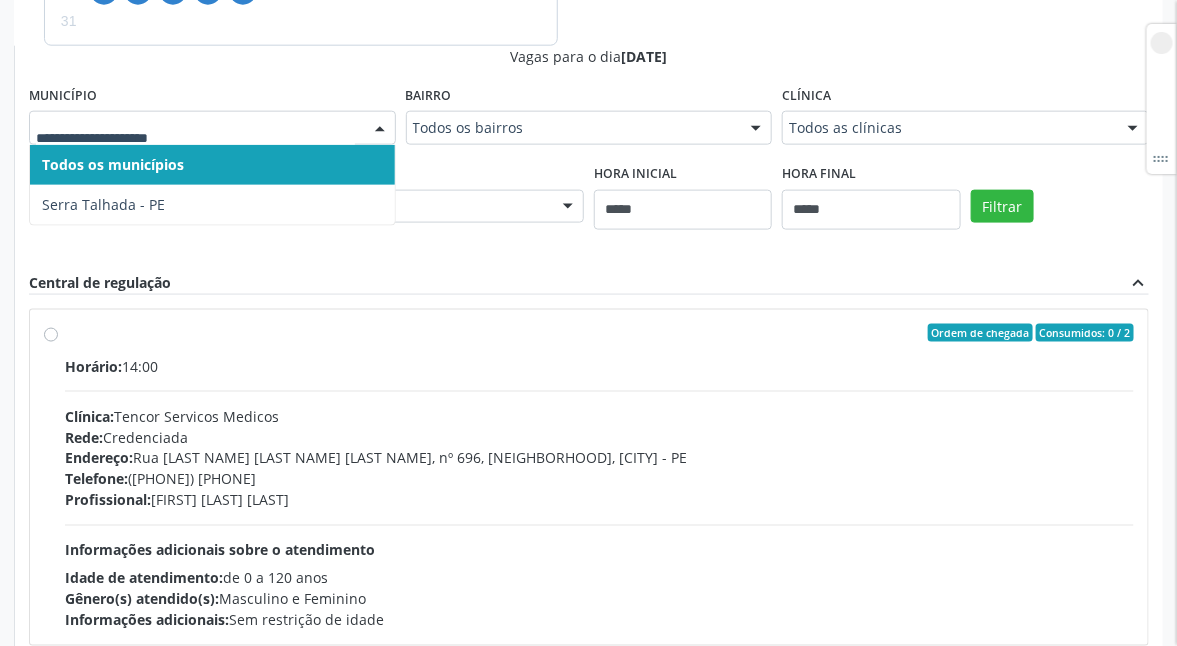 scroll, scrollTop: 541, scrollLeft: 0, axis: vertical 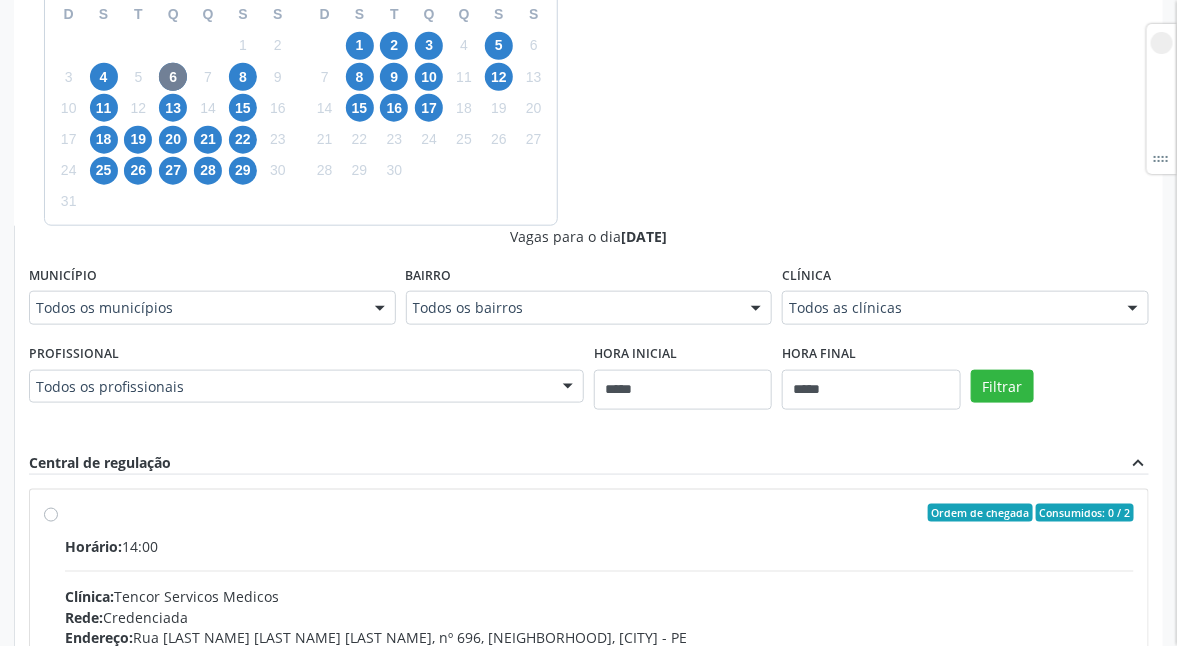 click on "Município
Todos os municípios         Todos os municípios   Serra Talhada - PE
Nenhum resultado encontrado para: "   "
Não há nenhuma opção para ser exibida." at bounding box center (212, 293) 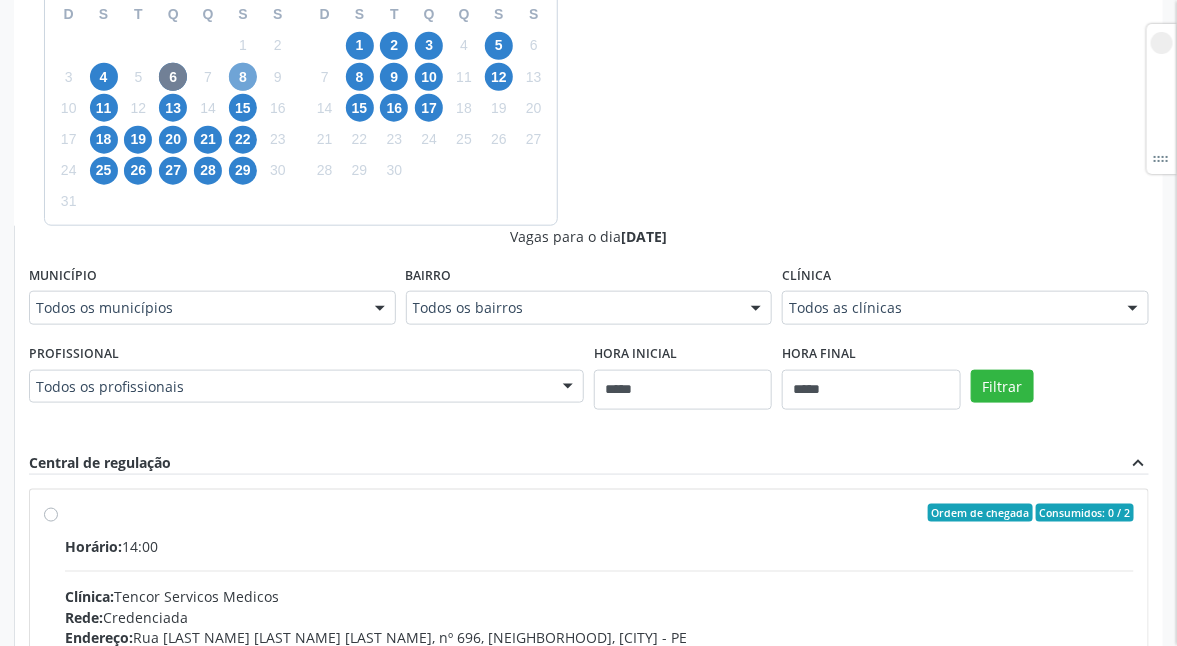 click on "8" at bounding box center [243, 77] 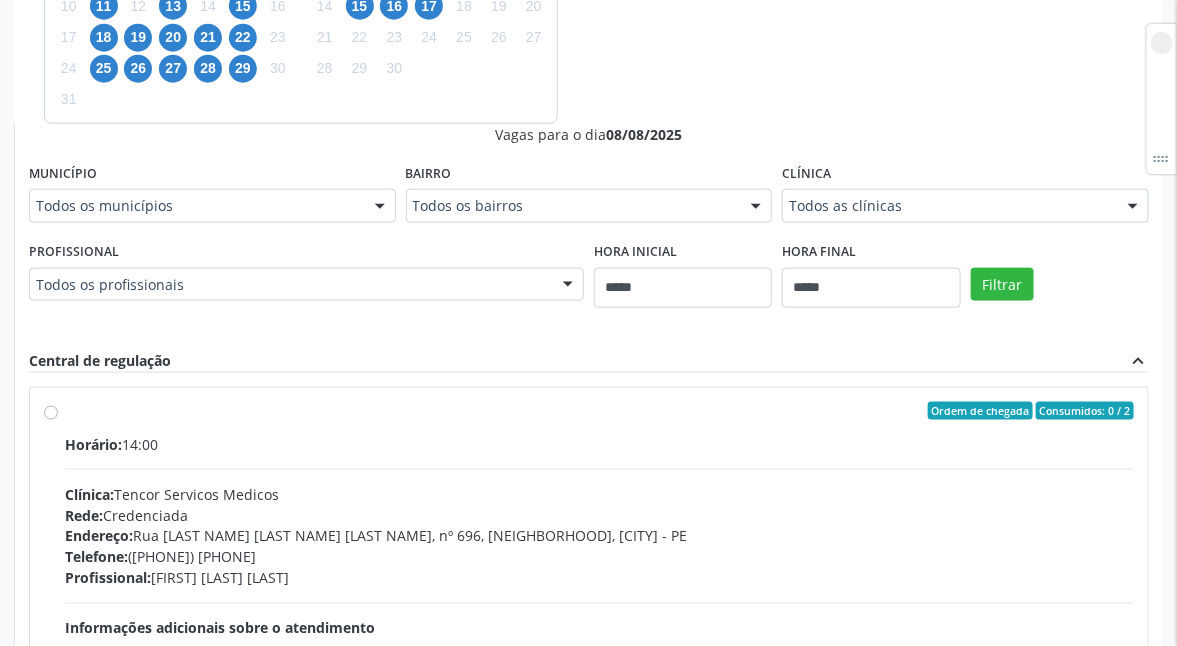 scroll, scrollTop: 691, scrollLeft: 0, axis: vertical 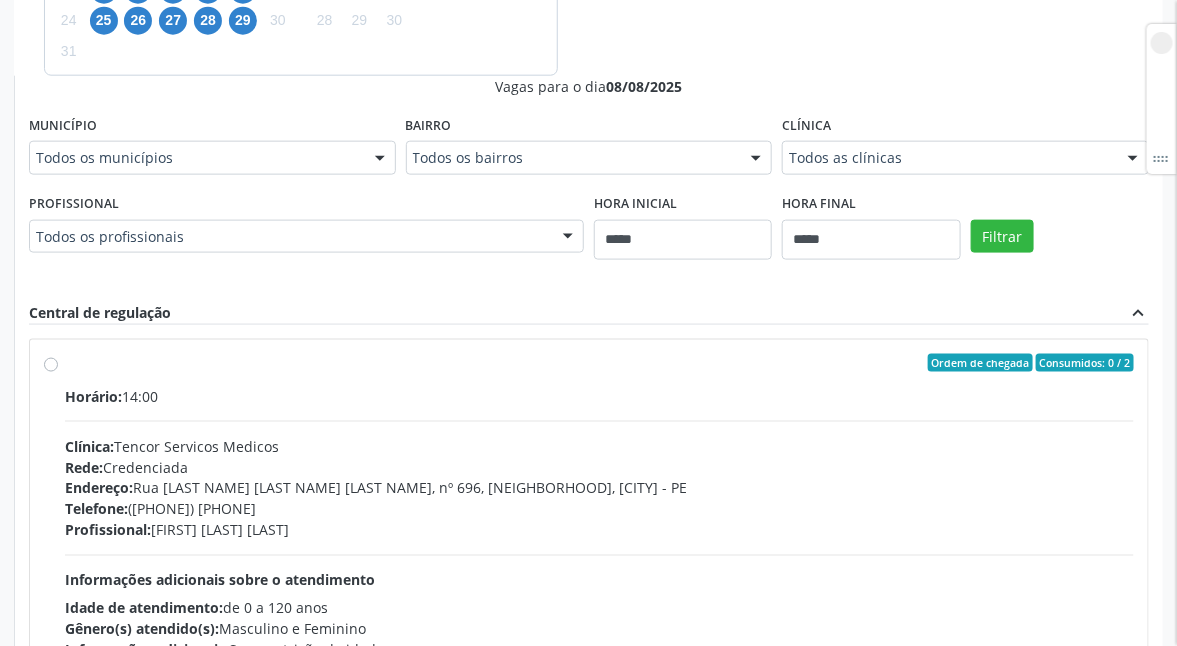 click on "Profissional
Todos os profissionais         Todos os profissionais   [FIRST] [LAST] [LAST]
Nenhum resultado encontrado para: "   "
Não há nenhuma opção para ser exibida." at bounding box center (306, 235) 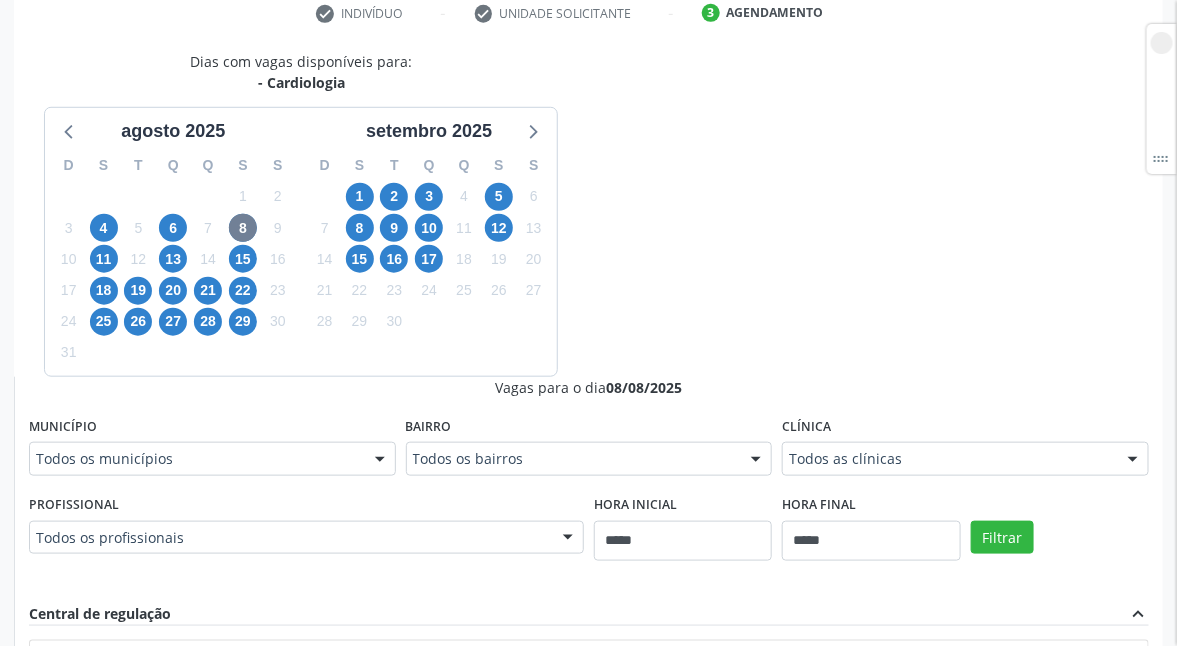 scroll, scrollTop: 391, scrollLeft: 0, axis: vertical 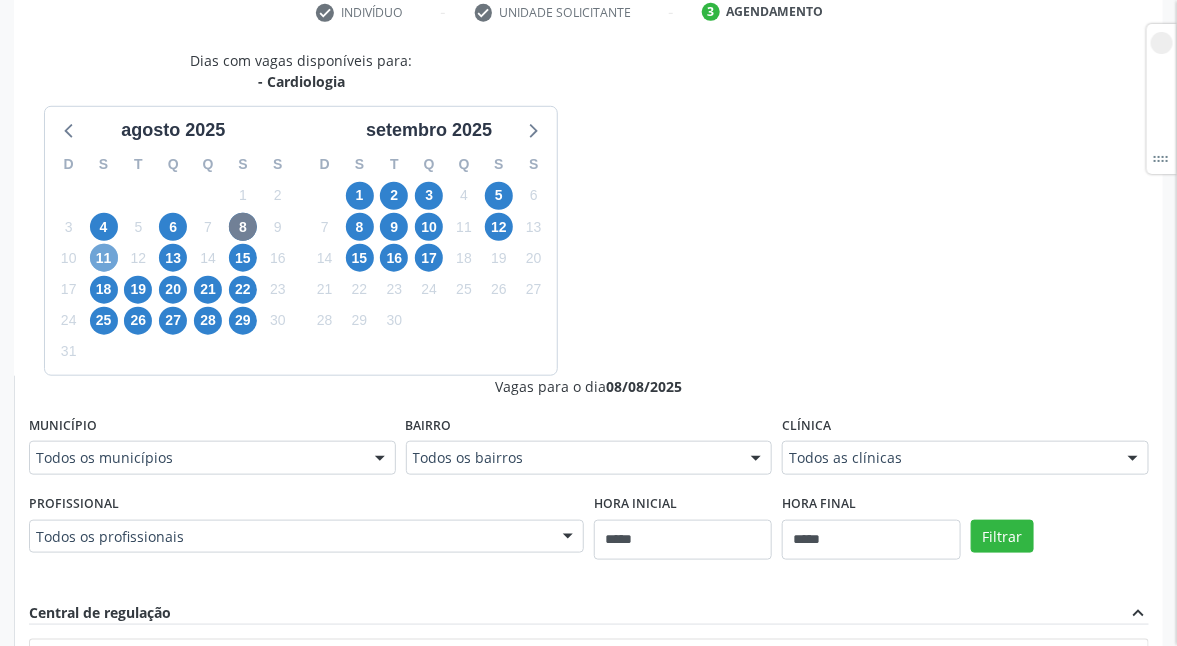 click on "11" at bounding box center (104, 258) 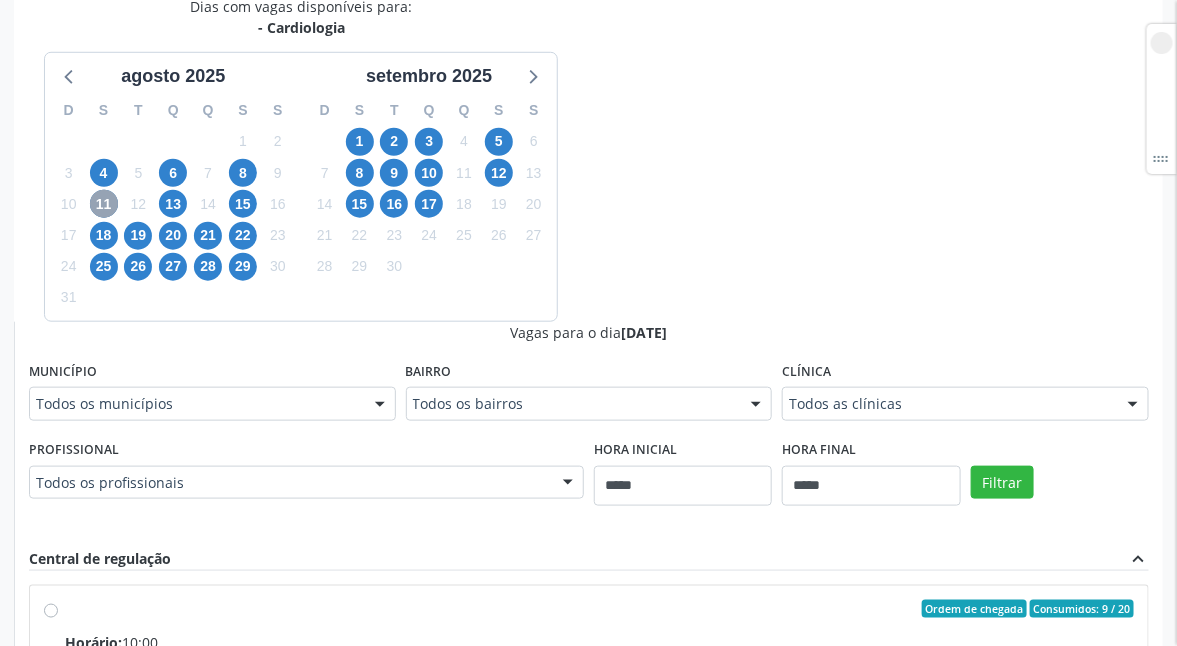 scroll, scrollTop: 541, scrollLeft: 0, axis: vertical 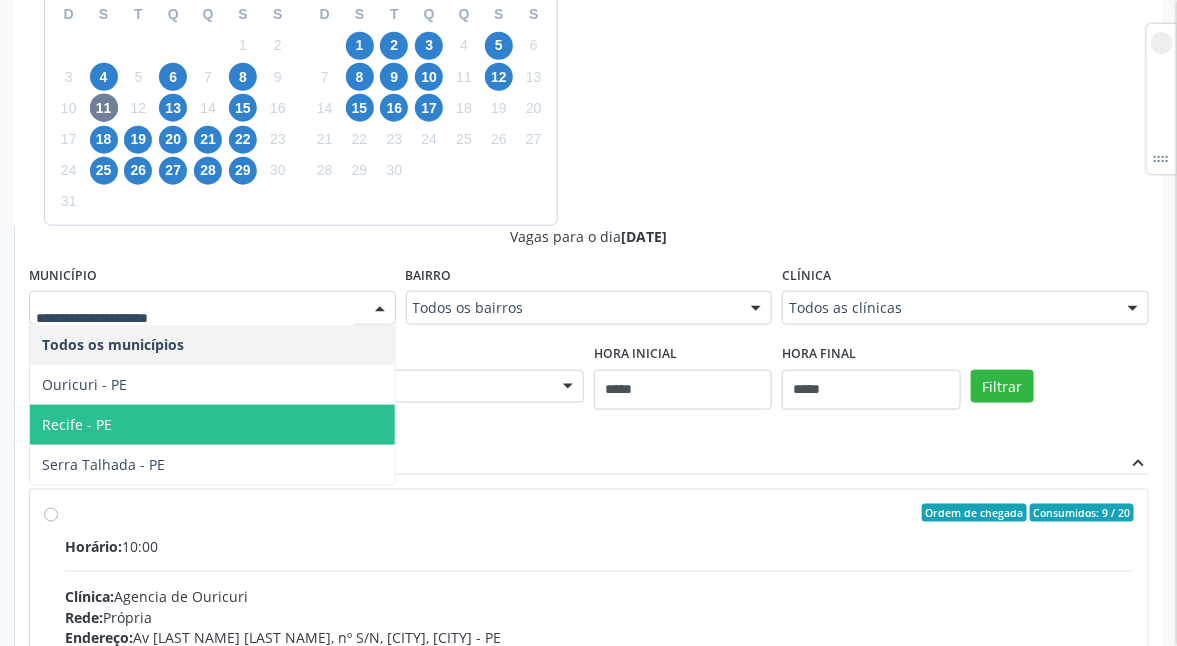click on "Recife - PE" at bounding box center (212, 425) 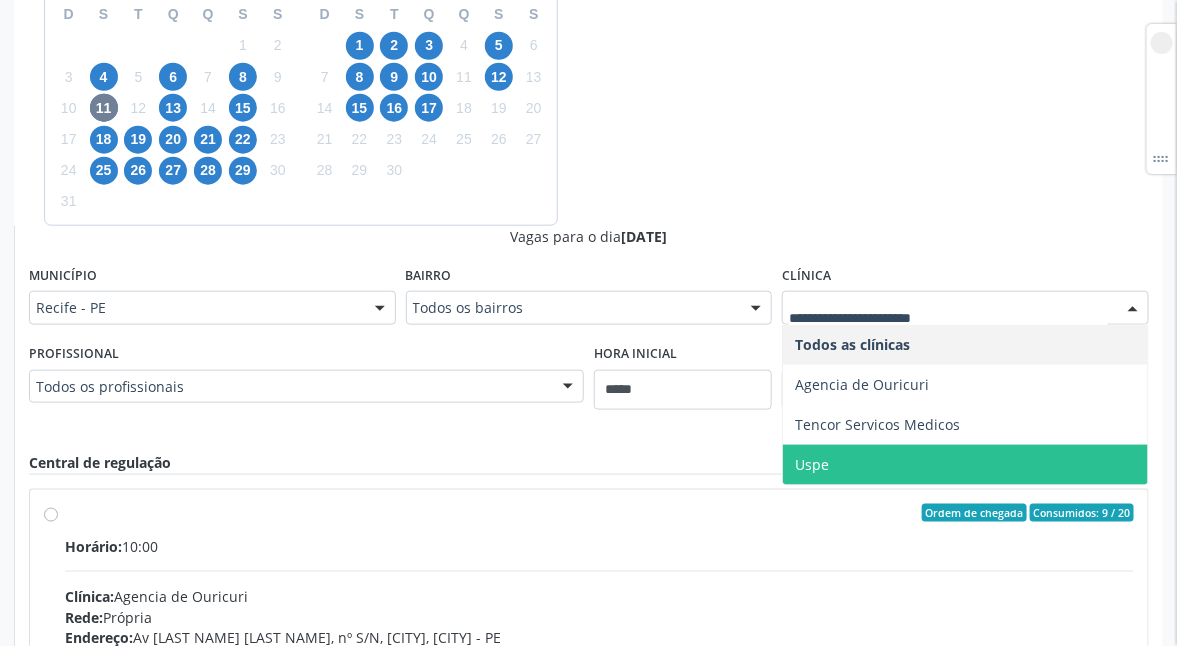 click on "Uspe" at bounding box center (965, 465) 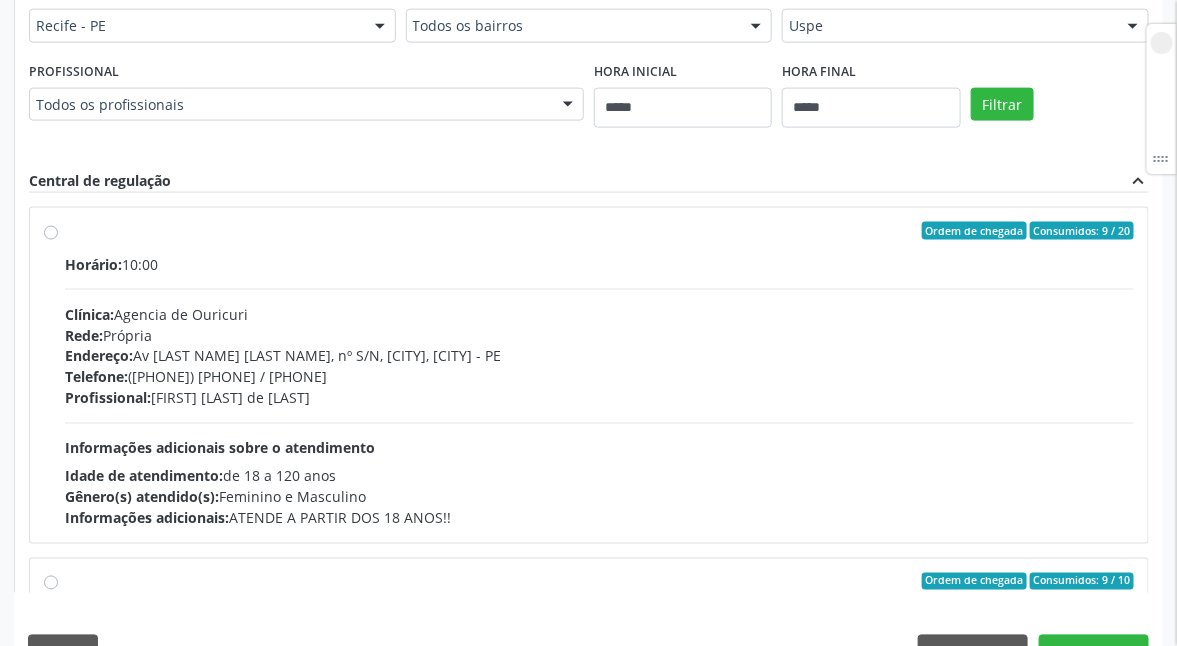 scroll, scrollTop: 841, scrollLeft: 0, axis: vertical 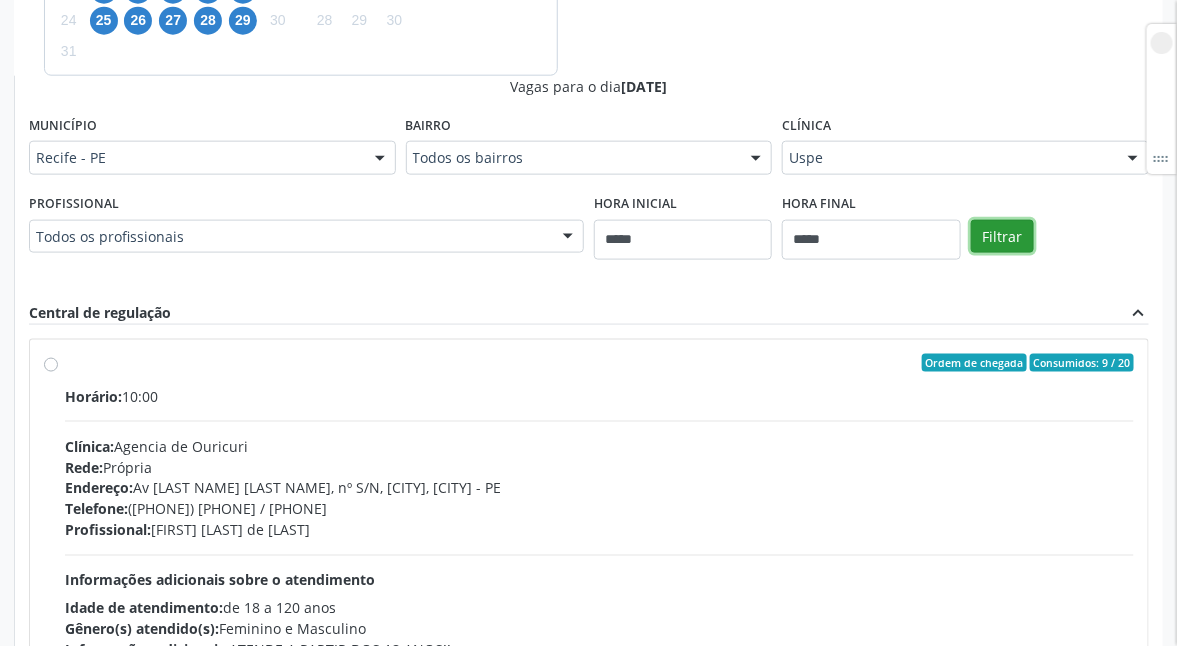 click on "Filtrar" at bounding box center (1002, 237) 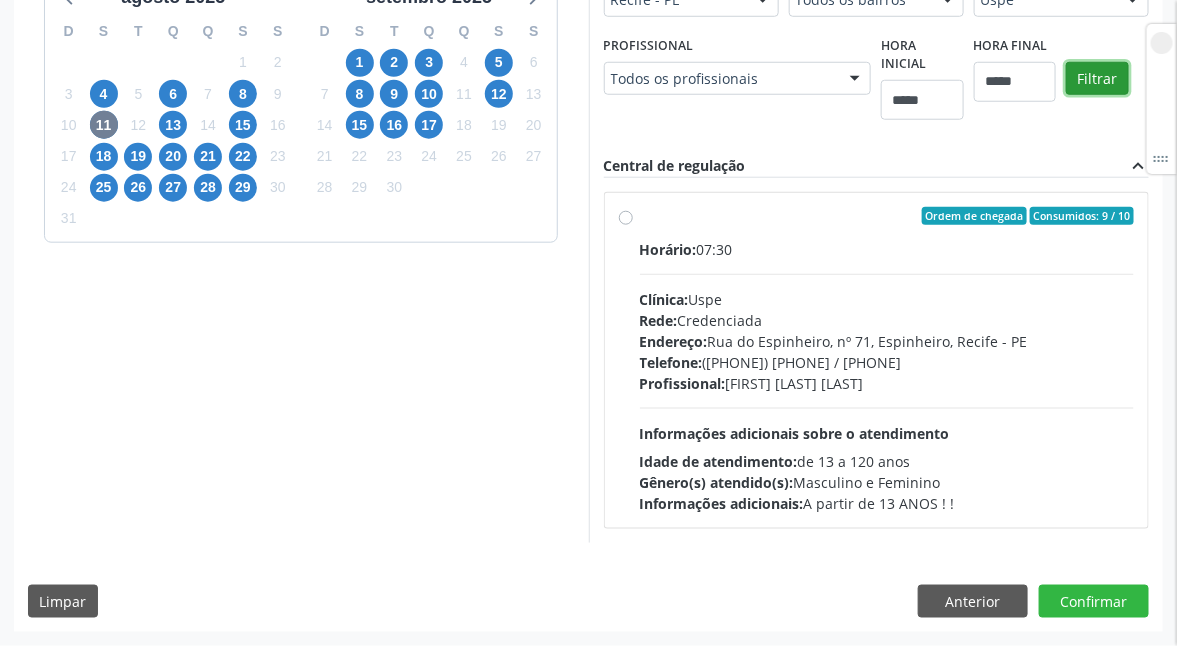 scroll, scrollTop: 516, scrollLeft: 0, axis: vertical 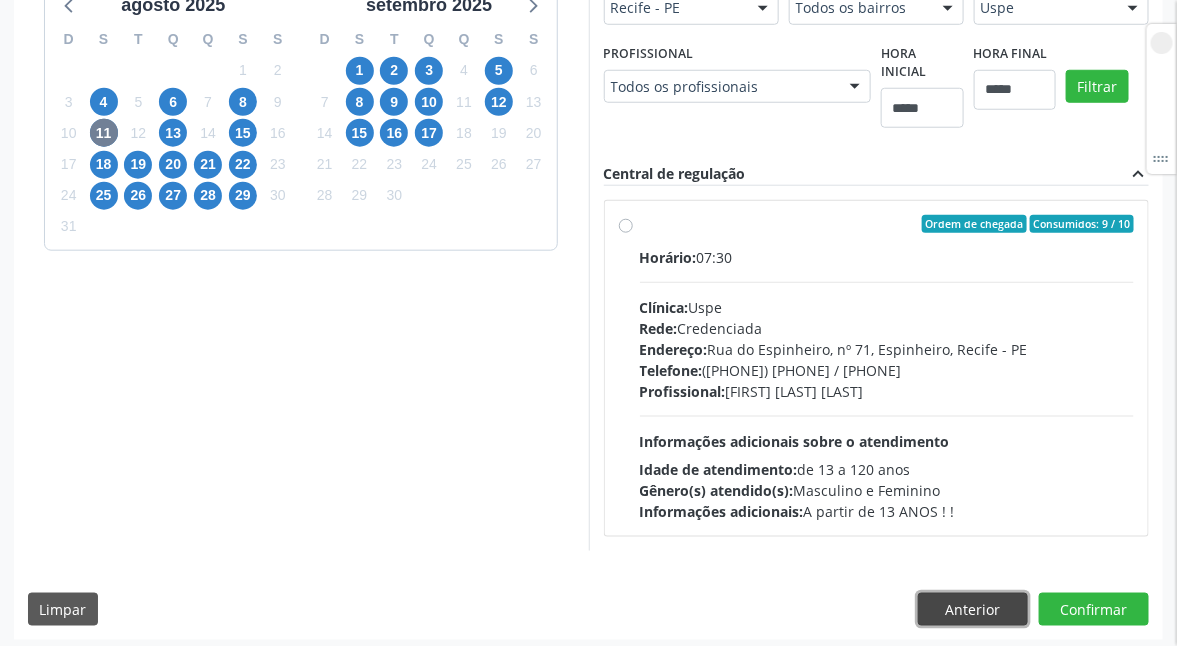 click on "Anterior" at bounding box center [973, 610] 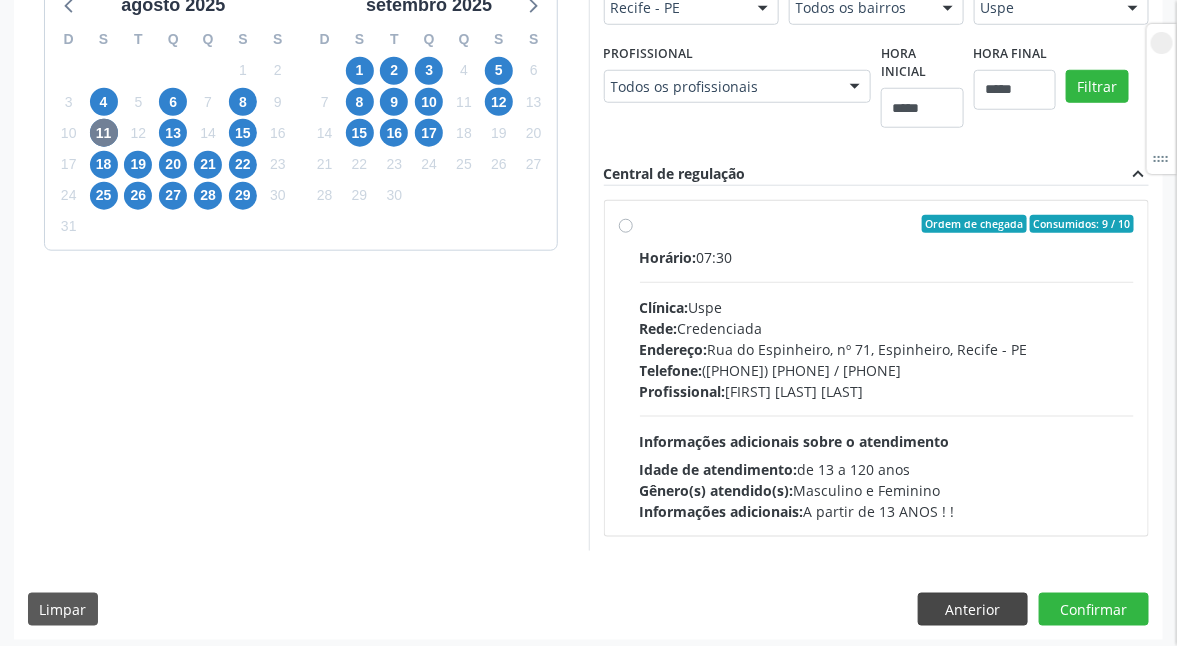 scroll, scrollTop: 249, scrollLeft: 0, axis: vertical 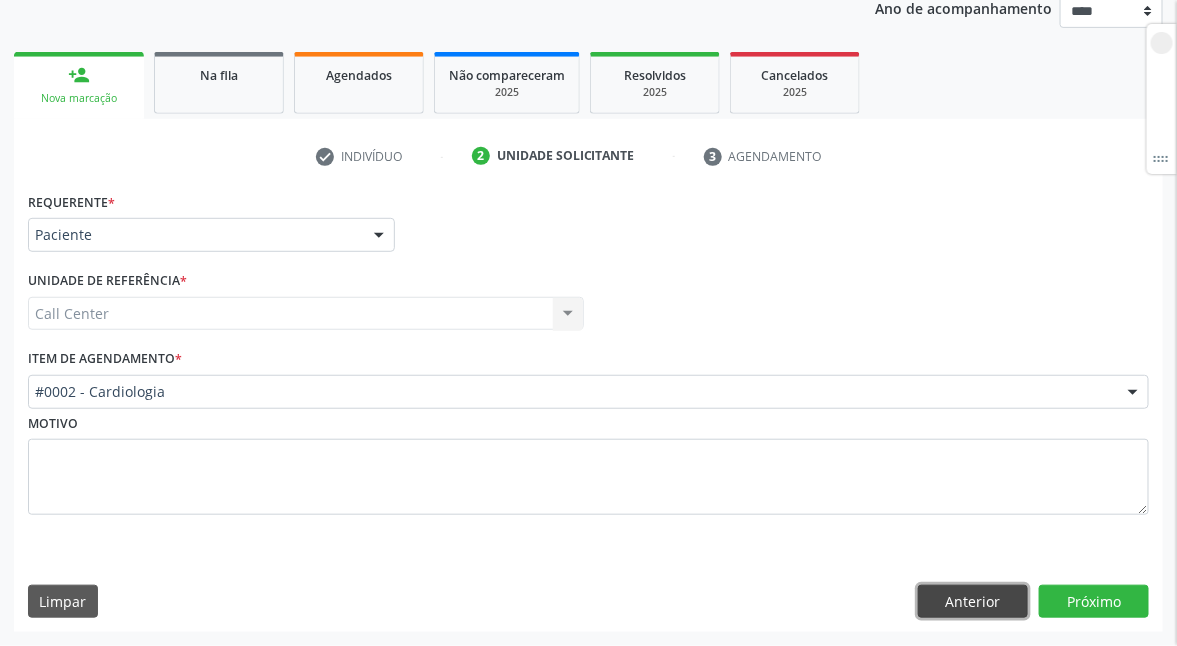 click on "Anterior" at bounding box center [973, 602] 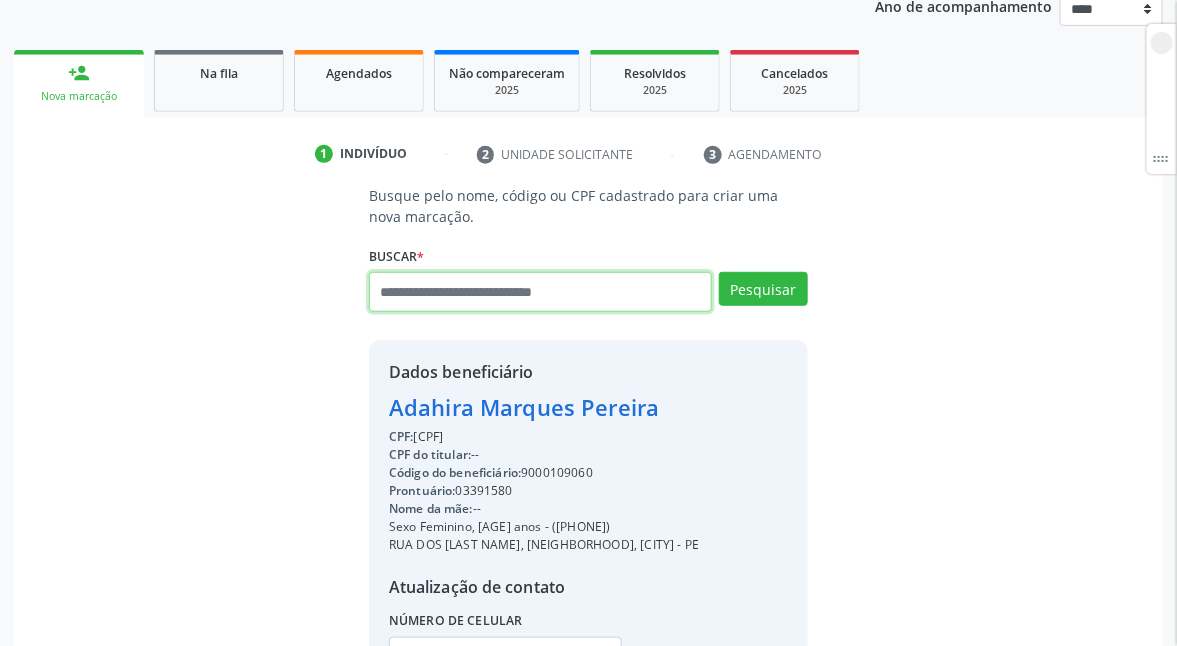 click at bounding box center (540, 292) 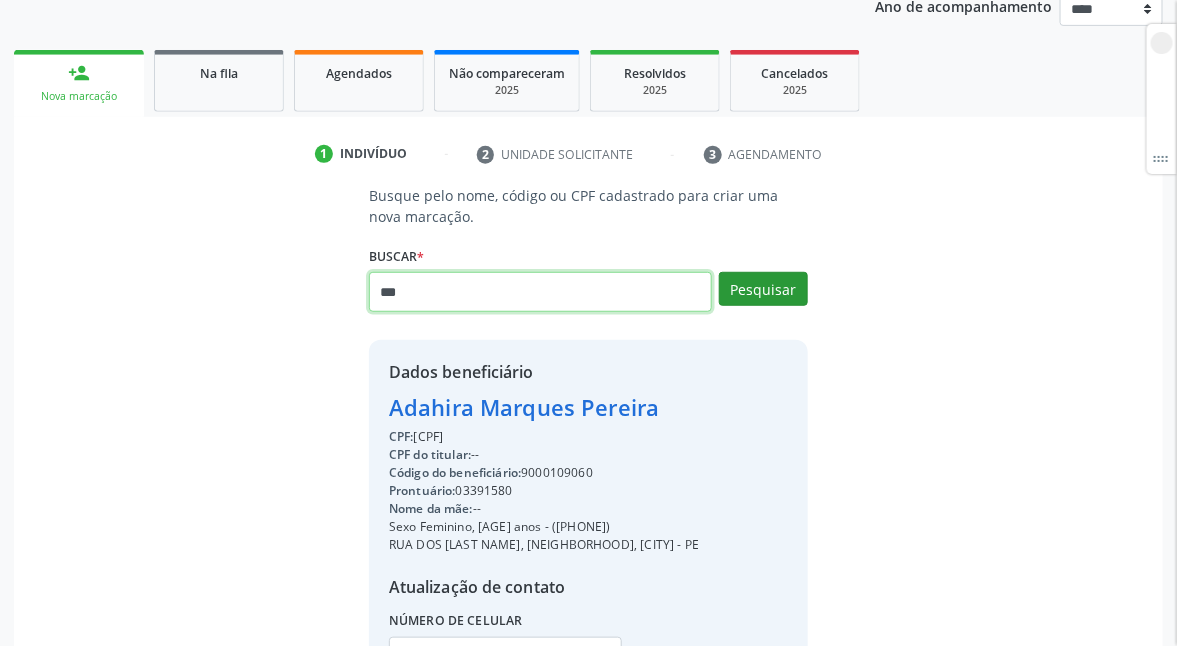 type on "***" 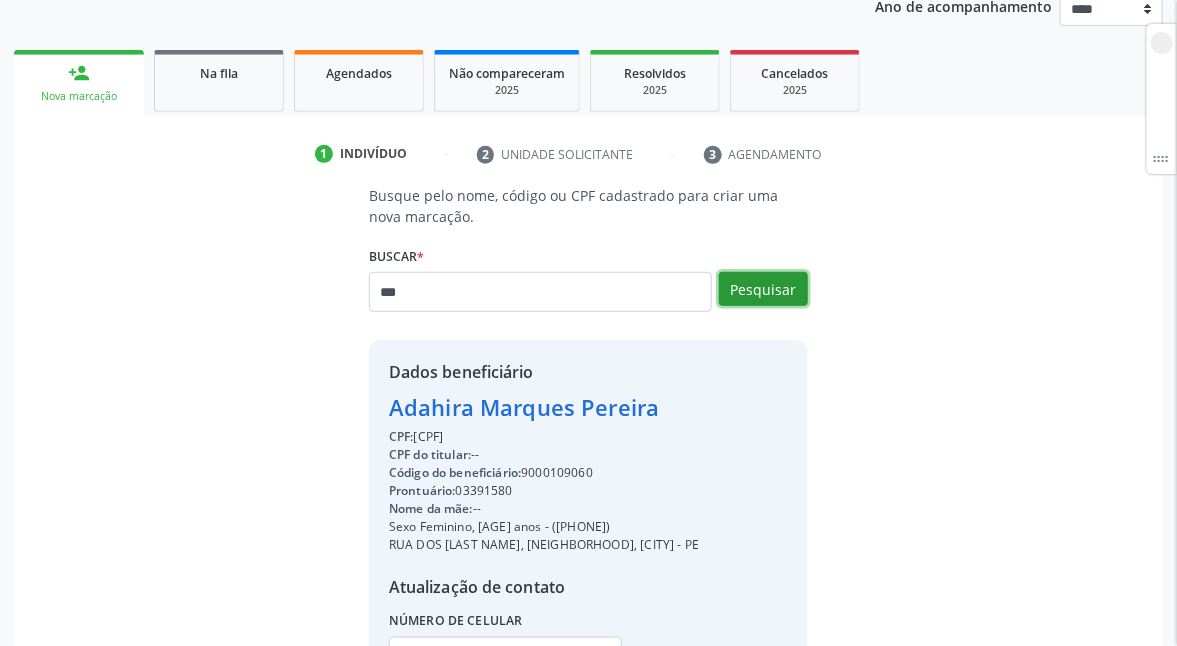 click on "Pesquisar" at bounding box center [763, 289] 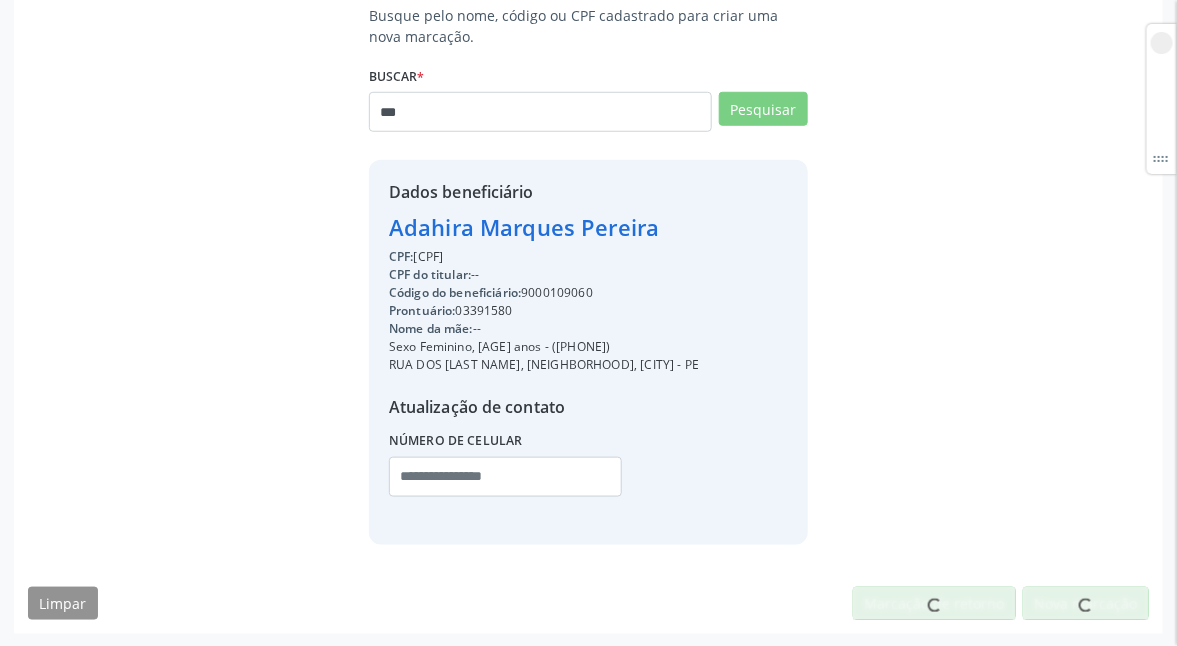 scroll, scrollTop: 430, scrollLeft: 0, axis: vertical 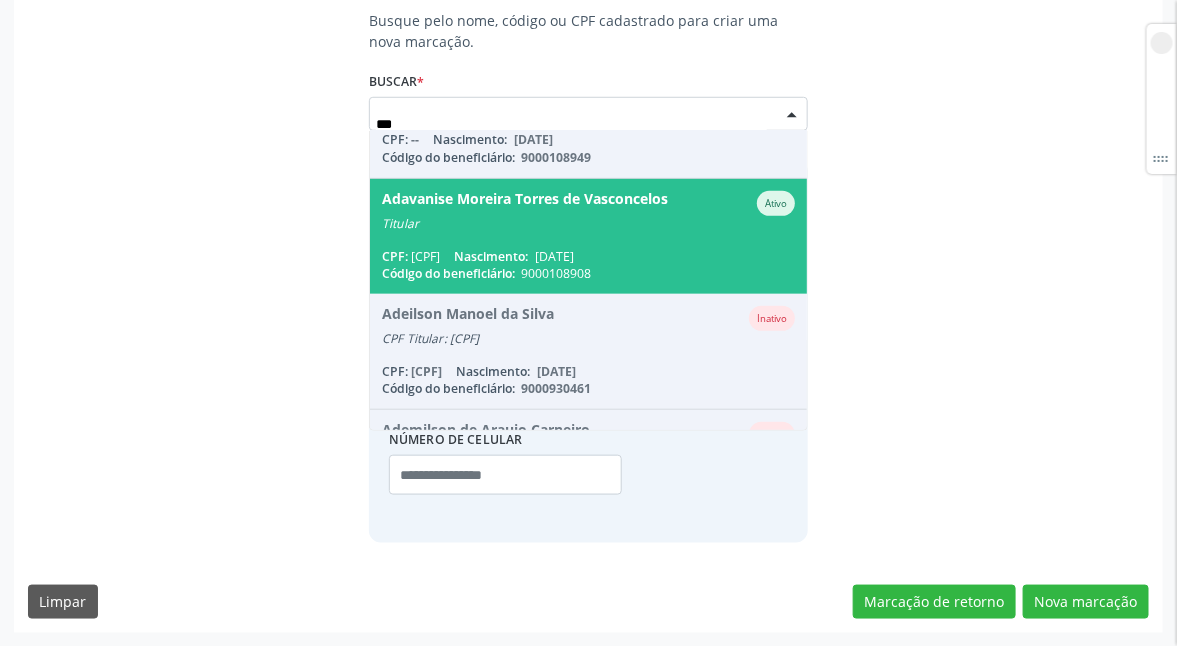 click on "CPF:
[CPF]
Nascimento:
[DATE]" at bounding box center (588, 256) 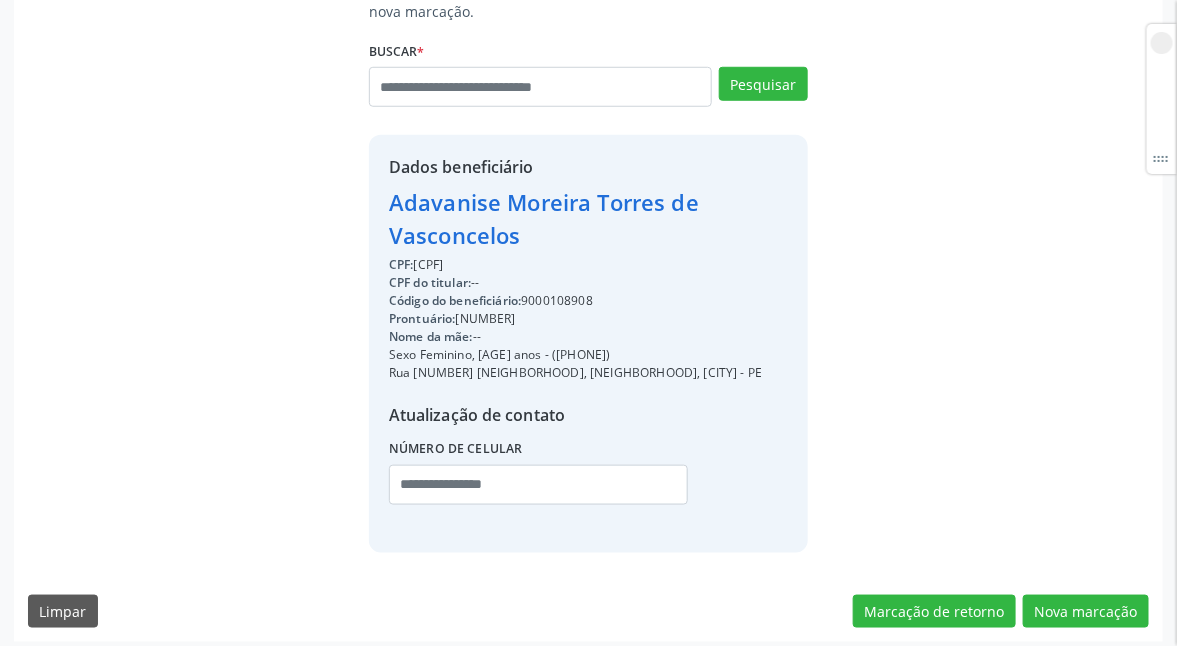 scroll, scrollTop: 463, scrollLeft: 0, axis: vertical 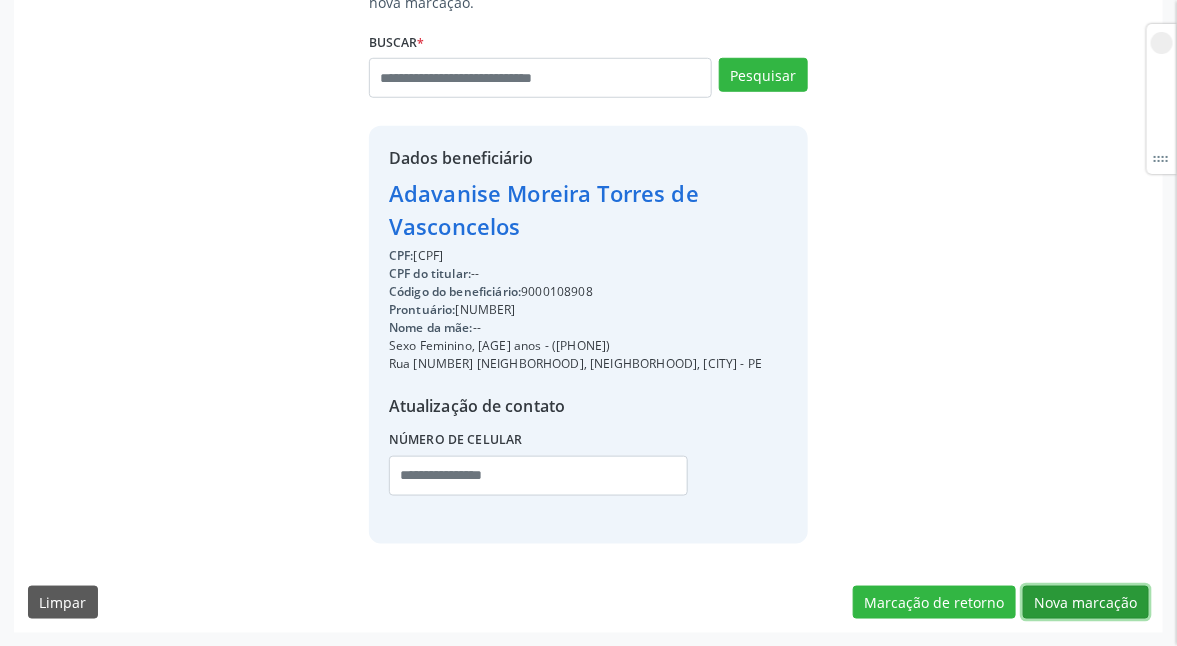 click on "Nova marcação" at bounding box center (1086, 603) 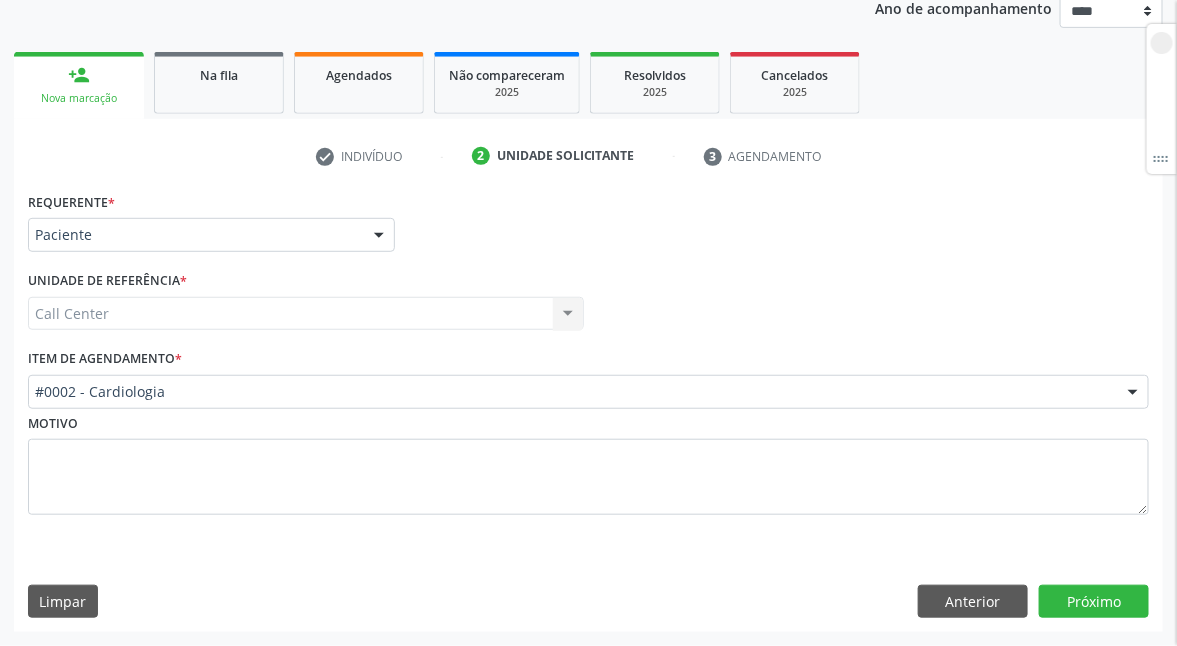 scroll, scrollTop: 249, scrollLeft: 0, axis: vertical 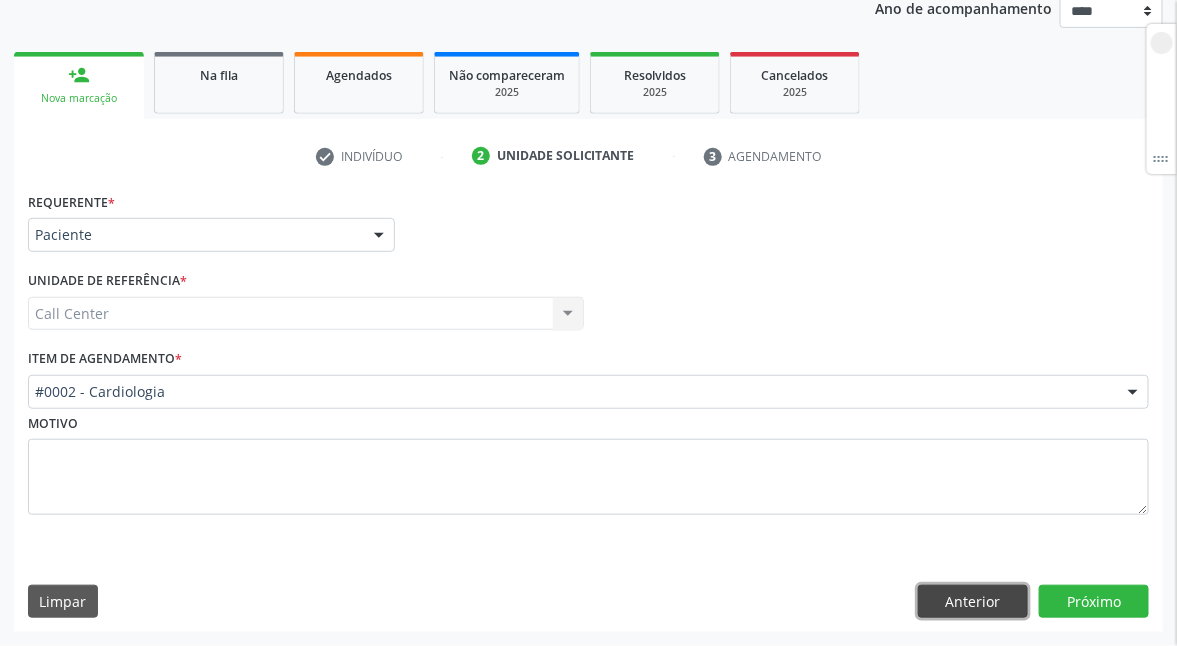 click on "Anterior" at bounding box center [973, 602] 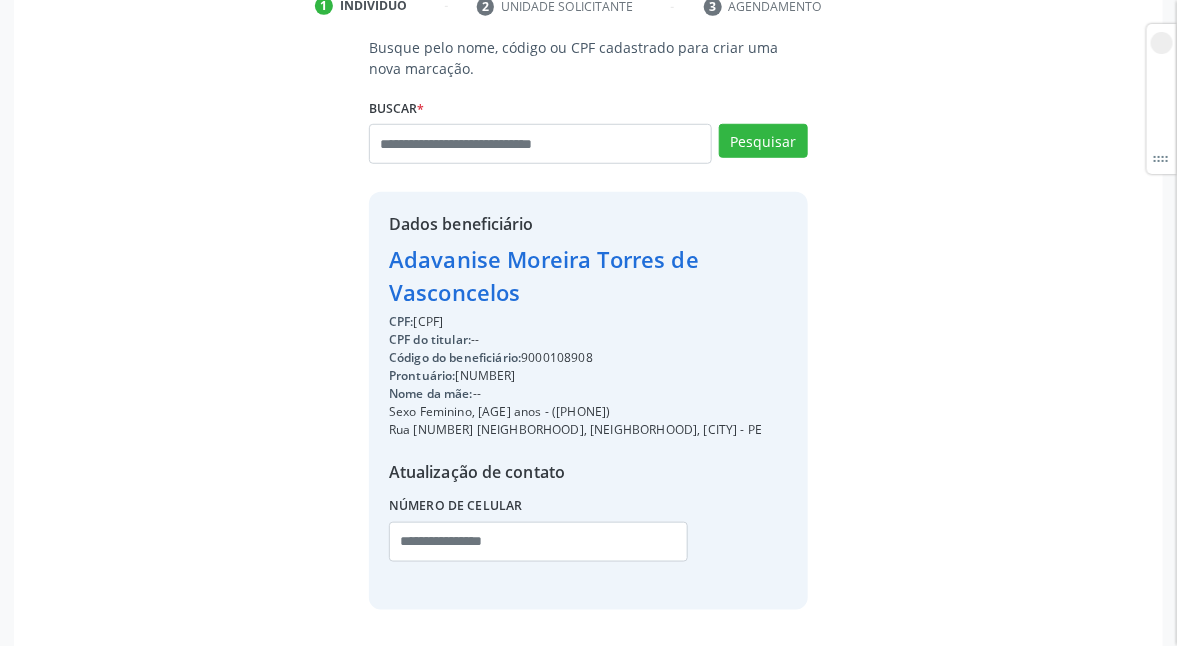 scroll, scrollTop: 399, scrollLeft: 0, axis: vertical 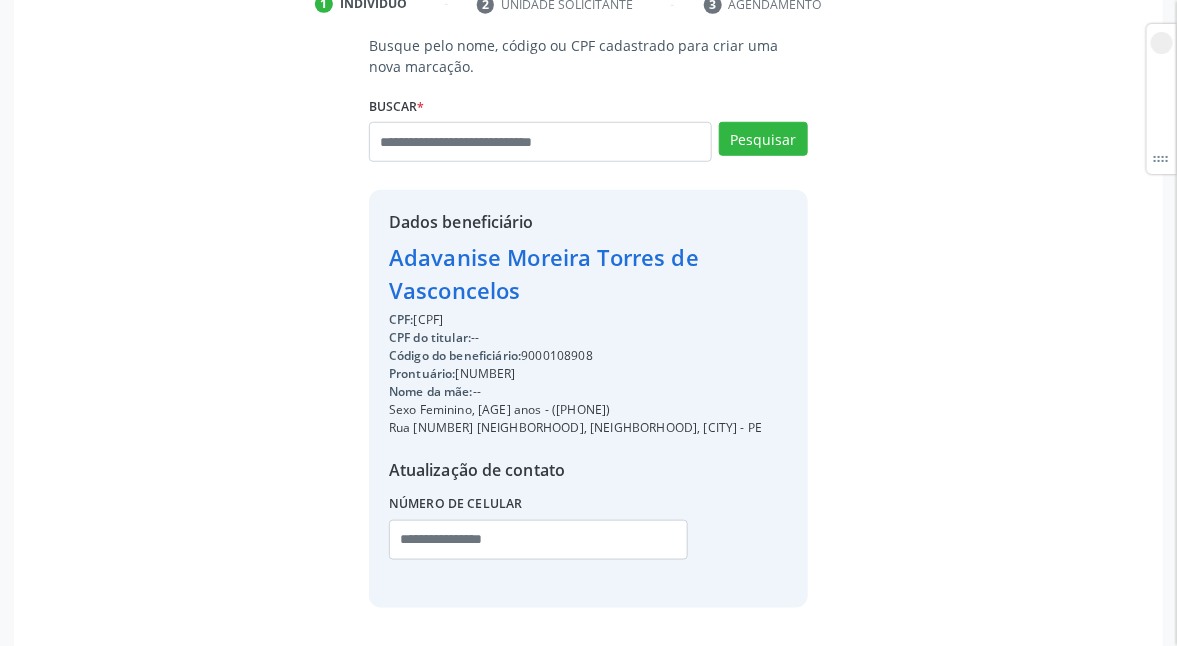 click on "Código do beneficiário:
[NUMBER]" at bounding box center (588, 356) 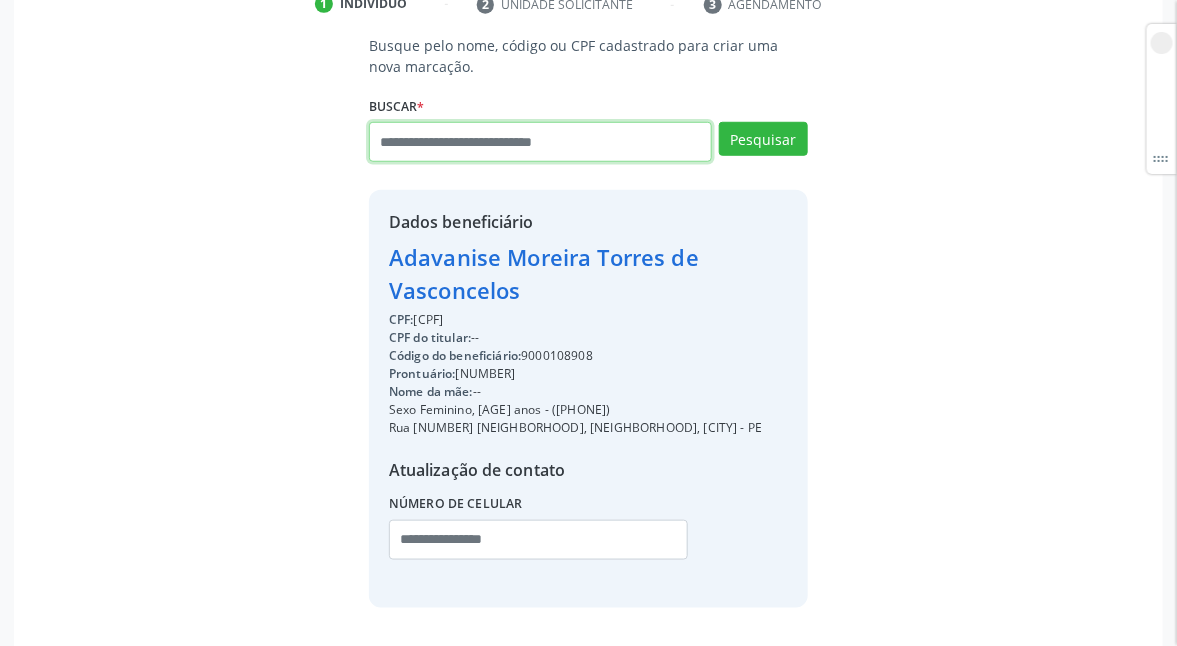 click at bounding box center [540, 142] 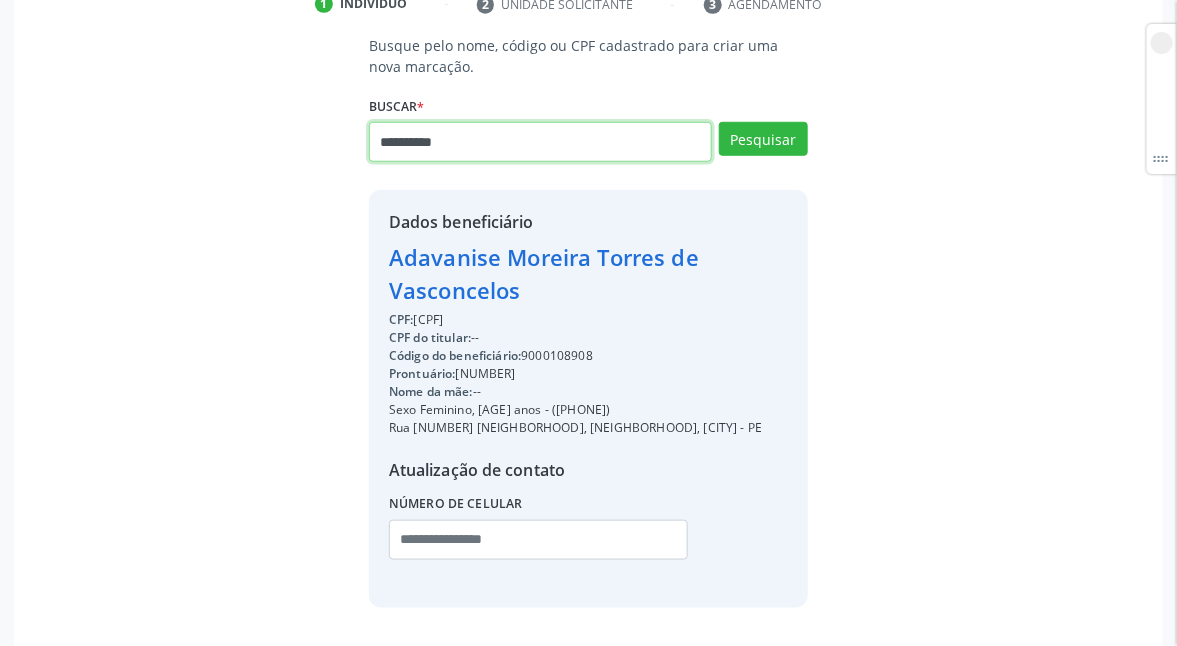 type on "**********" 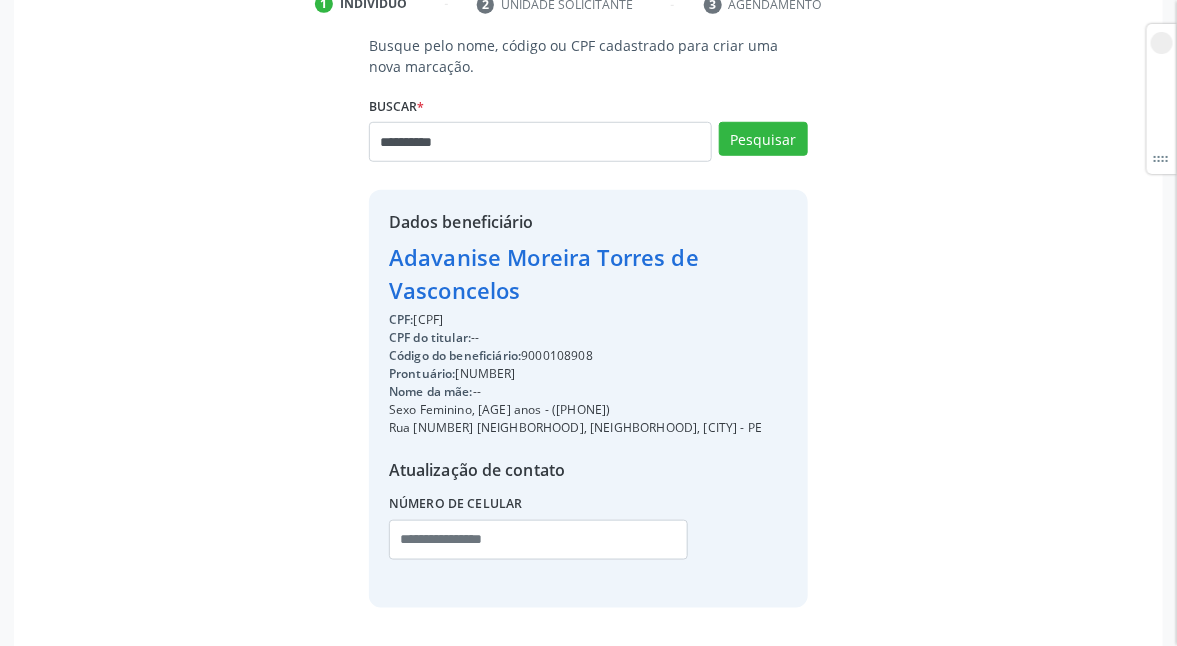 click on "Buscar
*
[FIRST] [LAST] [LAST] de [LAST] [LAST]
[FIRST] [LAST] [LAST]
Ativo
Titular
CPF:
[CPF]
Nascimento:
[DATE]
Código do beneficiário:
[NUMBER]
[FIRST] [LAST] de [LAST]
Inativo
Titular
CPF:
[CPF]
Nascimento:
[DATE]
Código do beneficiário:
[NUMBER]
[FIRST] [LAST] de [LAST]
Inativo
CPF Titular: [CPF]
CPF:
--
Nascimento:
[DATE]
Código do beneficiário:
[NUMBER]
[FIRST] [LAST] de [LAST]
Ativo
Titular
CPF:
[CPF]" at bounding box center [588, 133] 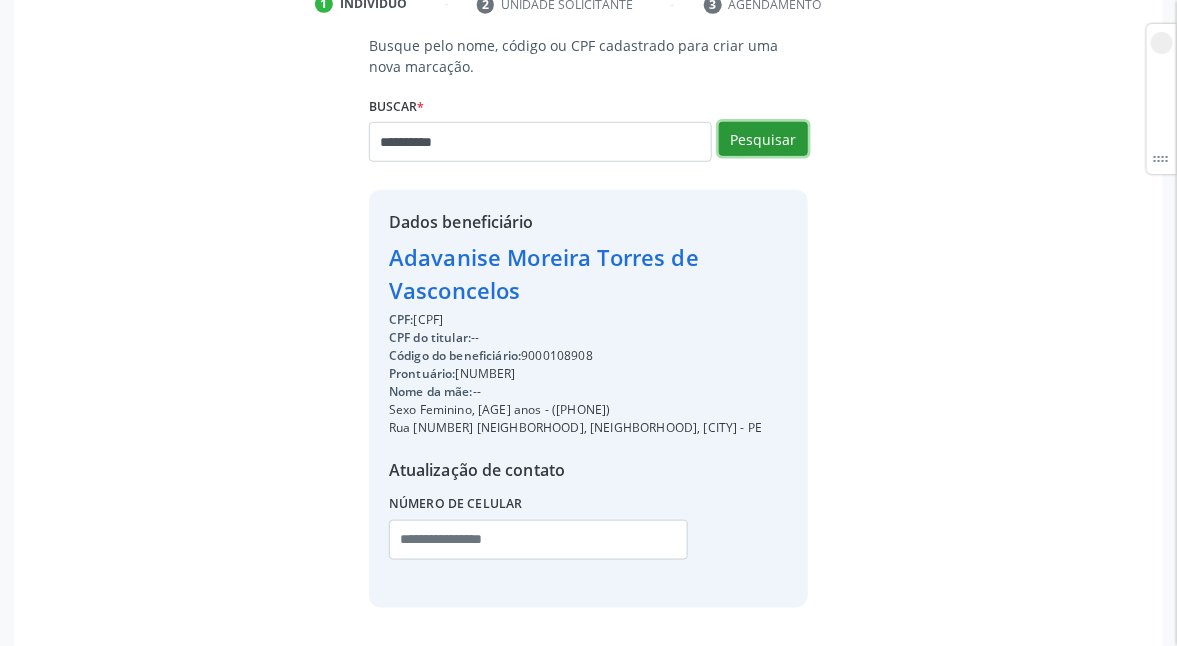 click on "Pesquisar" at bounding box center [763, 139] 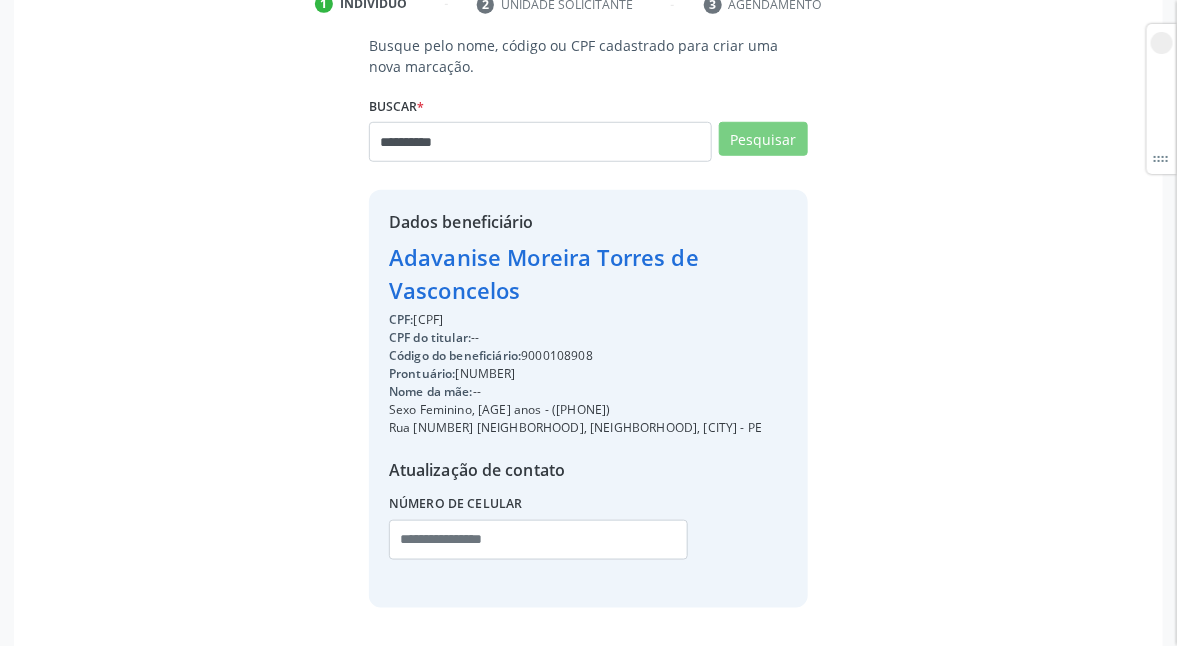 scroll, scrollTop: 0, scrollLeft: 0, axis: both 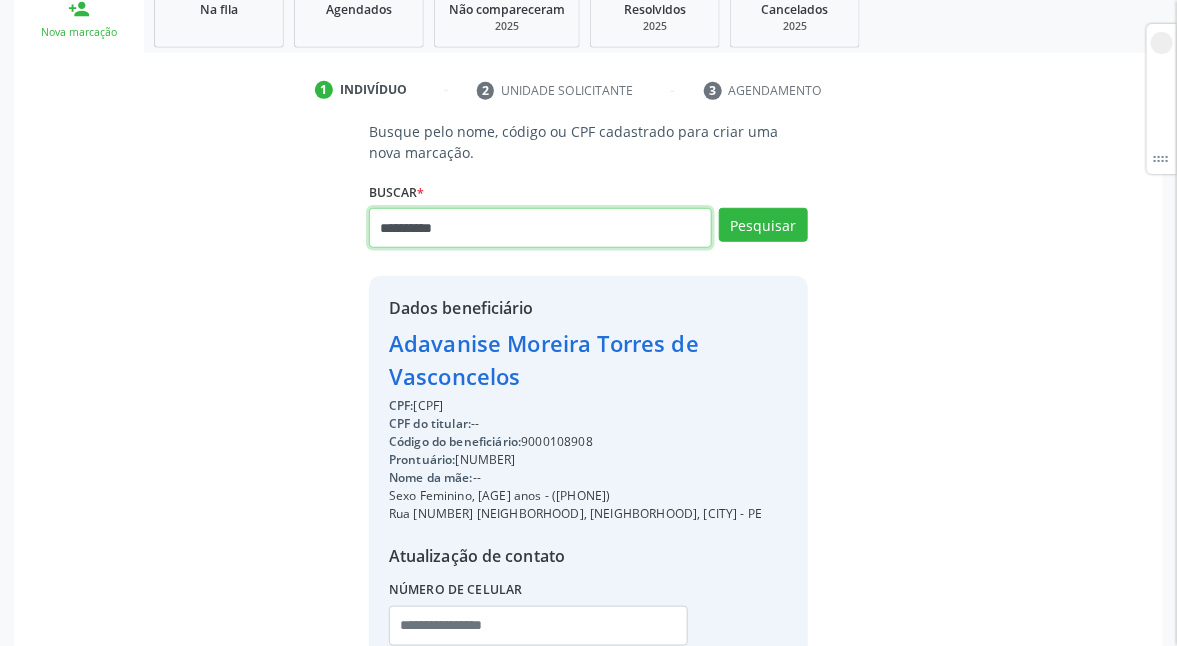 click on "**********" at bounding box center (540, 228) 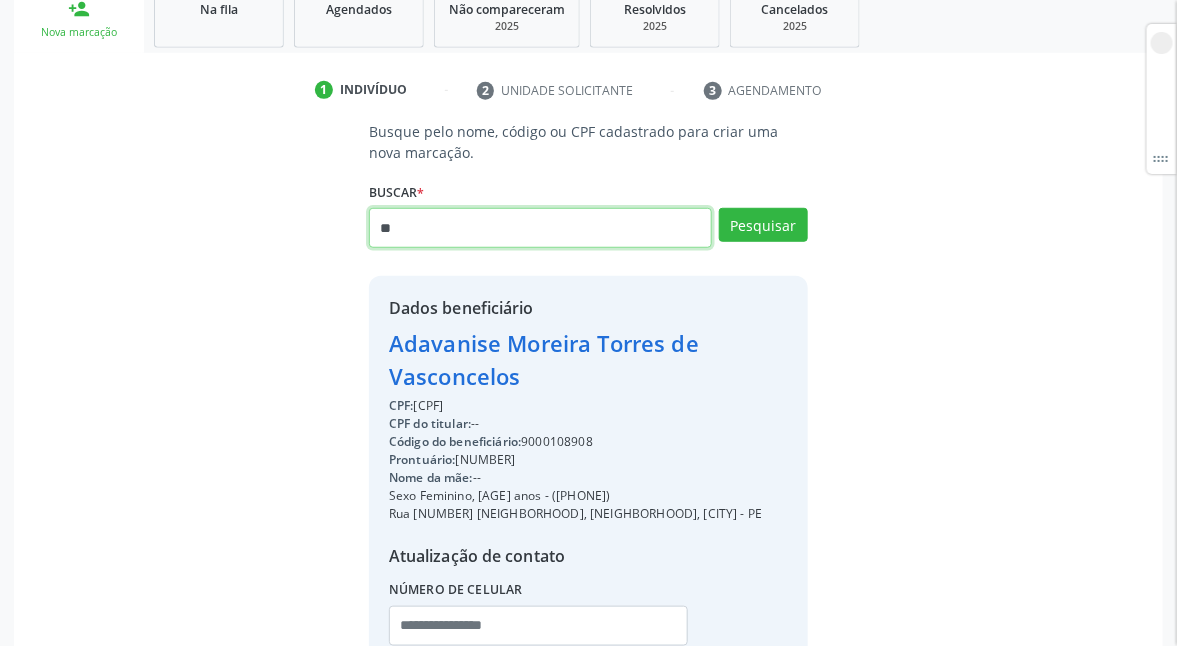 type on "*" 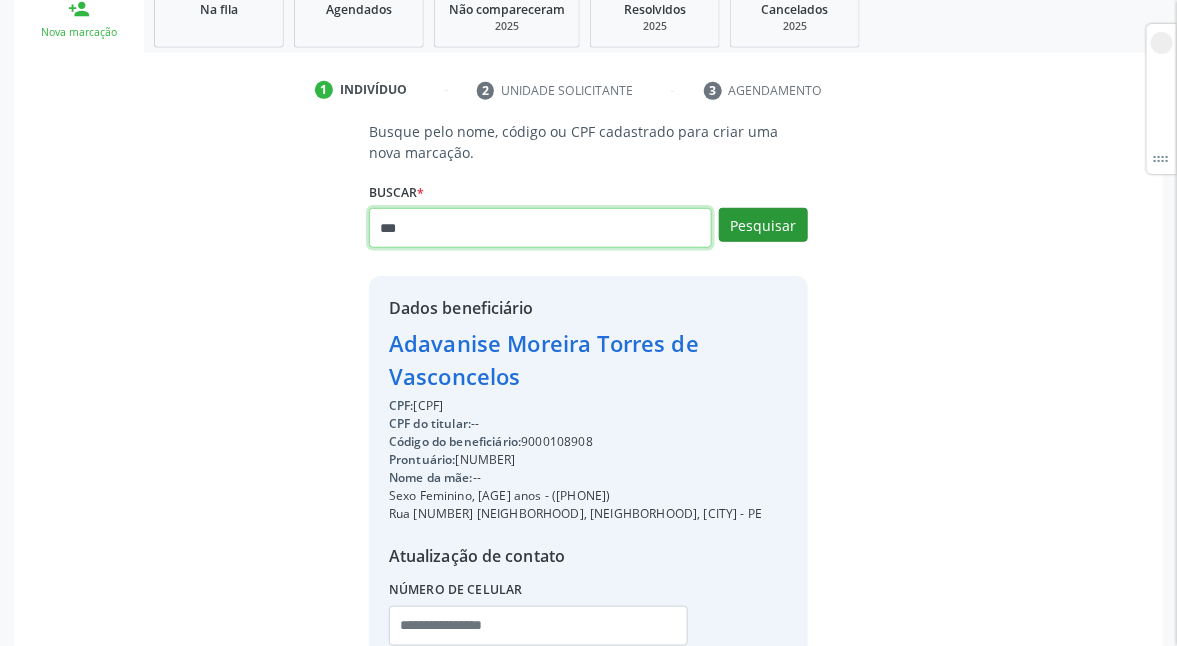 type on "***" 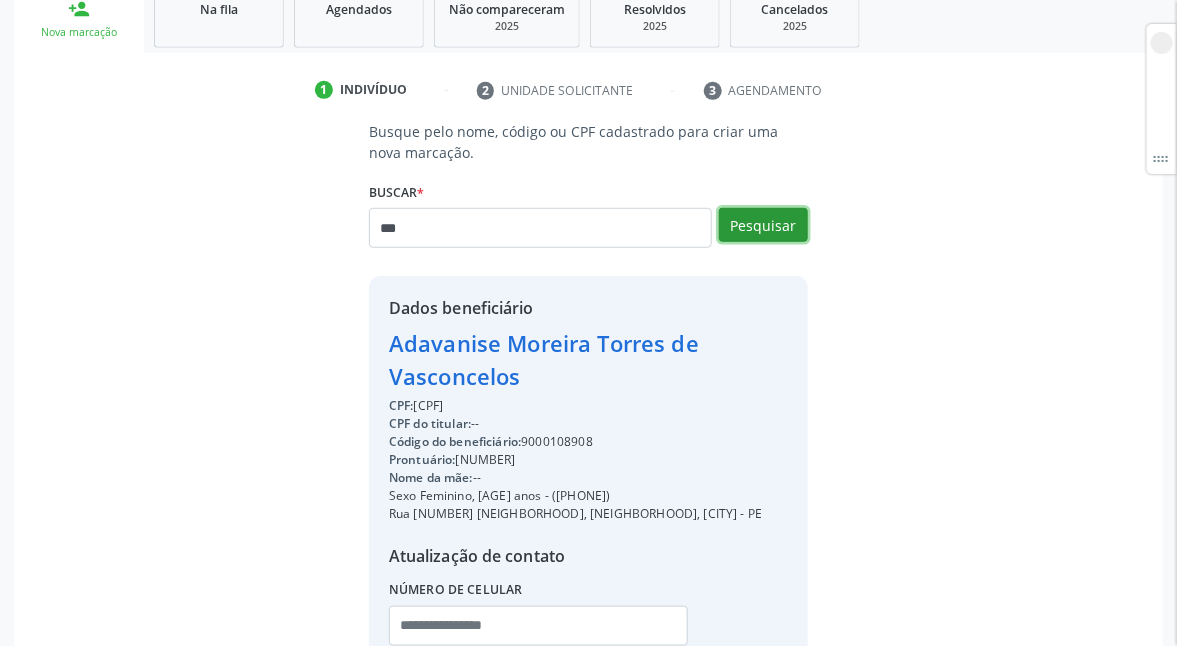 click on "Pesquisar" at bounding box center (763, 225) 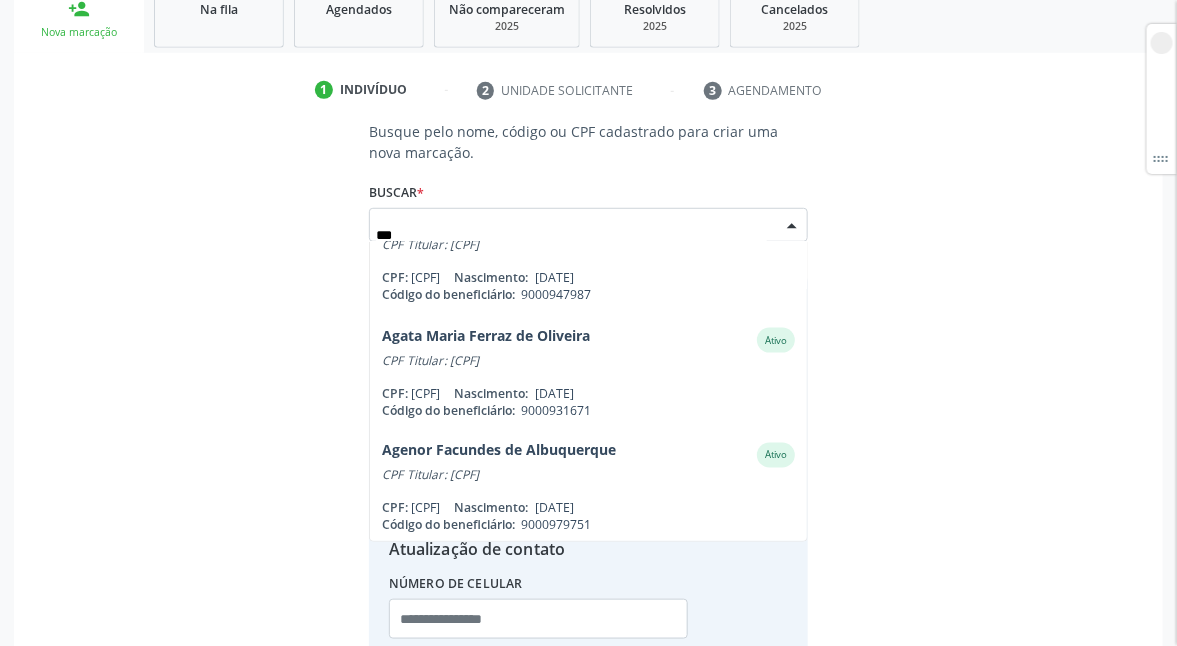 scroll, scrollTop: 984, scrollLeft: 0, axis: vertical 